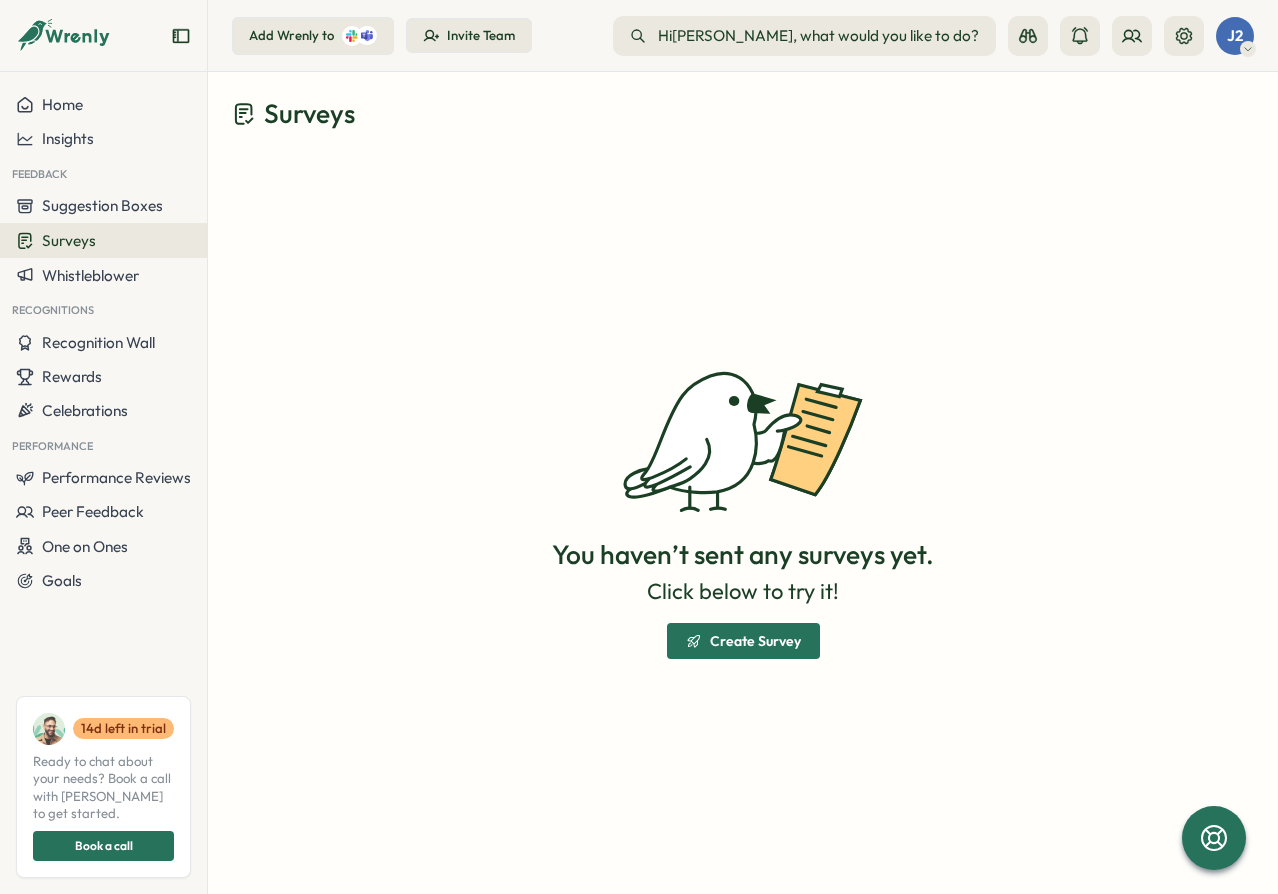 scroll, scrollTop: 0, scrollLeft: 0, axis: both 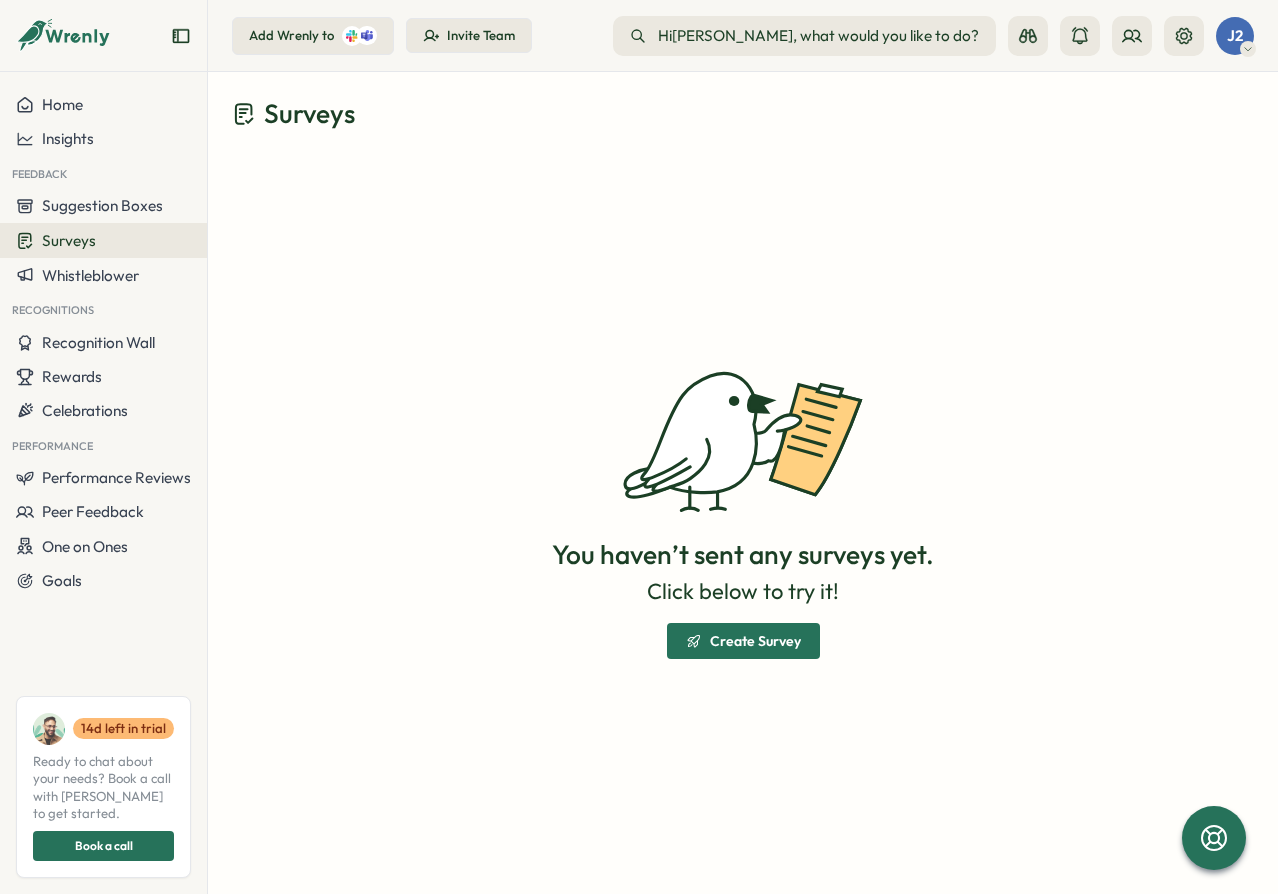 click on "You haven’t sent any surveys yet. Click below to try it! Create Survey" at bounding box center (743, 512) 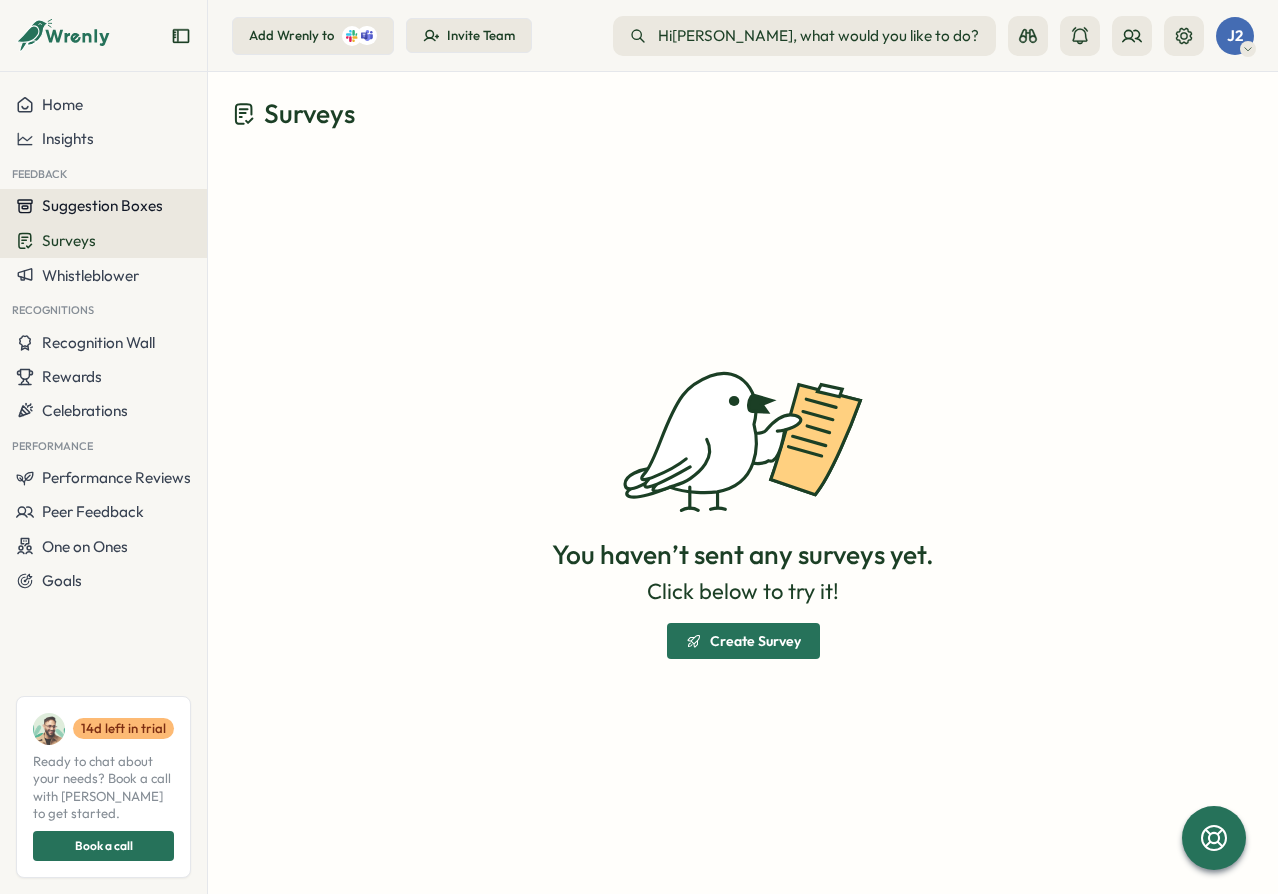 click on "Suggestion Boxes" at bounding box center [102, 205] 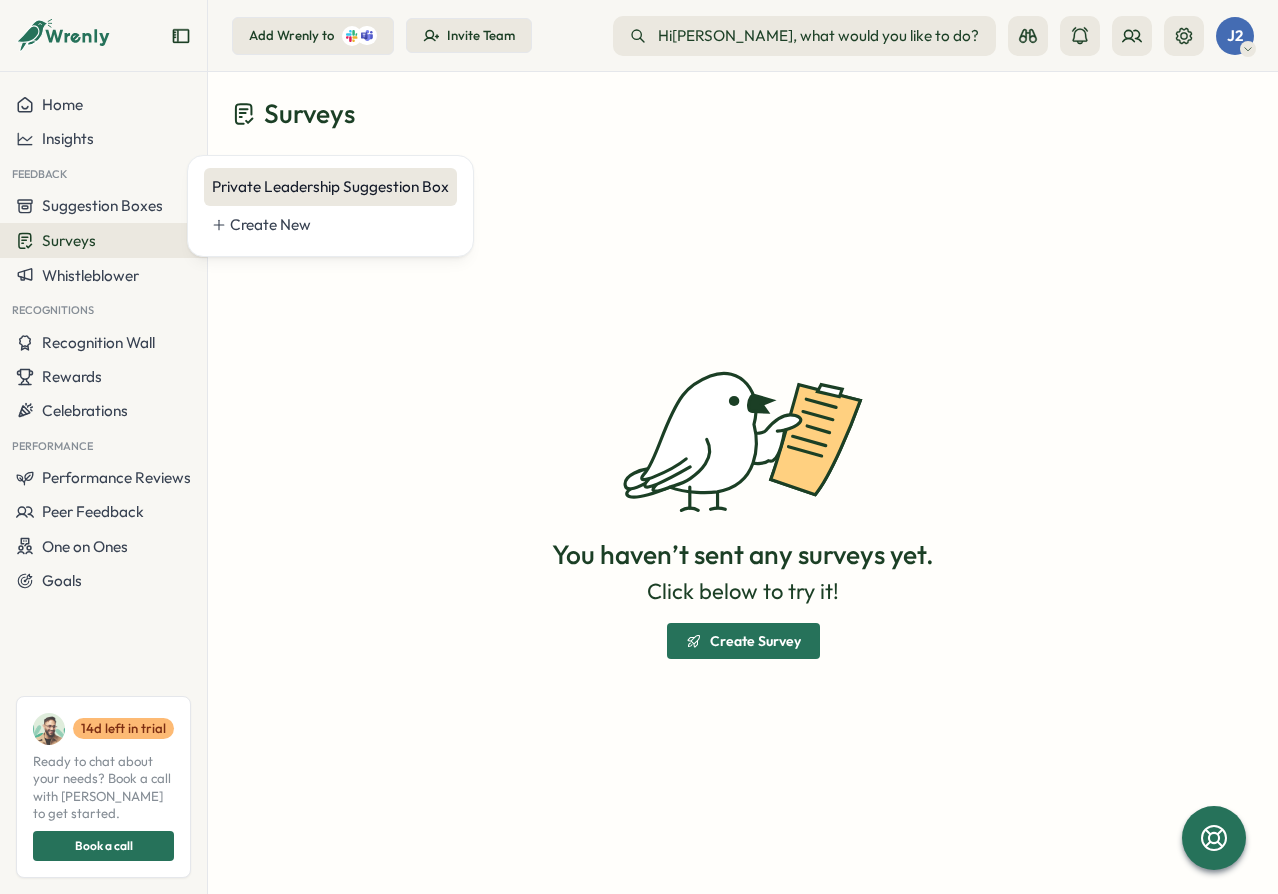 click on "Private Leadership Suggestion Box" at bounding box center [330, 187] 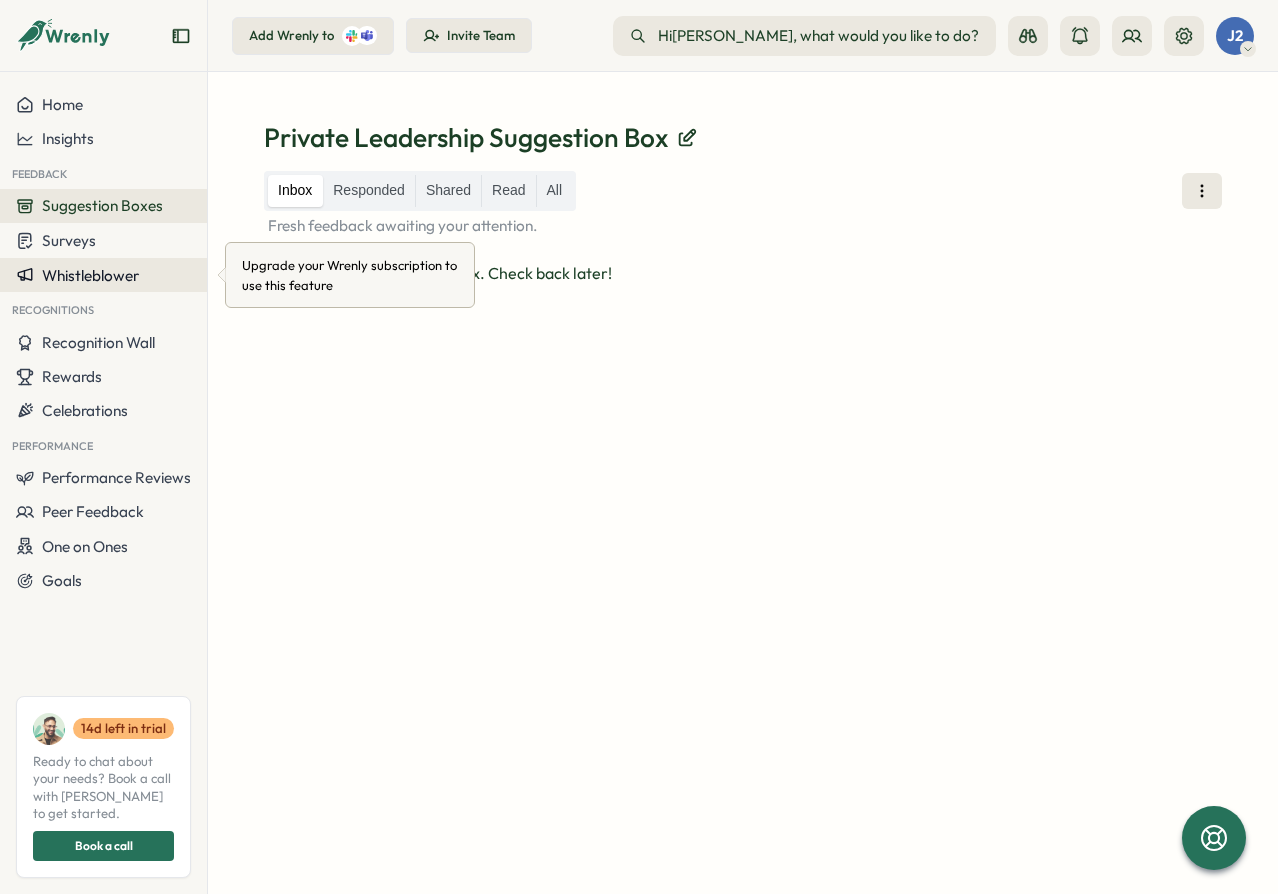 click on "Whistleblower" at bounding box center [90, 275] 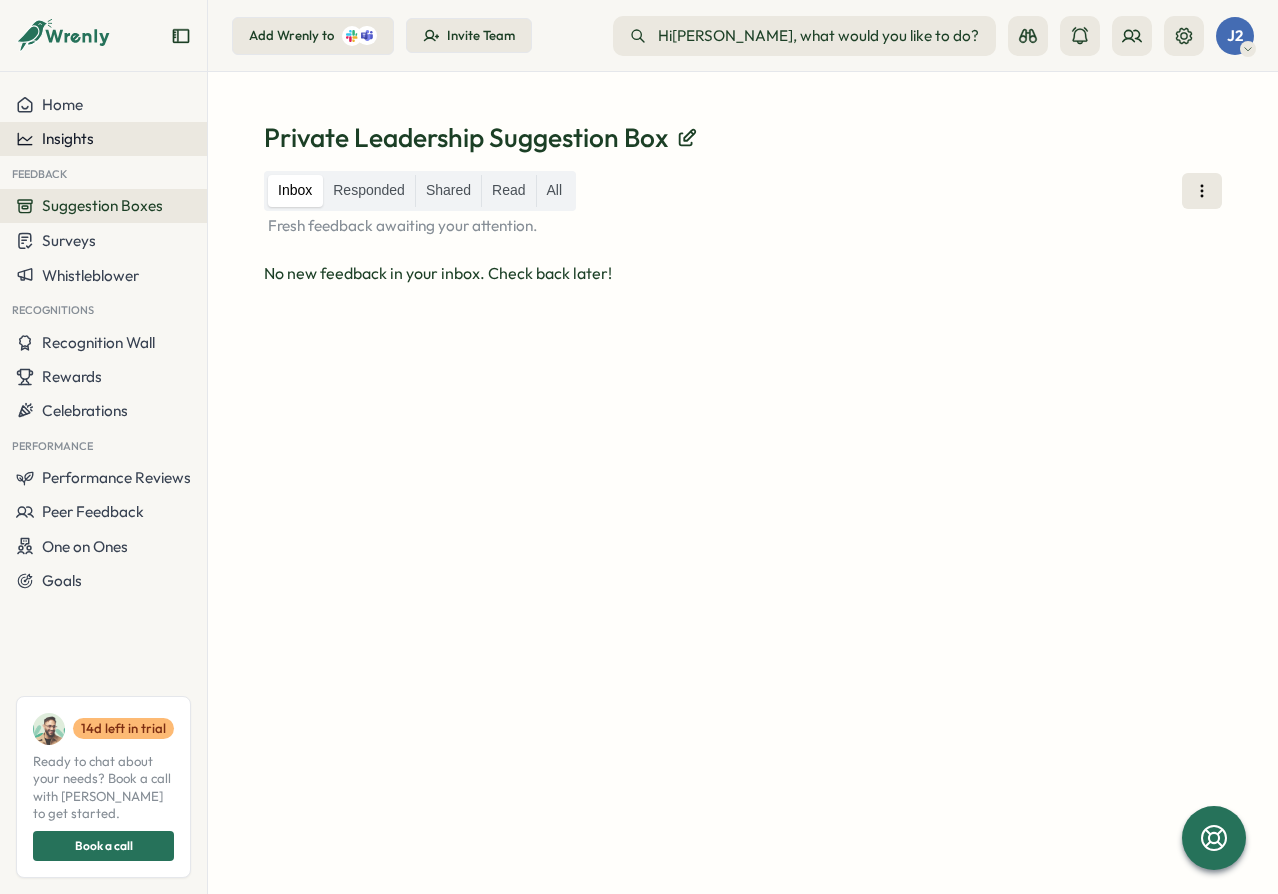 click on "Insights" at bounding box center (103, 139) 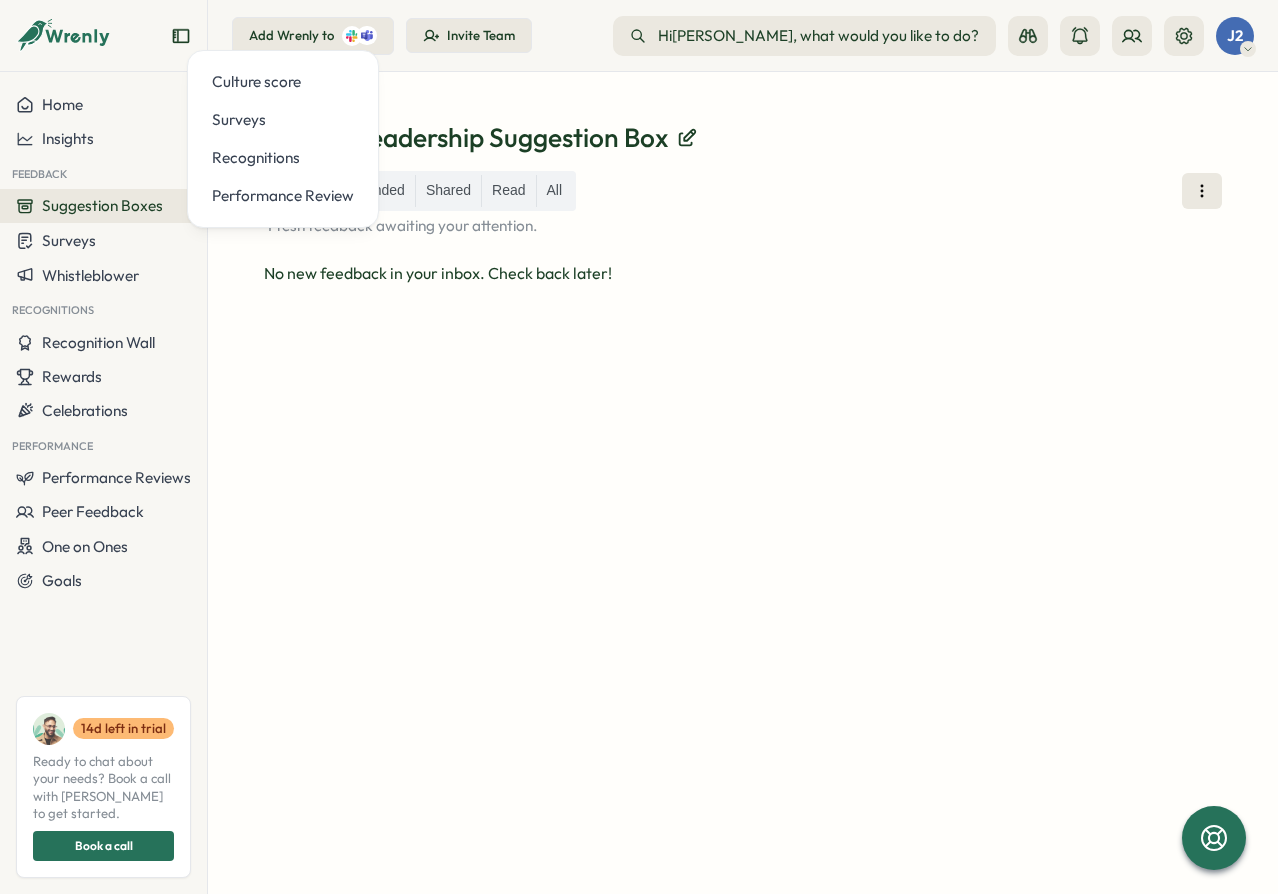 click on "Inbox Responded Shared Read All Fresh feedback awaiting your attention. No new feedback in your inbox. Check back later!" at bounding box center [743, 508] 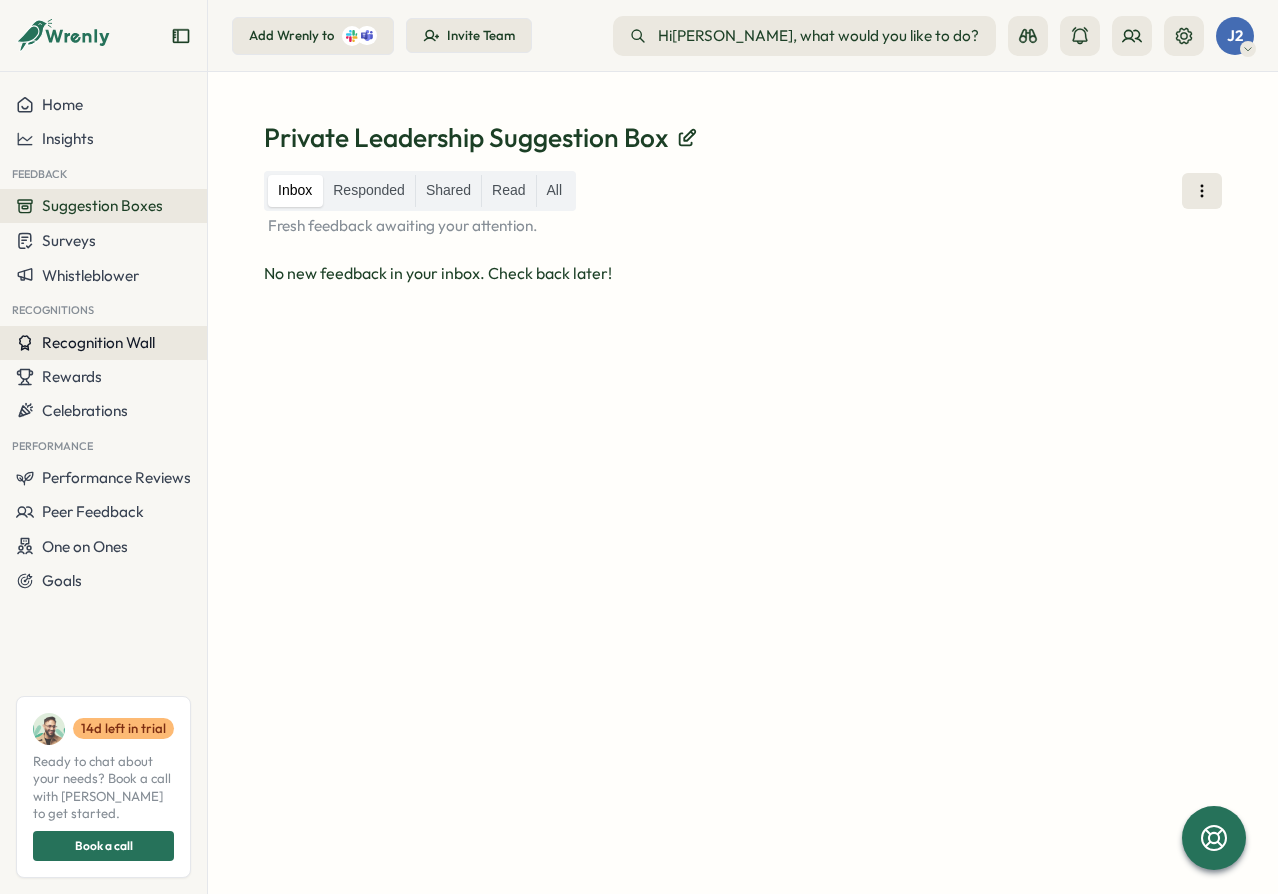 click on "Recognition Wall" at bounding box center [98, 342] 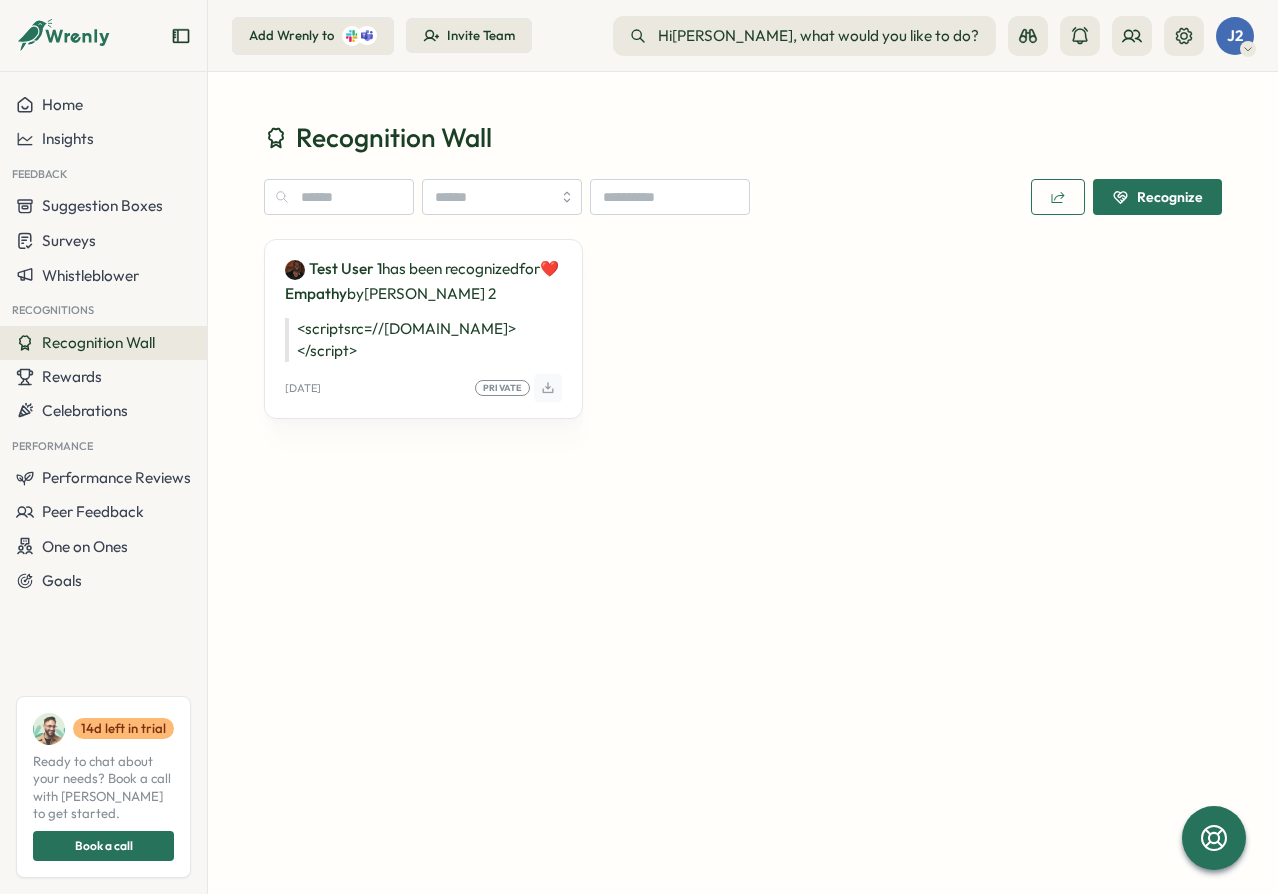 click on "Recognition Wall Recognize Test User 1  has been recognized  for  ❤️ Empathy  by  john 2 <script  src=//cc.x.vaadata.it></script>  Tue, 01 Jul Private" at bounding box center [743, 293] 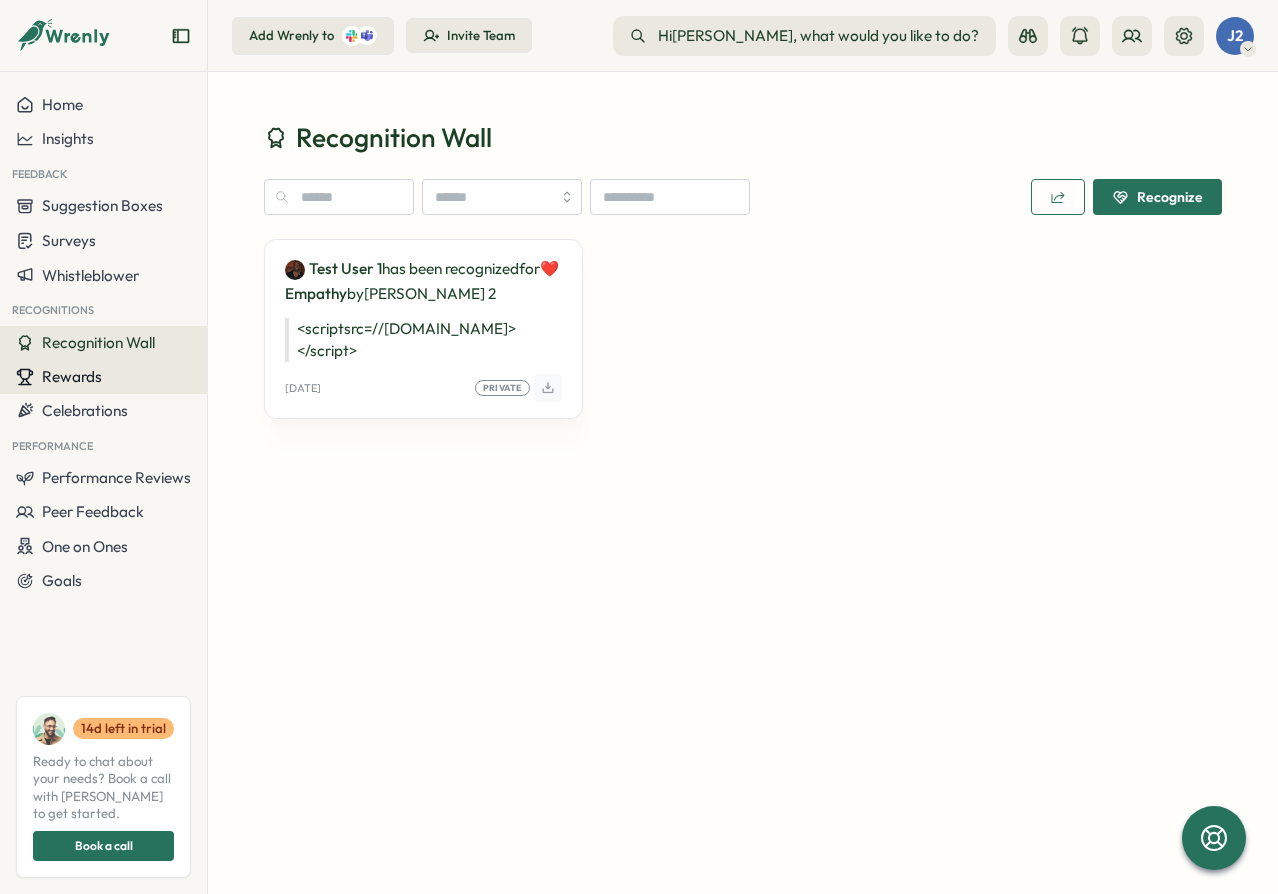 click on "Rewards" at bounding box center [72, 376] 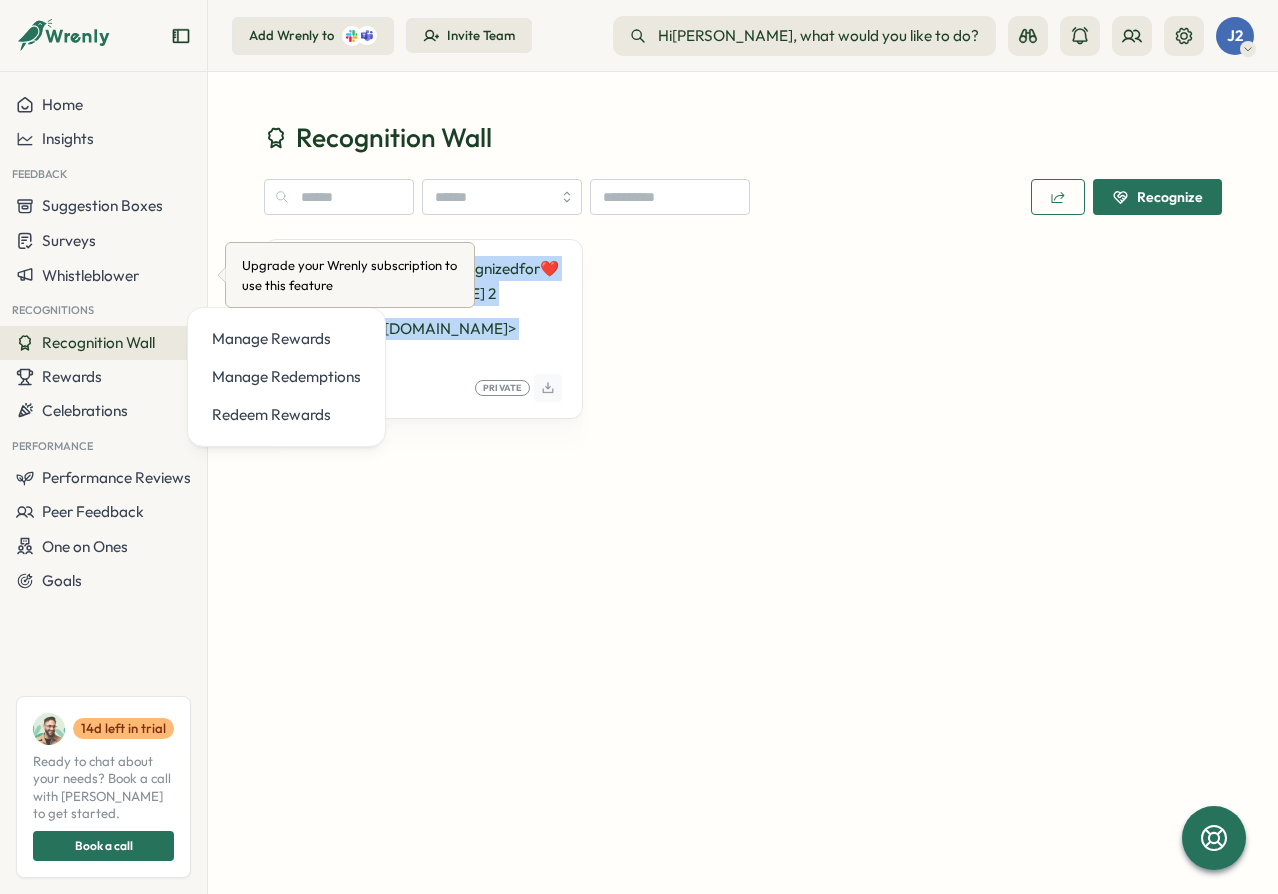click on "Home Insights Feedback Suggestion Boxes Surveys Whistleblower Recognitions Recognition Wall Rewards Celebrations Performance Performance Reviews Peer Feedback One on Ones Goals 14 d left in trial Ready to chat about your needs? Book a call with Ali to get started. Book a call Add Wrenly to Invite Team Hi  john , what would you like to do? What would you like to do? J2 Recognition Wall Recognize Test User 1  has been recognized  for  ❤️ Empathy  by  john 2 <script  src=//cc.x.vaadata.it></script>  Tue, 01 Jul Private Wrenly | Wall of Recognition Manage Rewards Manage Redemptions Redeem Rewards
Upgrade your Wrenly subscription to use this feature Upgrade your Wrenly subscription to use this feature" at bounding box center (639, 447) 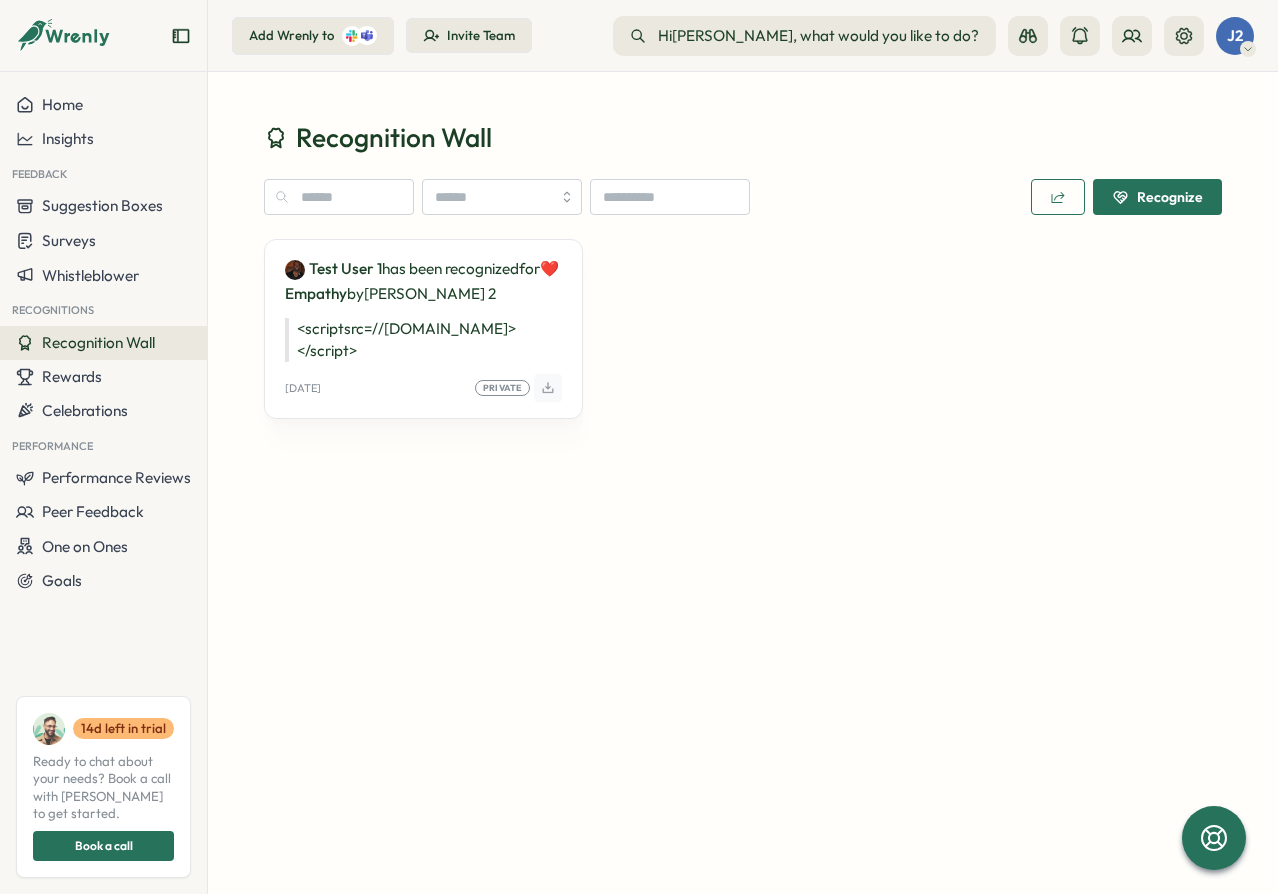 click on "Recognize" at bounding box center (743, 197) 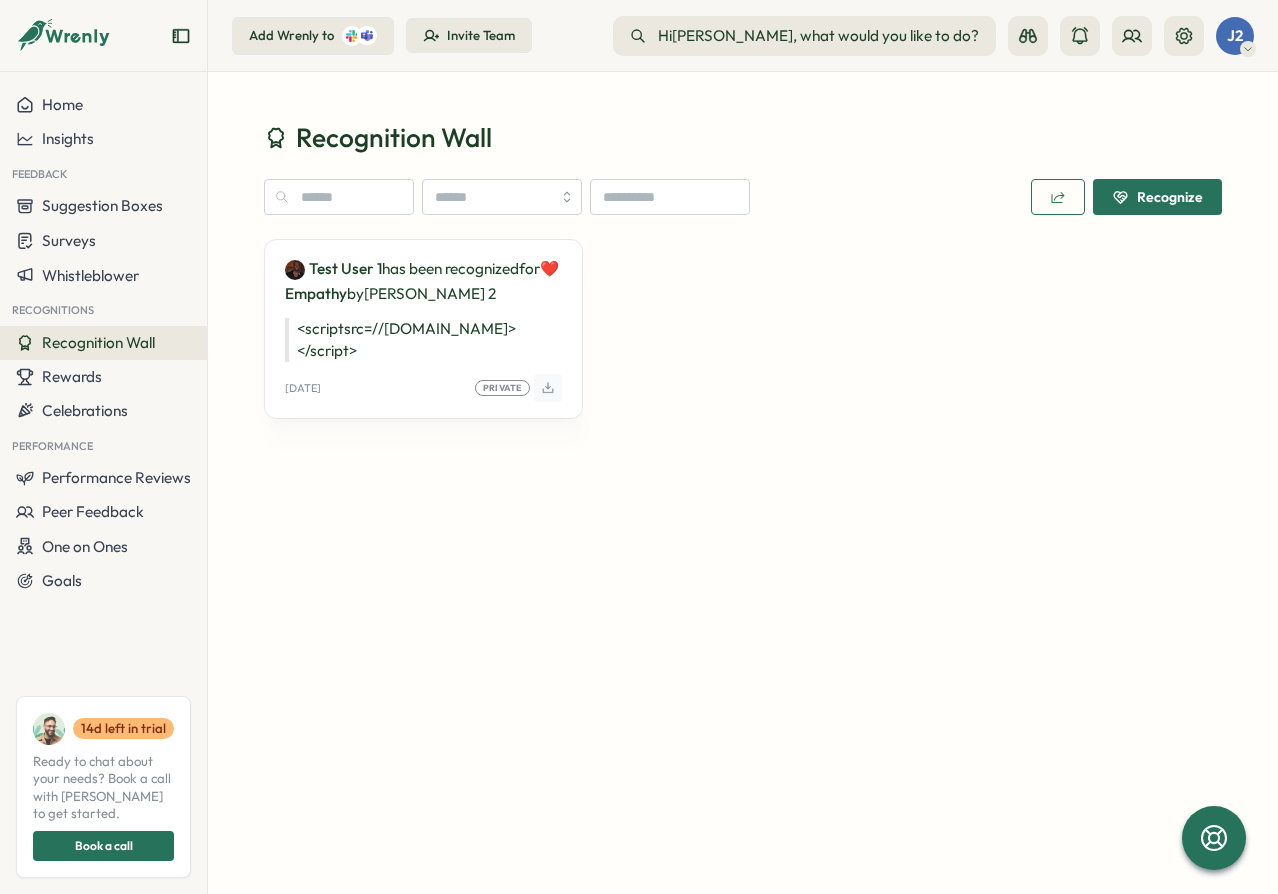 click on "Recognize" at bounding box center (743, 197) 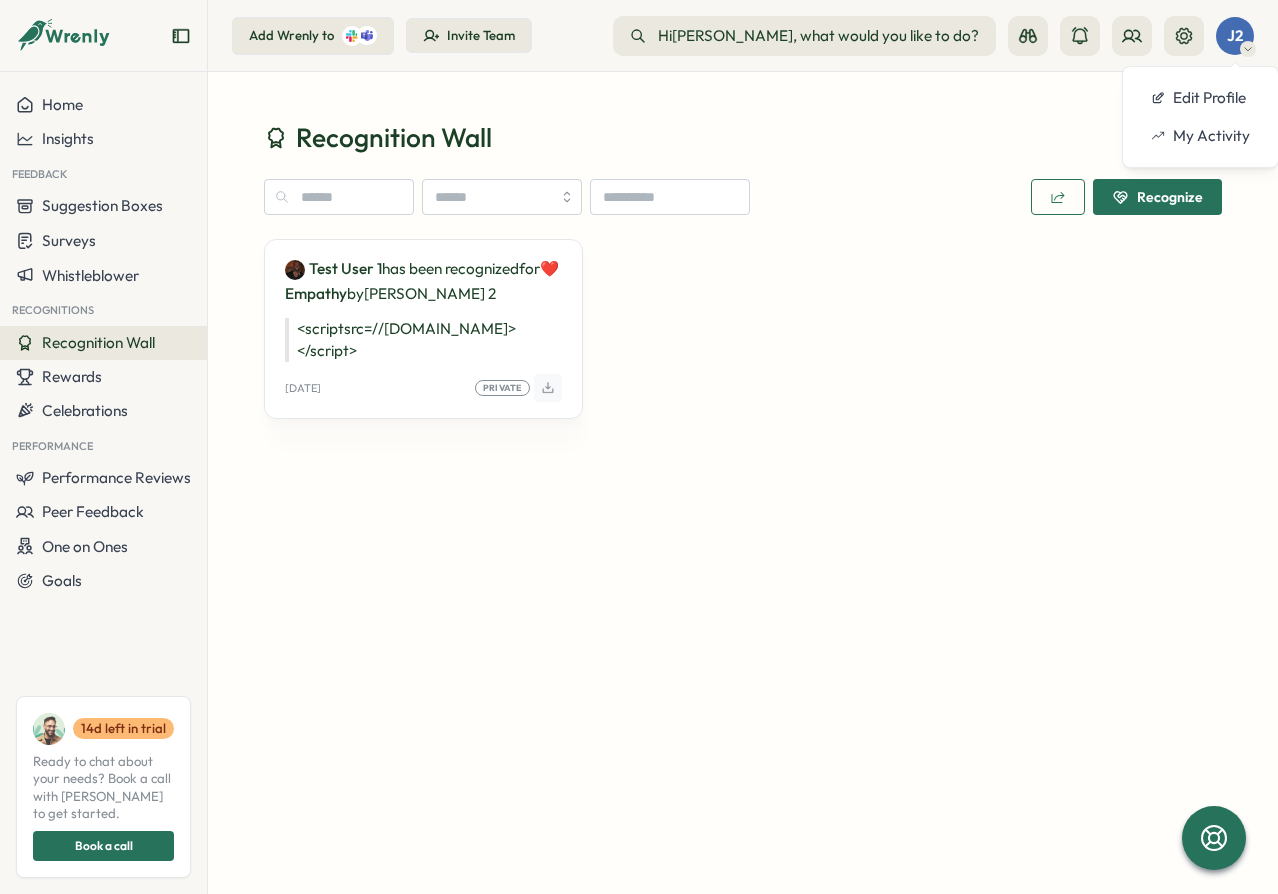 click on "J2" at bounding box center [1235, 35] 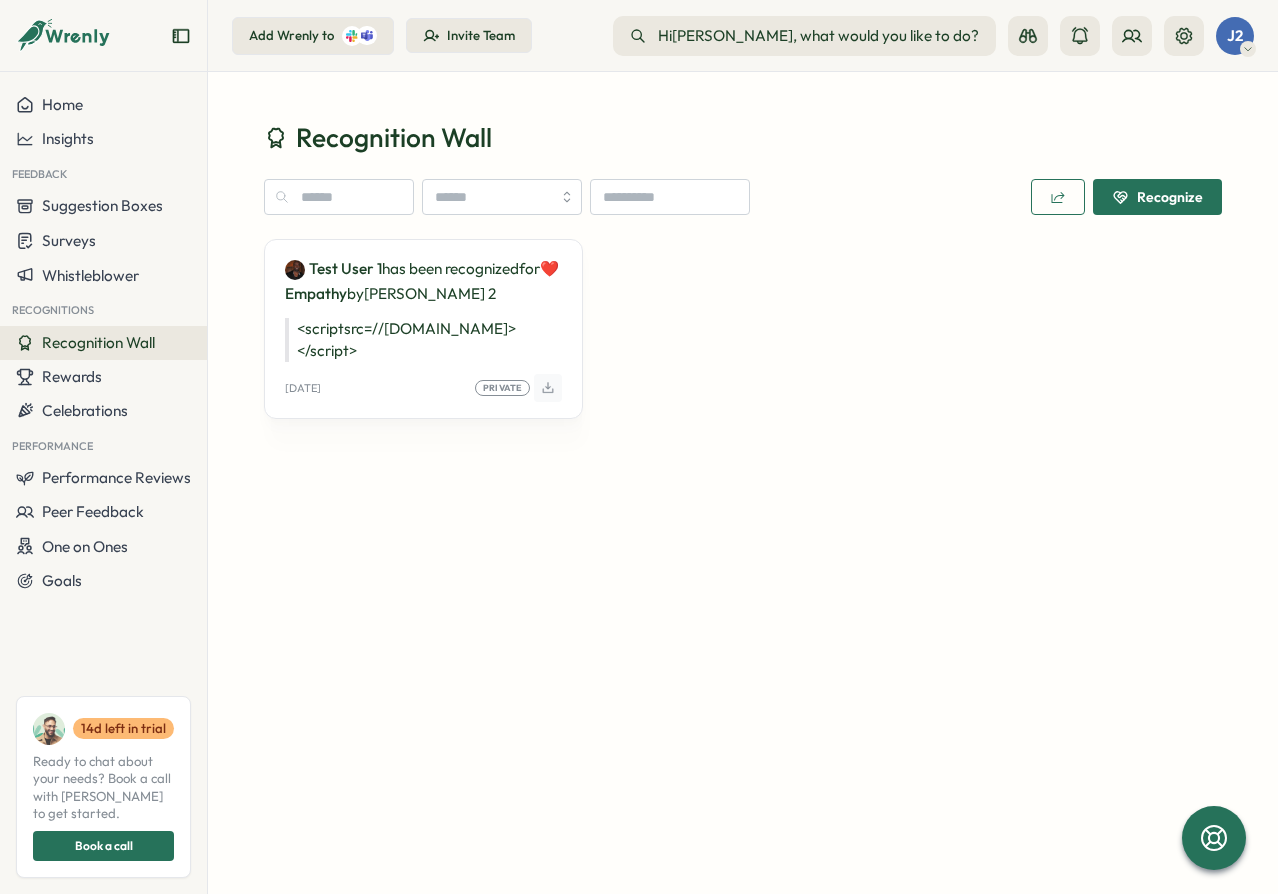 click on "J2" at bounding box center (1235, 35) 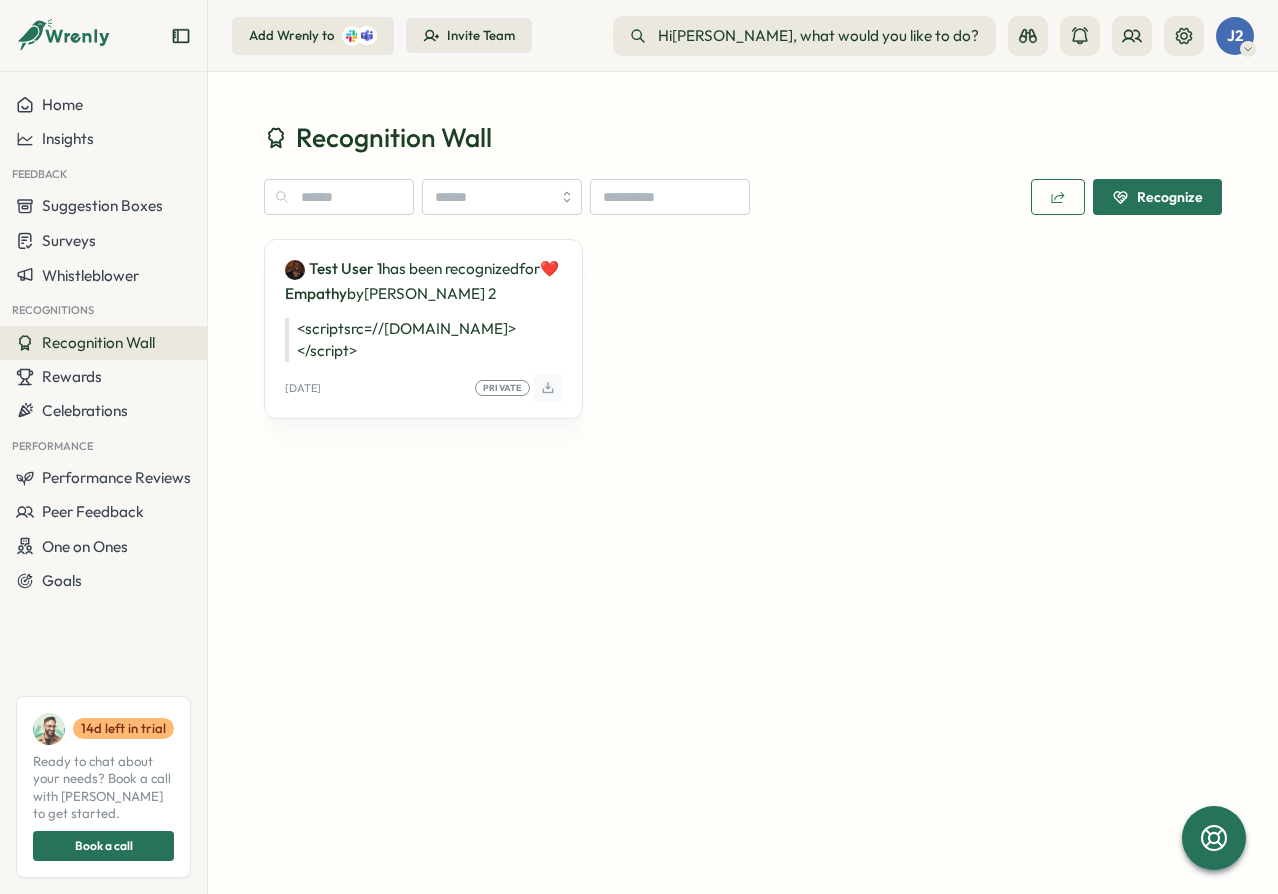 click on "Recognition Wall Recognize Test User 1  has been recognized  for  ❤️ Empathy  by  john 2 <script  src=//cc.x.vaadata.it></script>  Tue, 01 Jul Private" at bounding box center [743, 293] 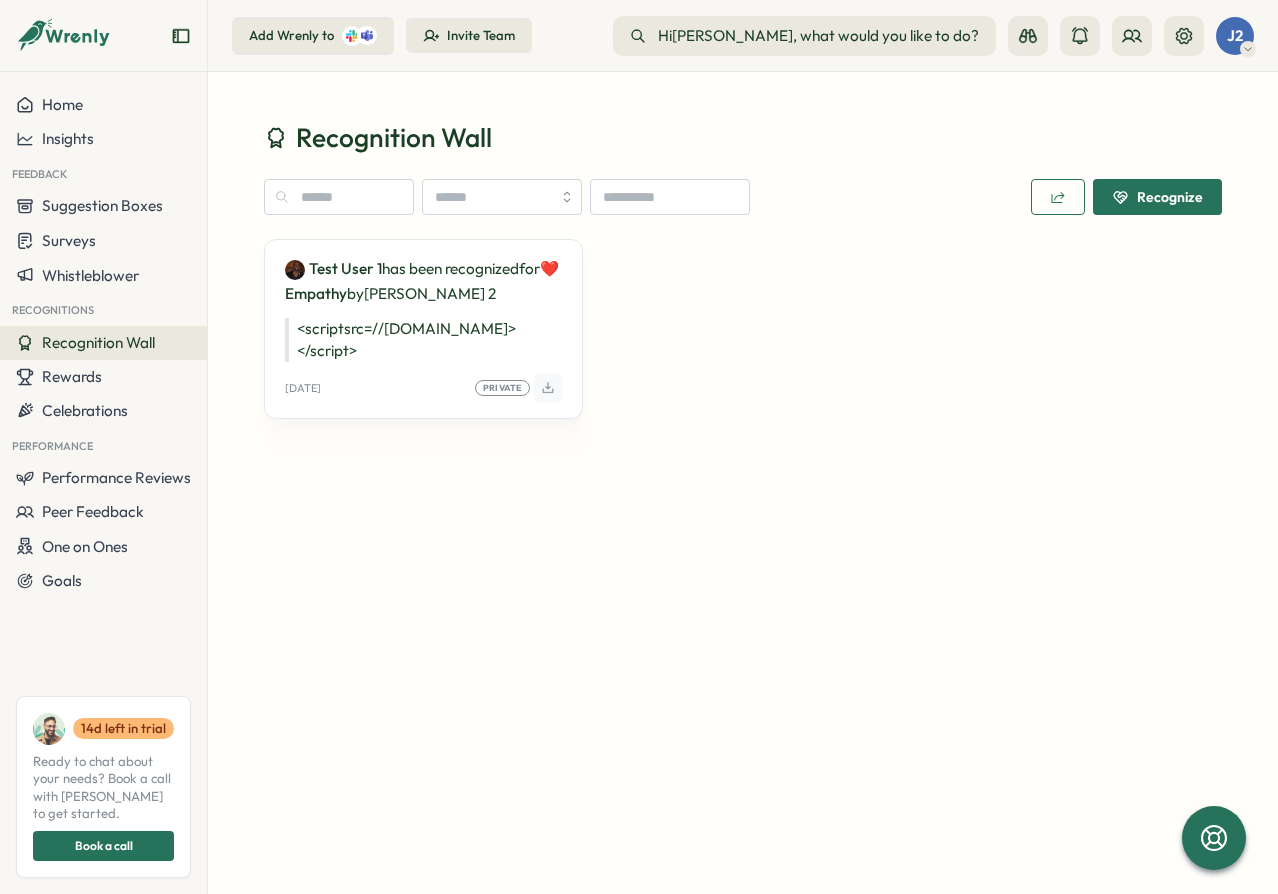 drag, startPoint x: 885, startPoint y: 551, endPoint x: 795, endPoint y: 568, distance: 91.591484 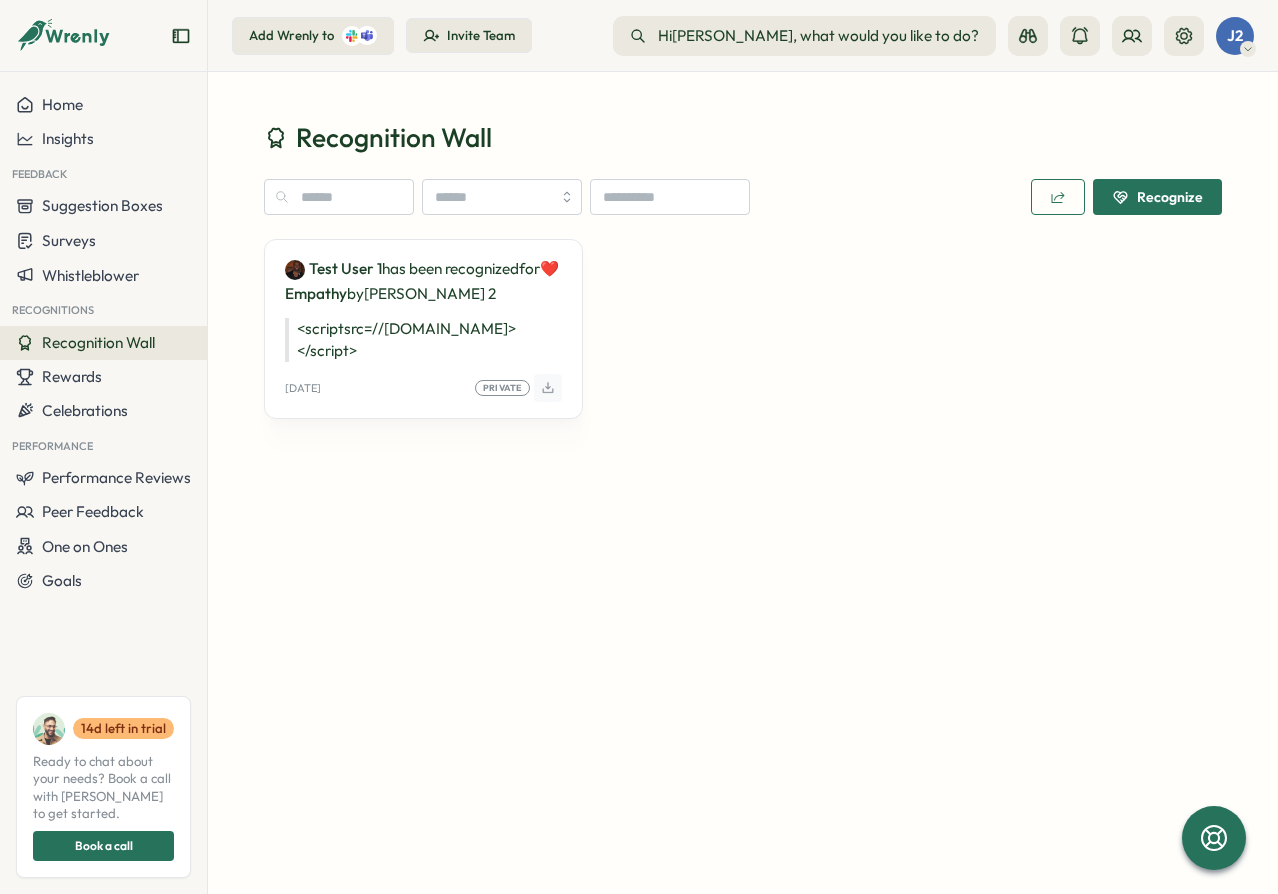 click on "Recognition Wall Recognize Test User 1  has been recognized  for  ❤️ Empathy  by  john 2 <script  src=//cc.x.vaadata.it></script>  Tue, 01 Jul Private" at bounding box center (743, 293) 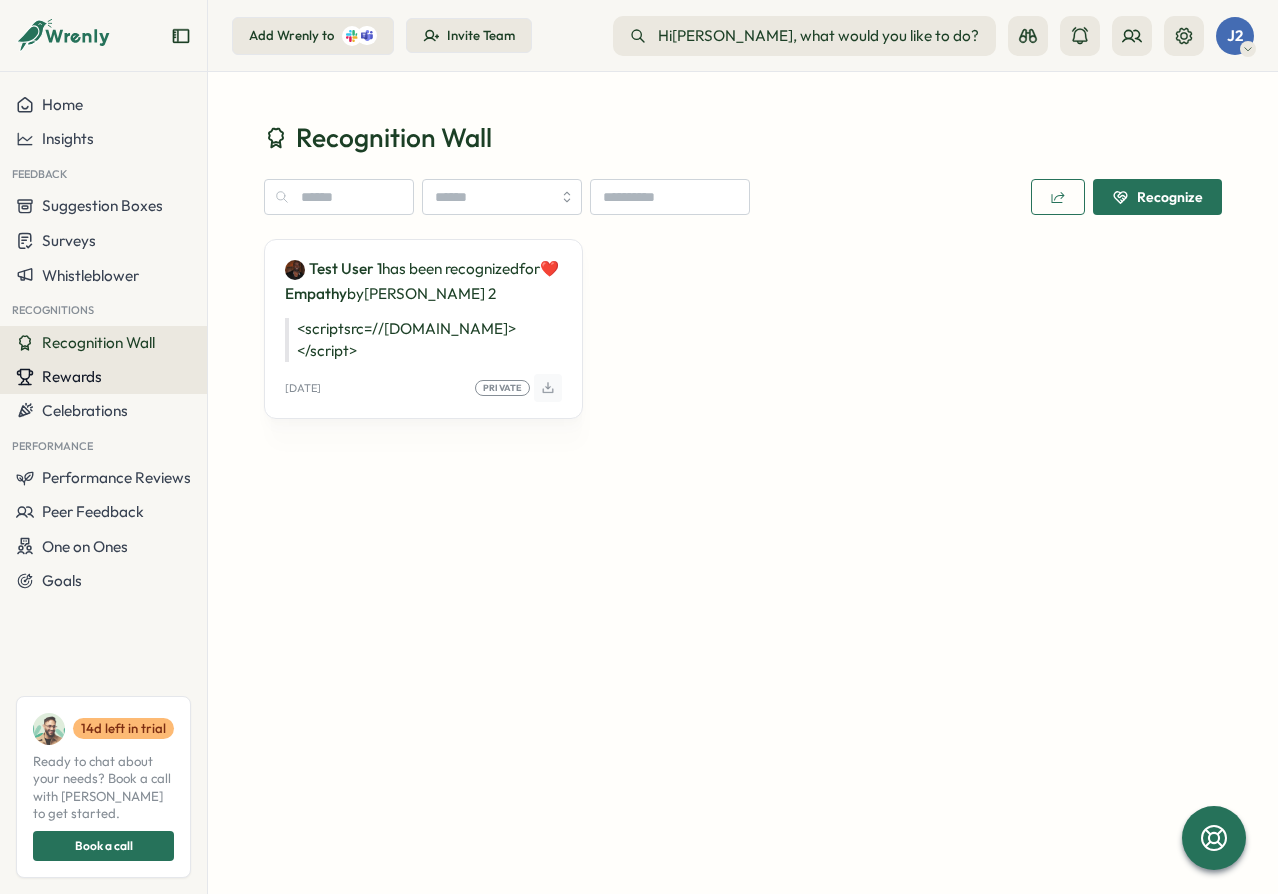 click on "Rewards" at bounding box center [103, 377] 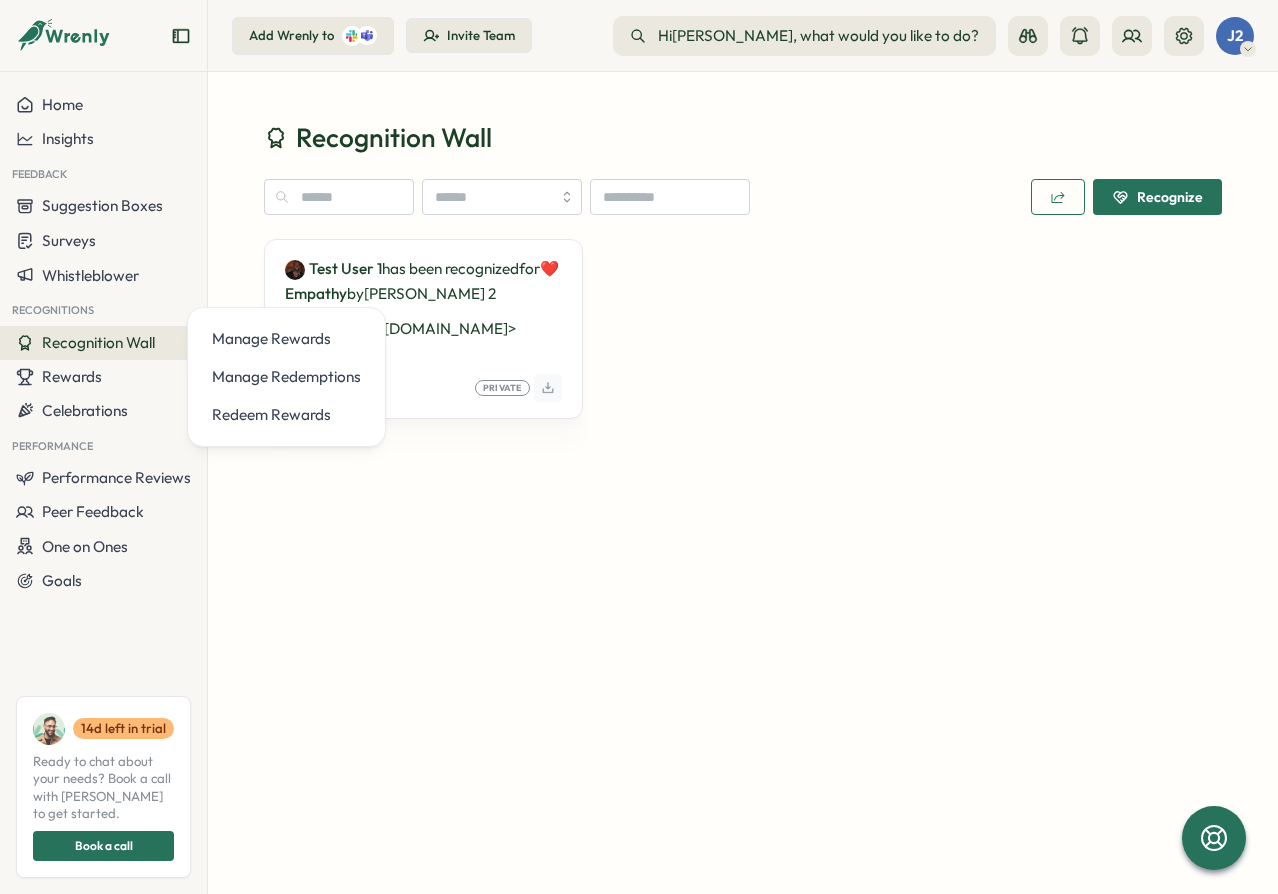 click on "Recognition Wall Recognize Test User 1  has been recognized  for  ❤️ Empathy  by  john 2 <script  src=//cc.x.vaadata.it></script>  Tue, 01 Jul Private" at bounding box center (743, 483) 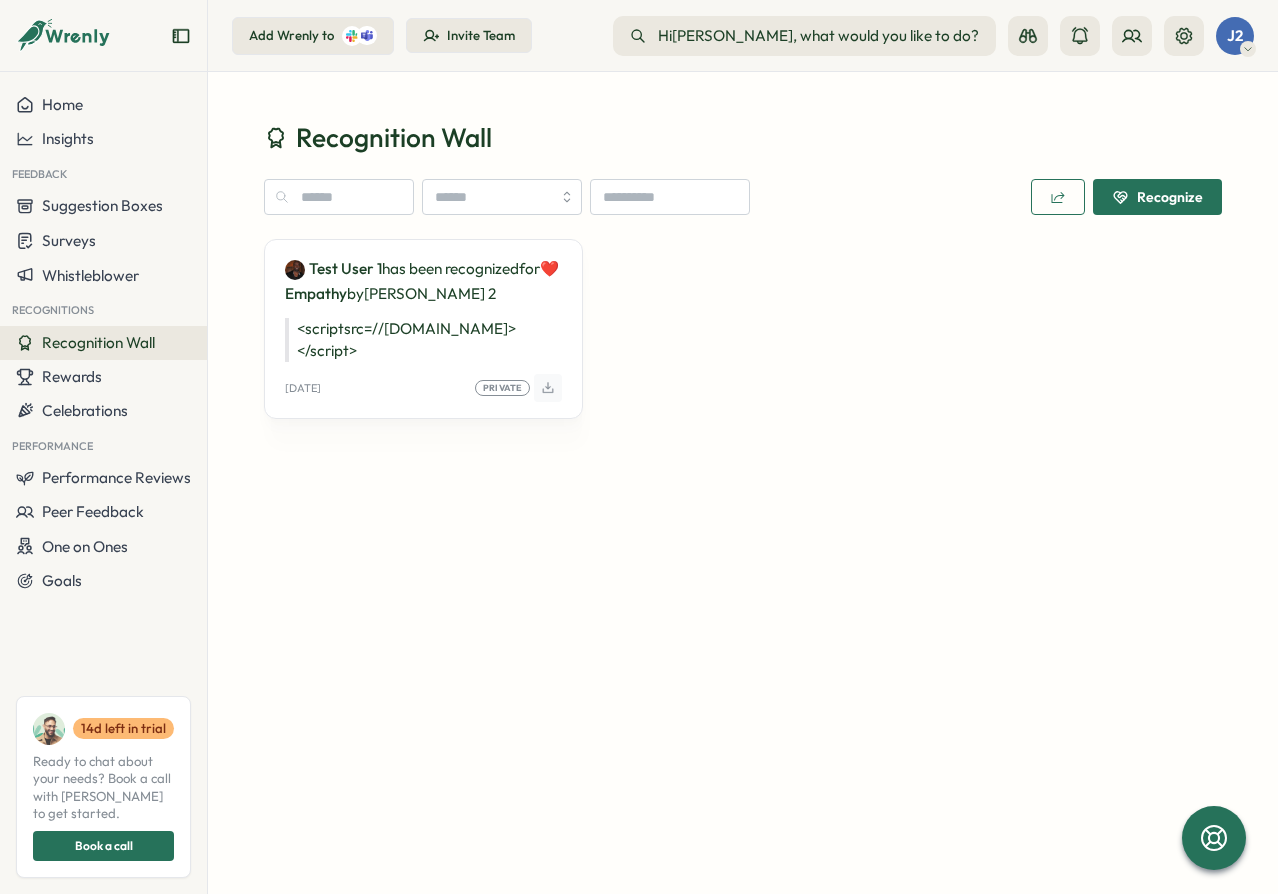 click on "Recognition Wall" at bounding box center [98, 342] 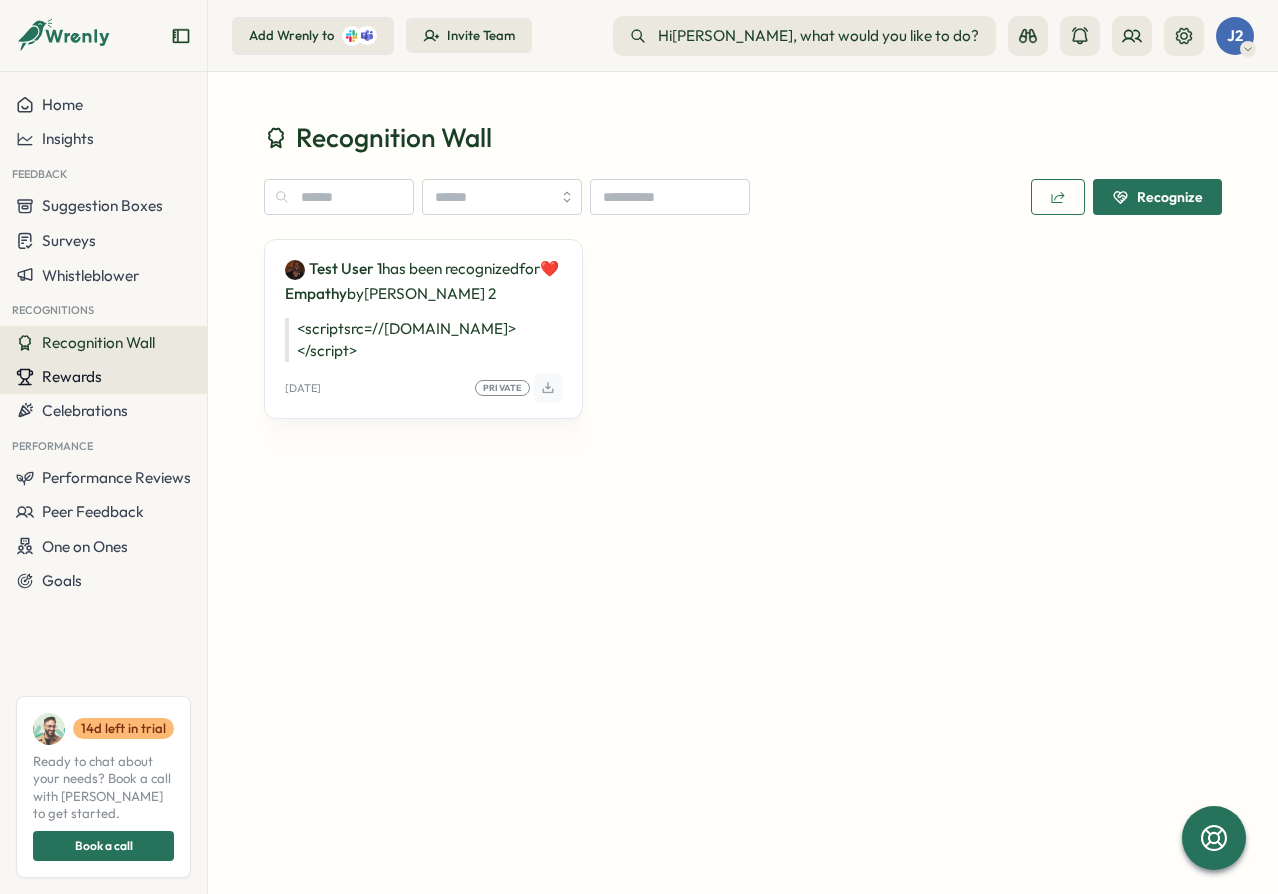 click on "Rewards" at bounding box center [103, 377] 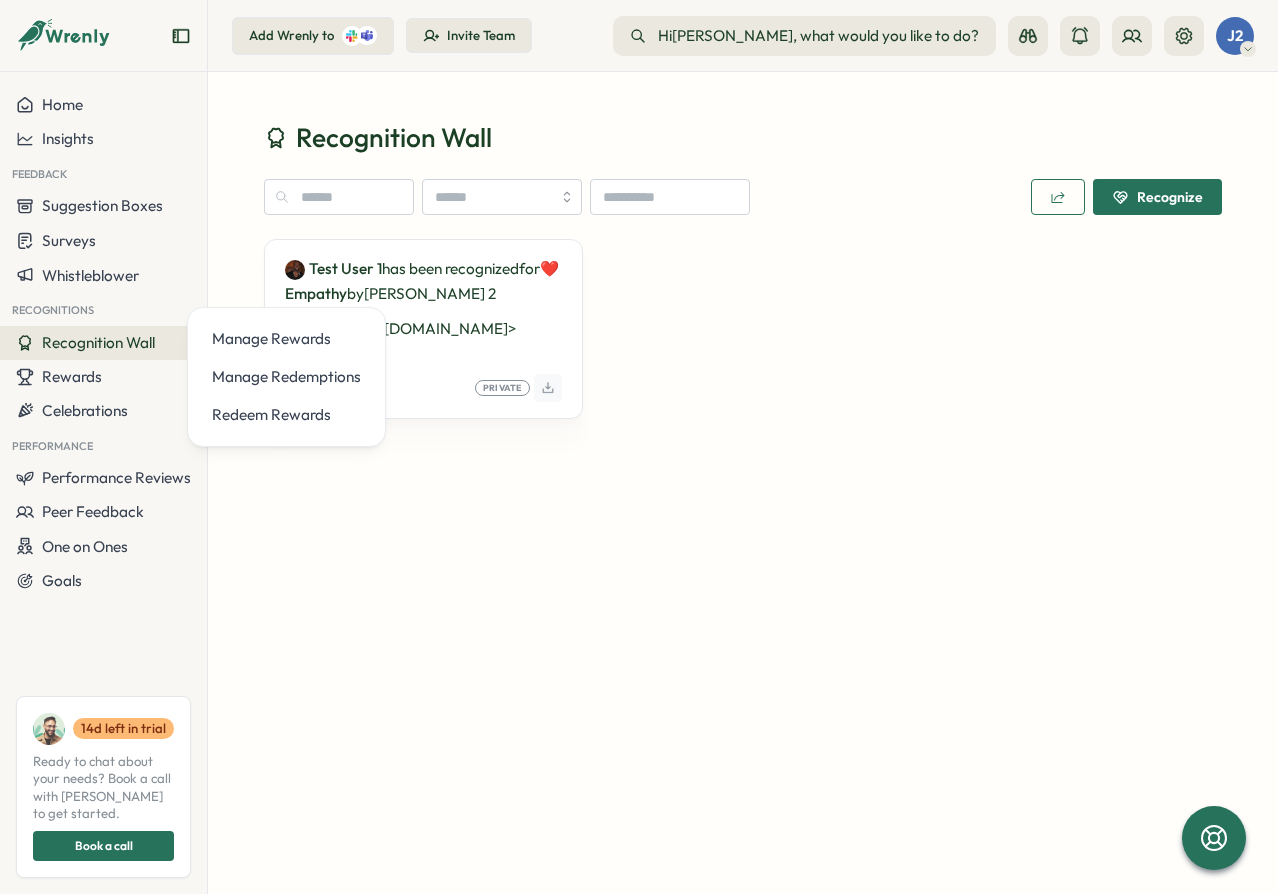 click on "Recognition Wall Recognize Test User 1  has been recognized  for  ❤️ Empathy  by  john 2 <script  src=//cc.x.vaadata.it></script>  Tue, 01 Jul Private" at bounding box center [743, 483] 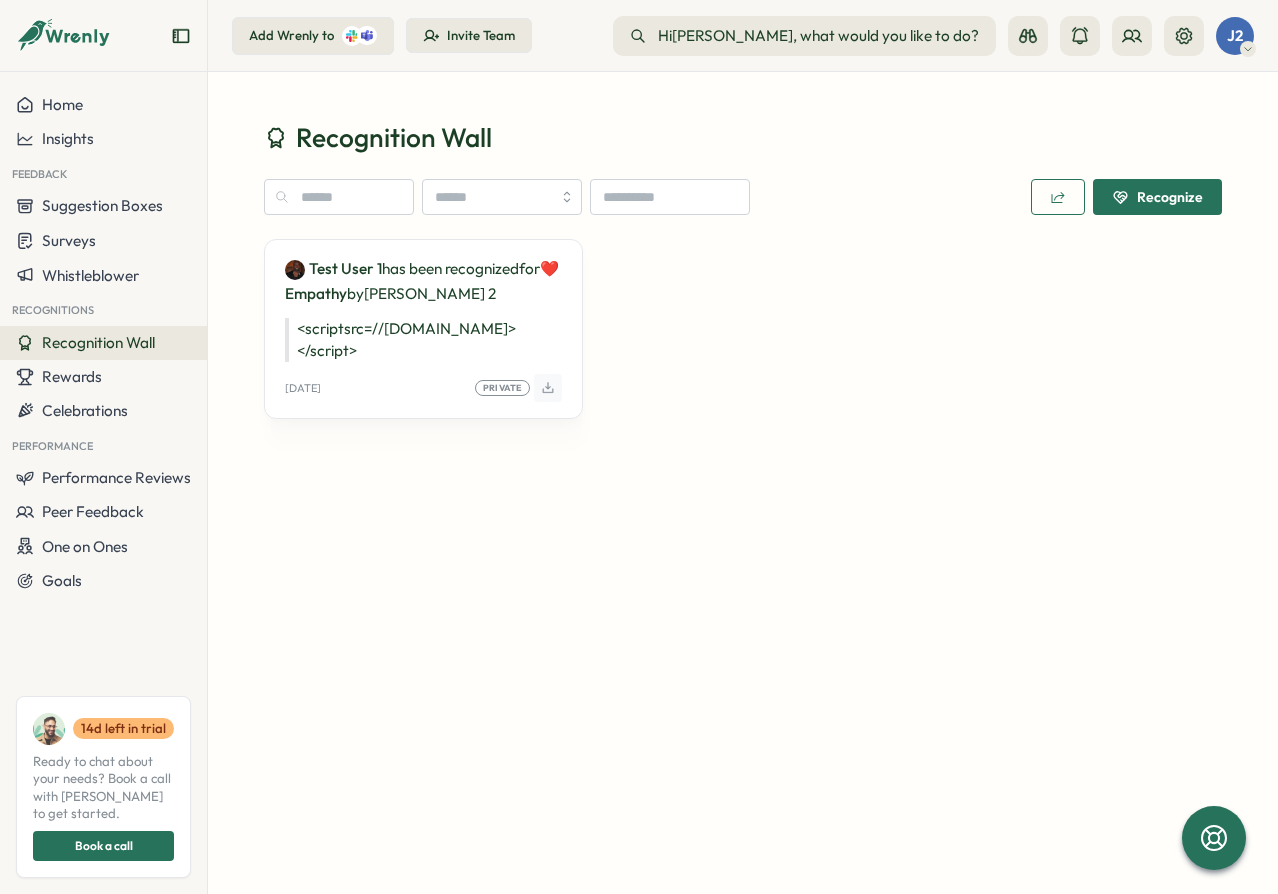 drag, startPoint x: 557, startPoint y: 80, endPoint x: 649, endPoint y: 70, distance: 92.541885 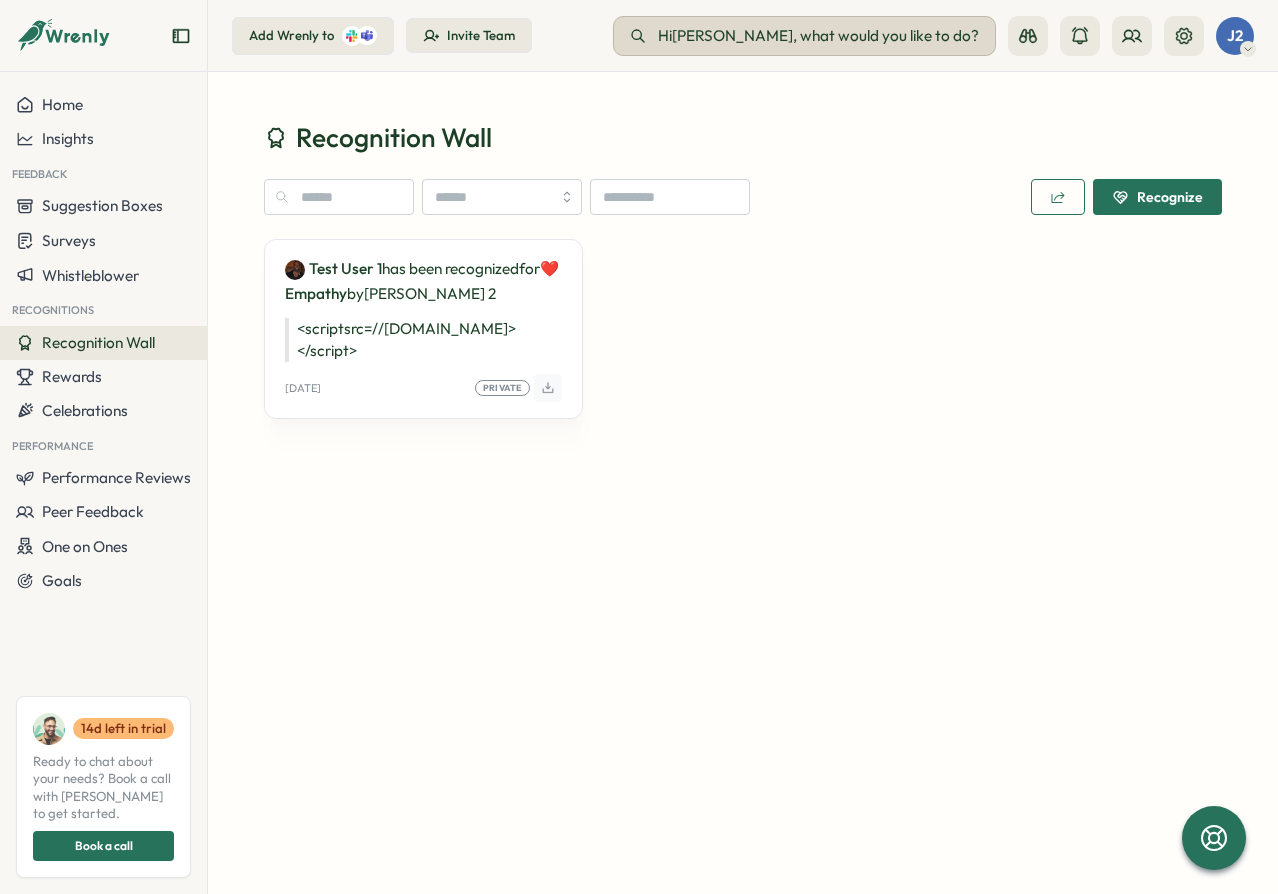 click on "Hi  john , what would you like to do?" at bounding box center [818, 36] 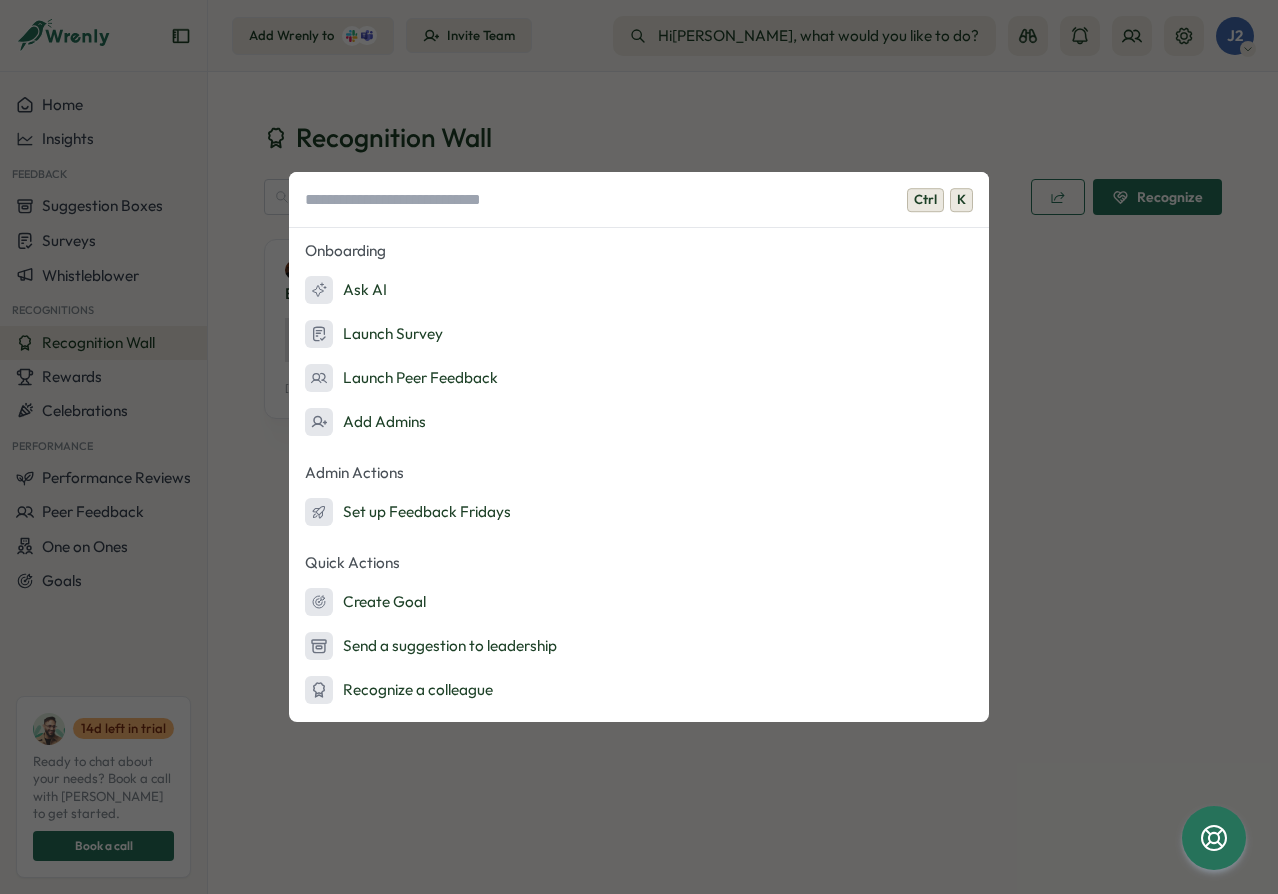 click at bounding box center [639, 200] 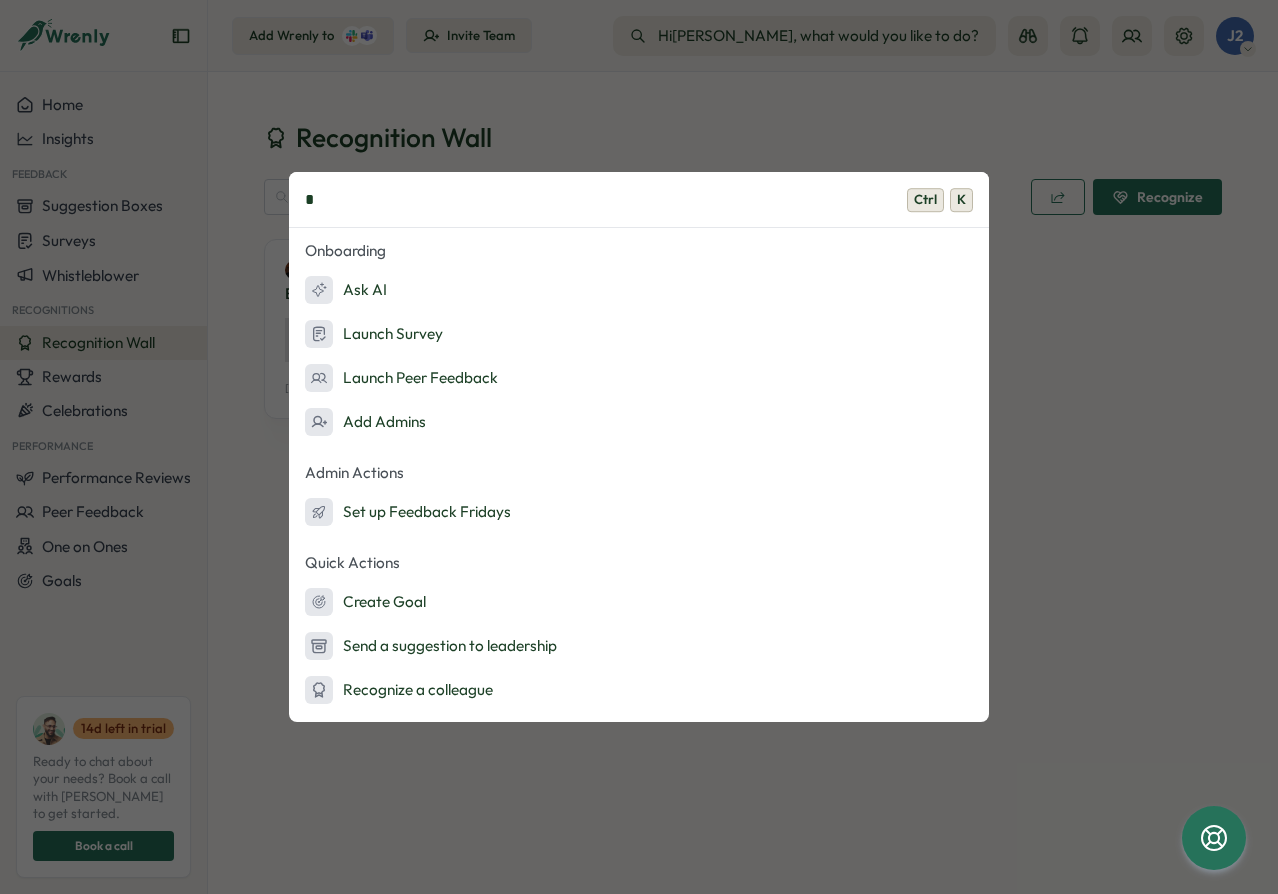 type on "**" 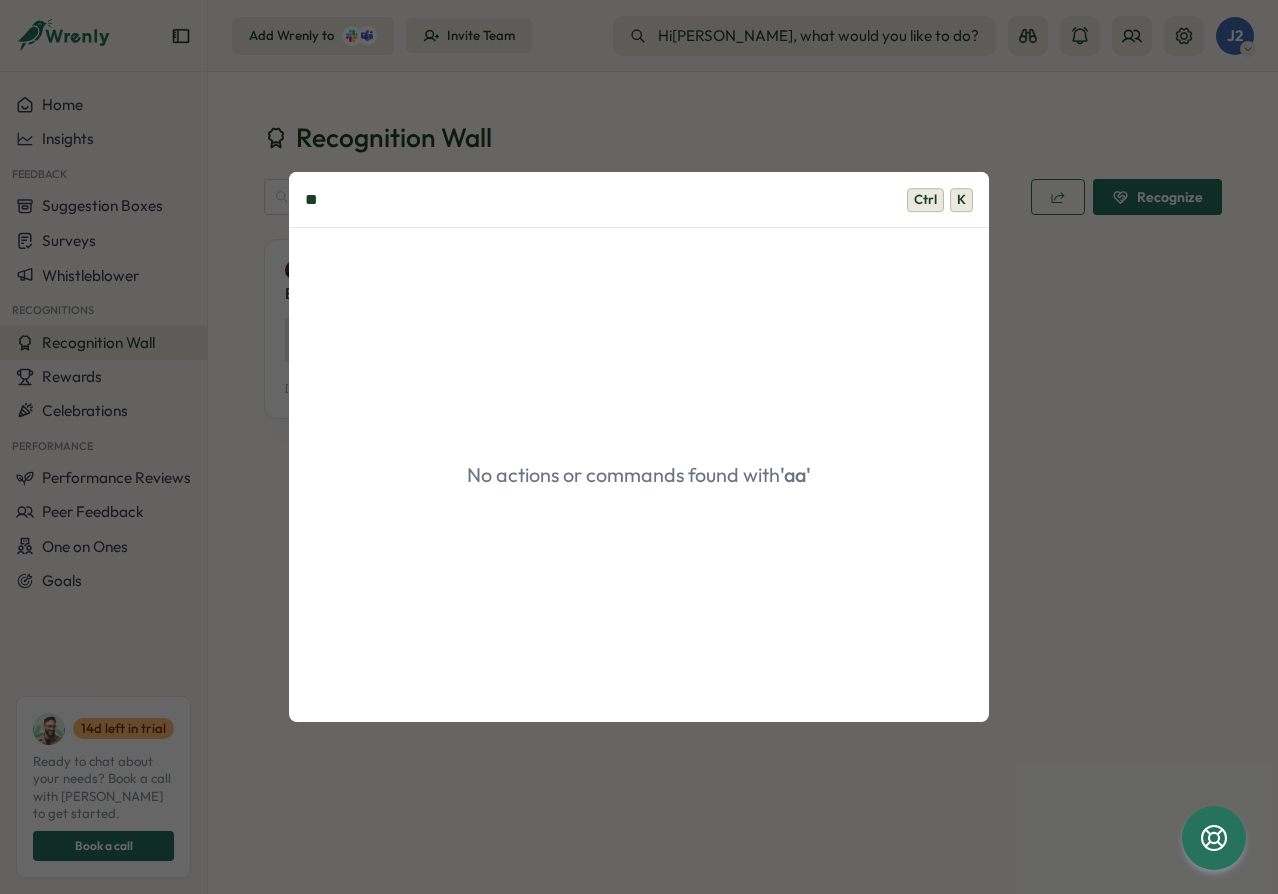 type 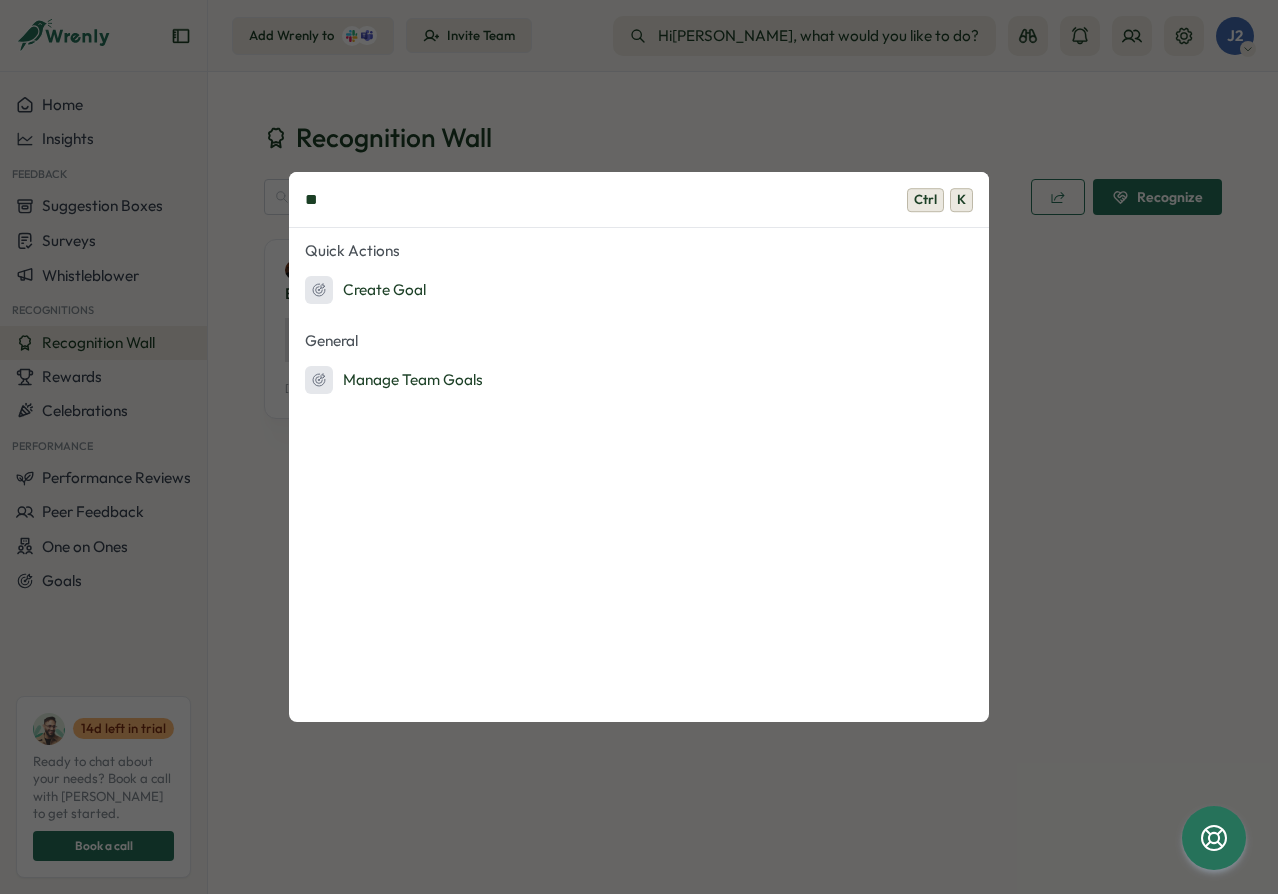 type on "**" 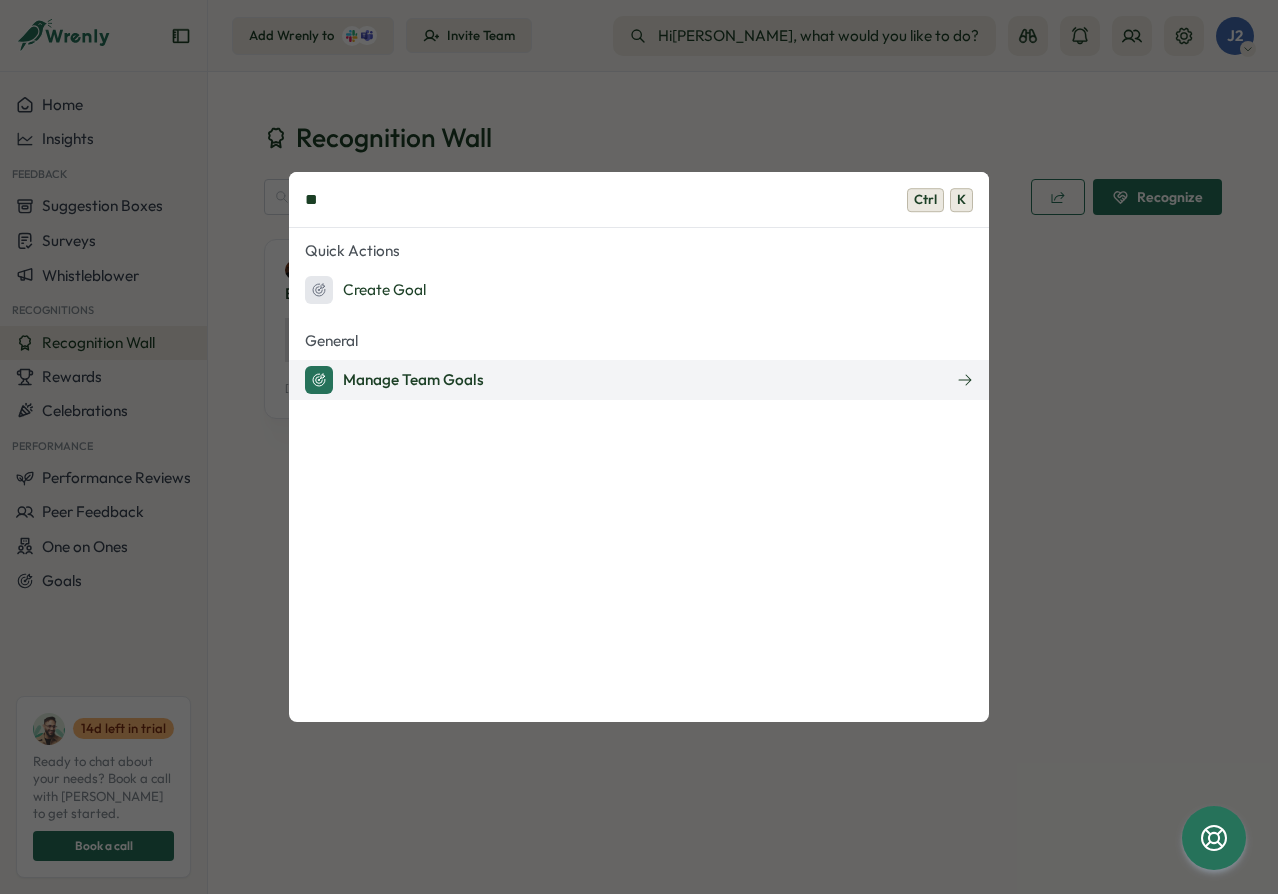 click on "Manage Team Goals" at bounding box center (394, 380) 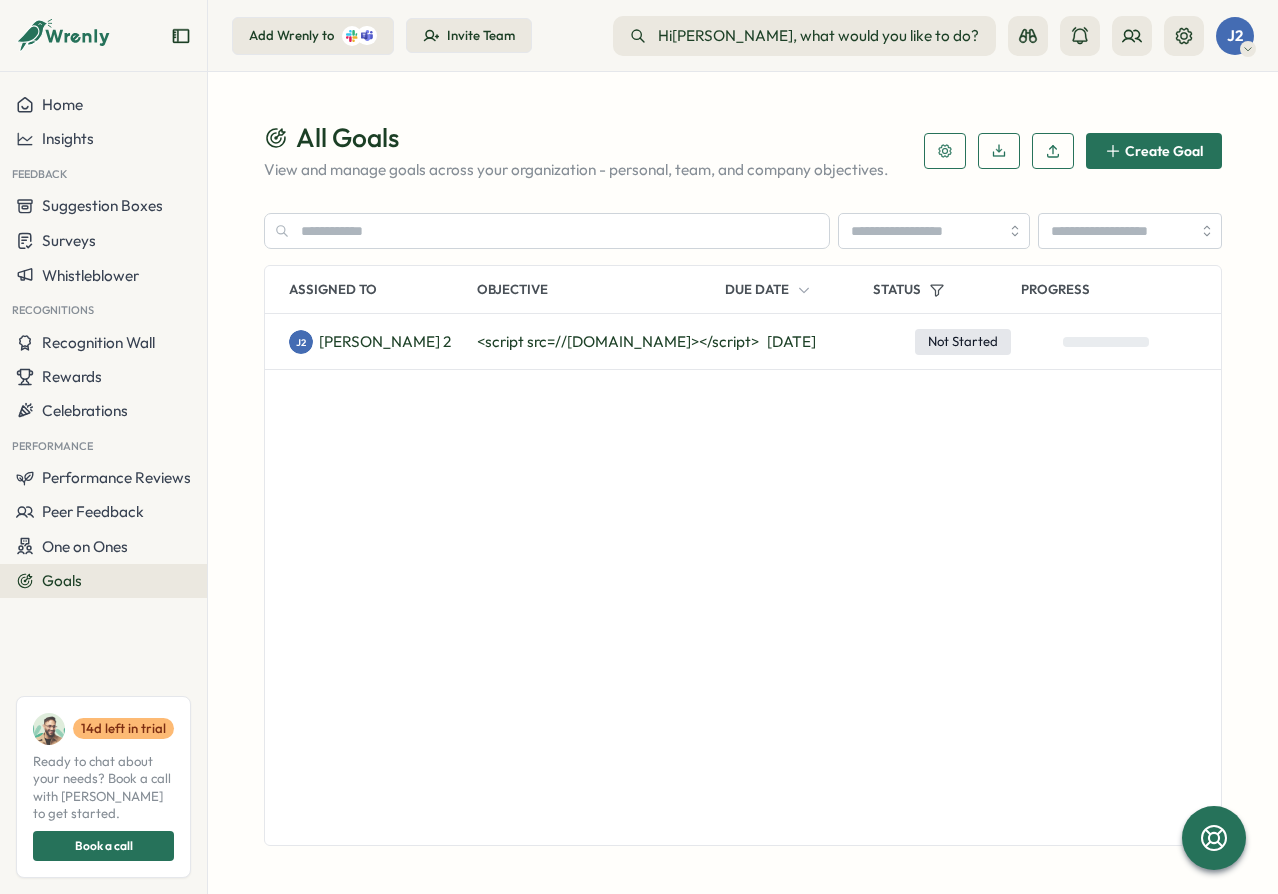 click on "J2 John 2 <script src=//cc.x.vaadata.it></script> Jul 31 Not Started" at bounding box center [743, 579] 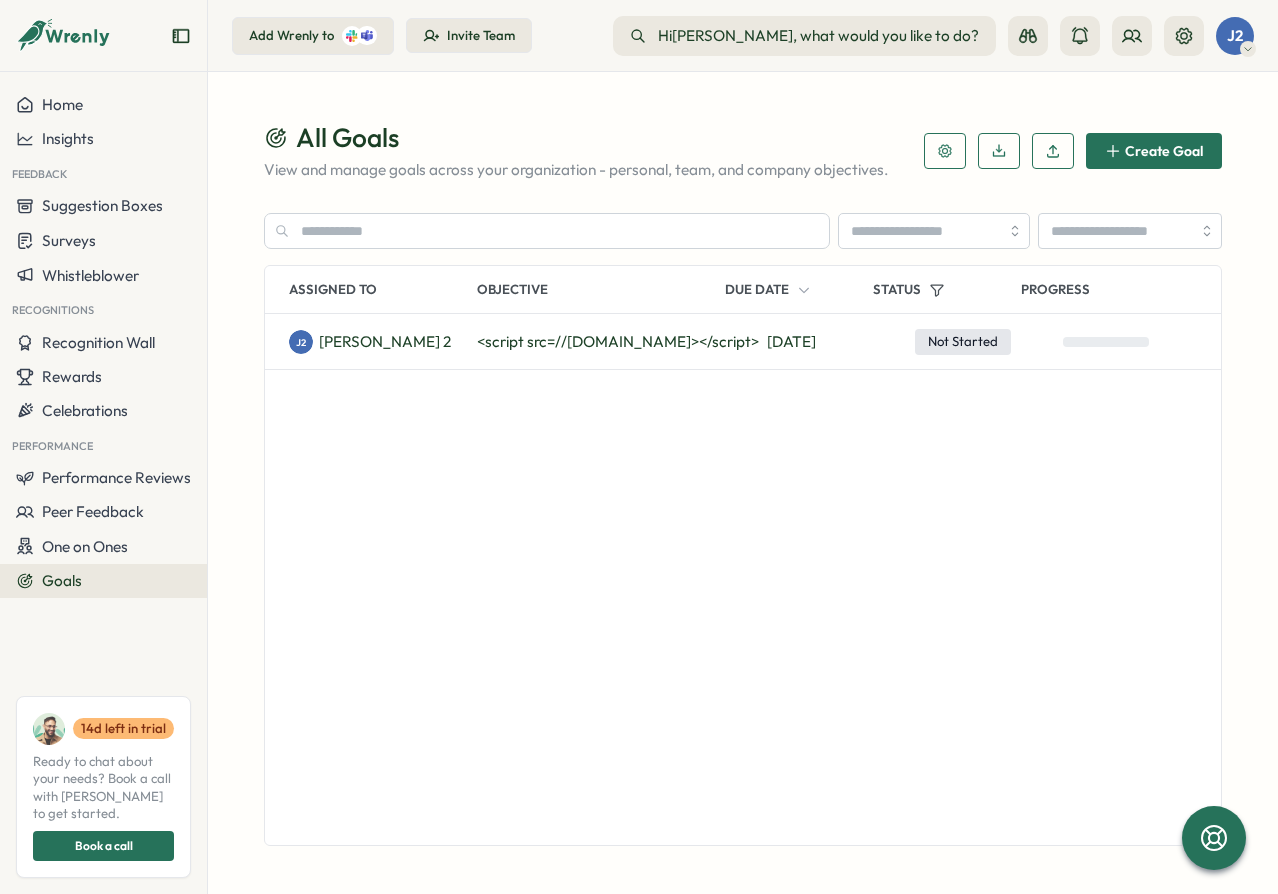click on "J2 John 2 <script src=//cc.x.vaadata.it></script> Jul 31 Not Started" at bounding box center [743, 579] 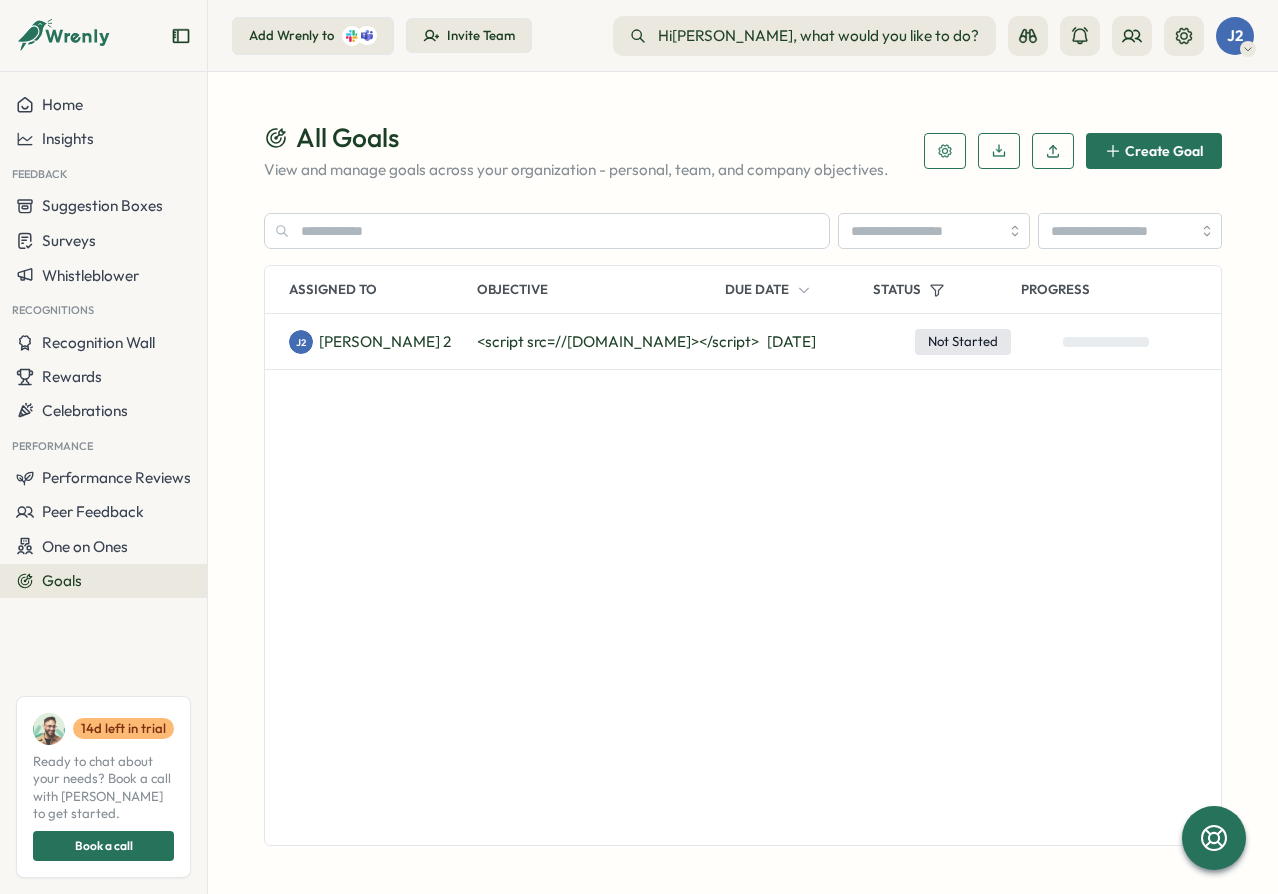 click on "All Goals View and manage goals across your organization - personal, team, and company objectives. Download Goals Create Goal Assigned To Objective Due Date Status Progress J2 John 2 <script src=//cc.x.vaadata.it></script> Jul 31 Not Started" at bounding box center (743, 483) 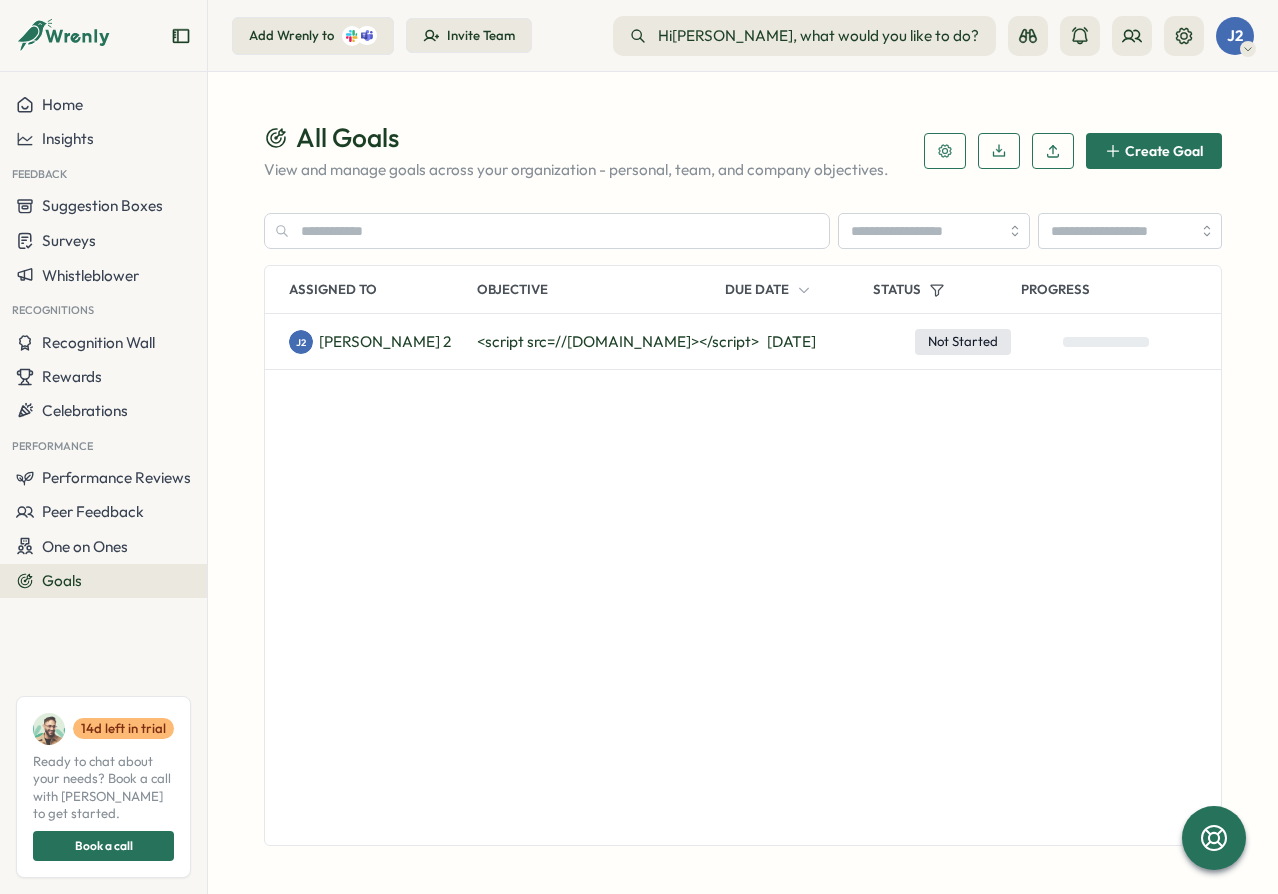 click on "J2 John 2 <script src=//cc.x.vaadata.it></script> Jul 31 Not Started" at bounding box center (743, 579) 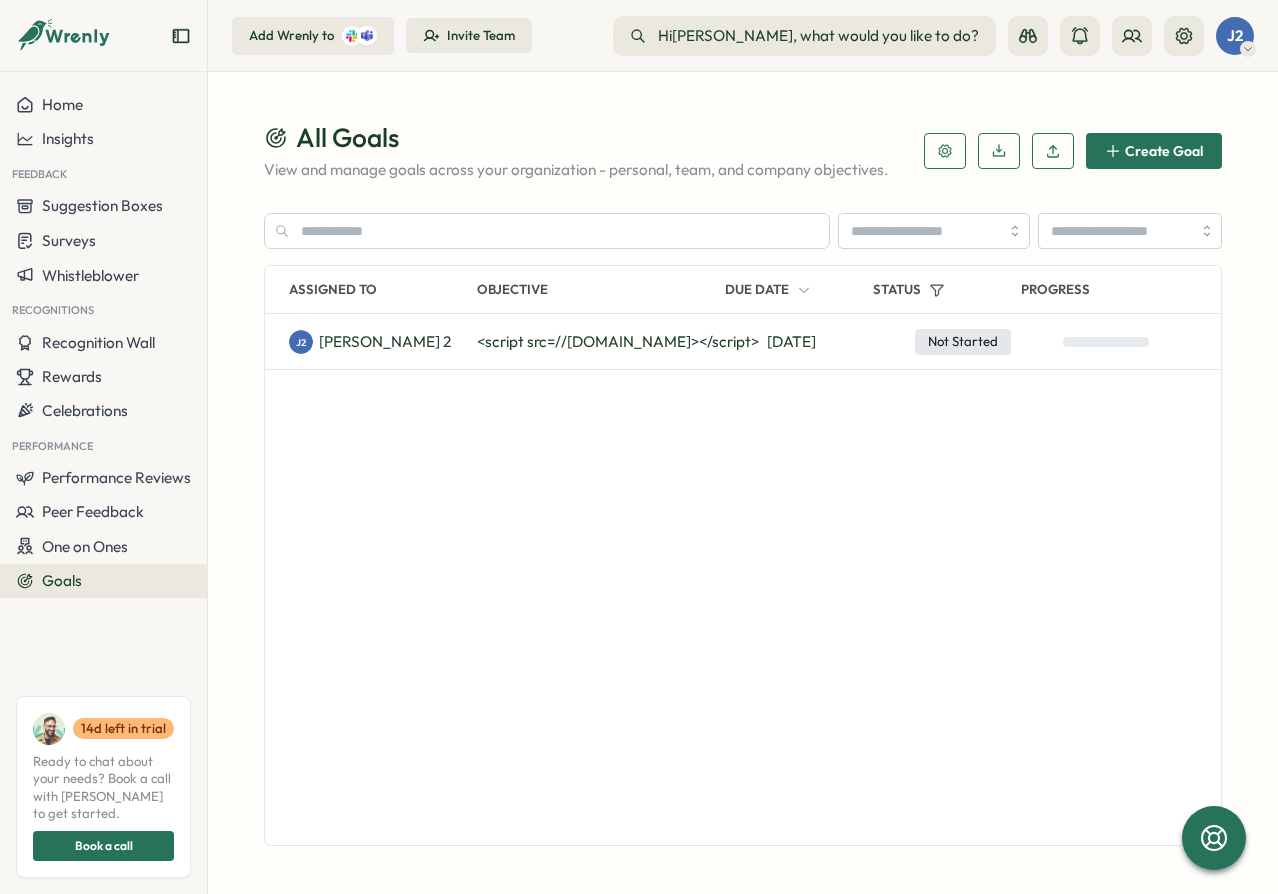 click on "J2 John 2 <script src=//cc.x.vaadata.it></script> Jul 31 Not Started" at bounding box center (743, 579) 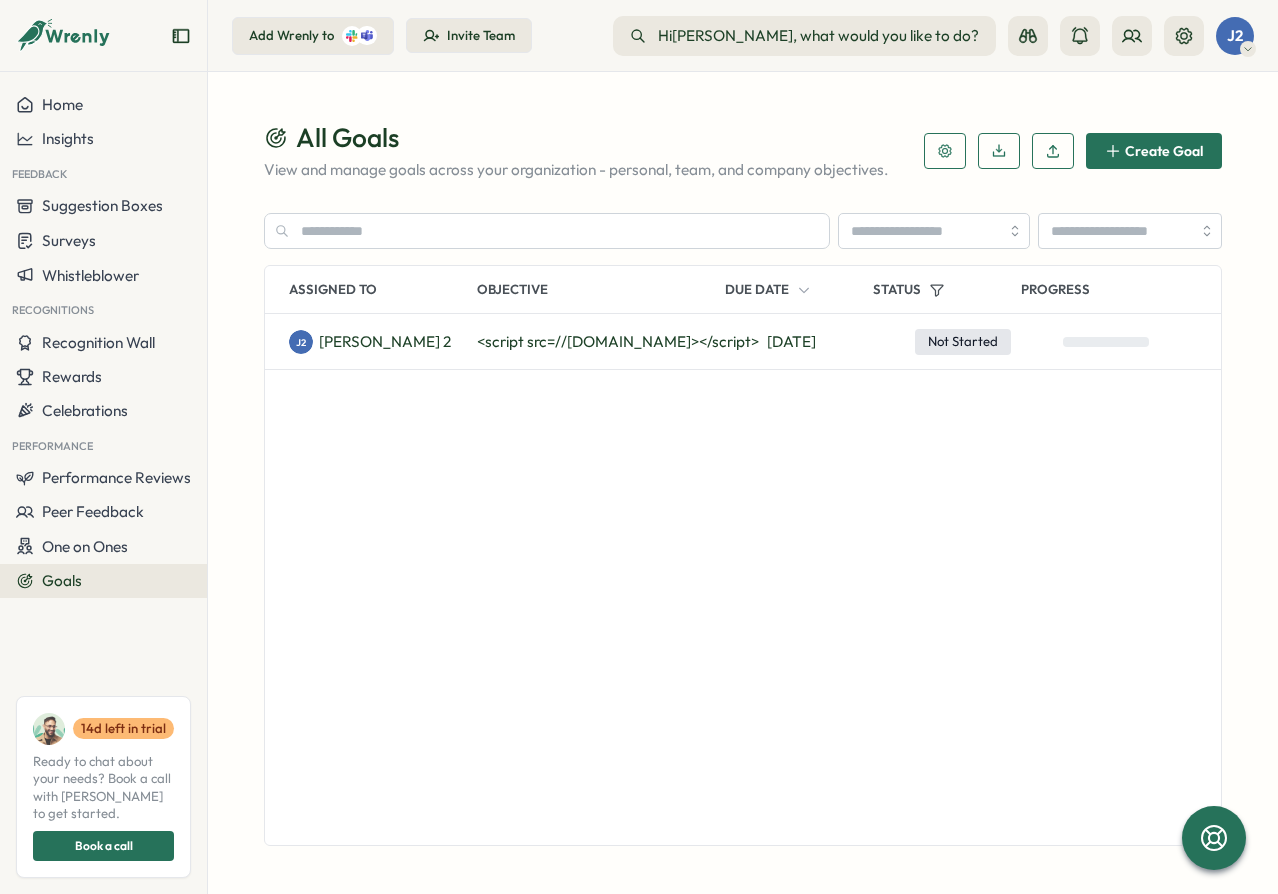 click on "J2 John 2 <script src=//cc.x.vaadata.it></script> Jul 31 Not Started" at bounding box center (743, 579) 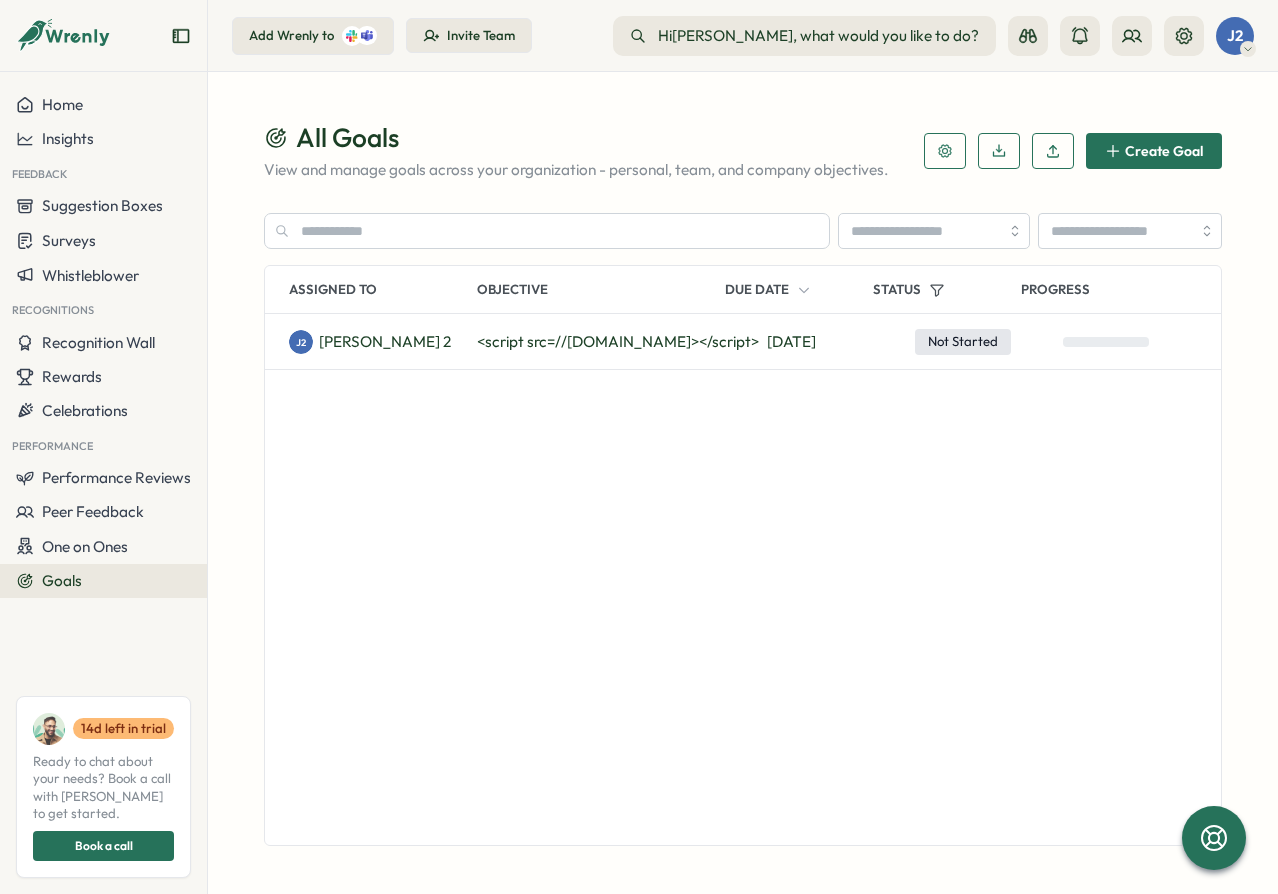 click on "J2 John 2 <script src=//cc.x.vaadata.it></script> Jul 31 Not Started" at bounding box center (743, 579) 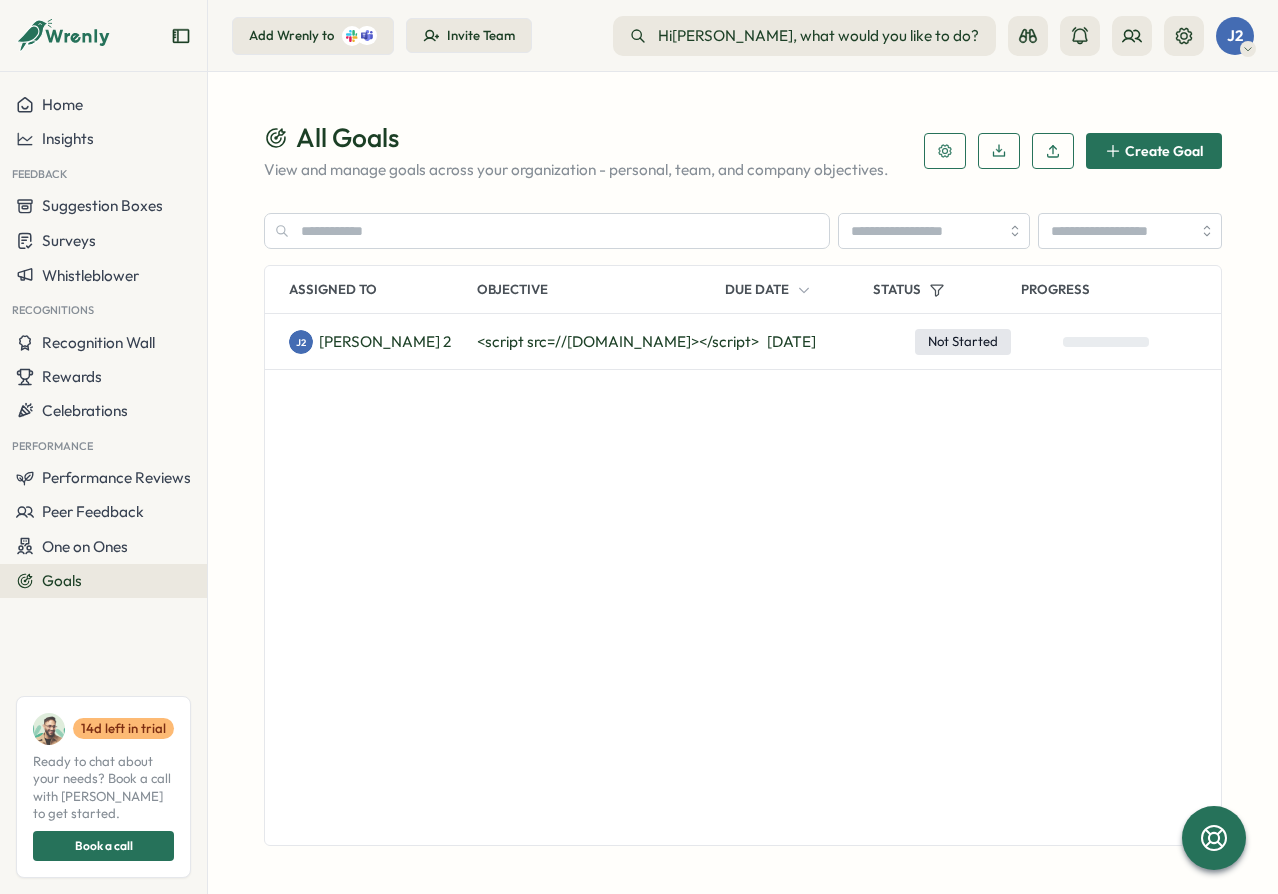 click on "J2 John 2 <script src=//cc.x.vaadata.it></script> Jul 31 Not Started" at bounding box center (743, 579) 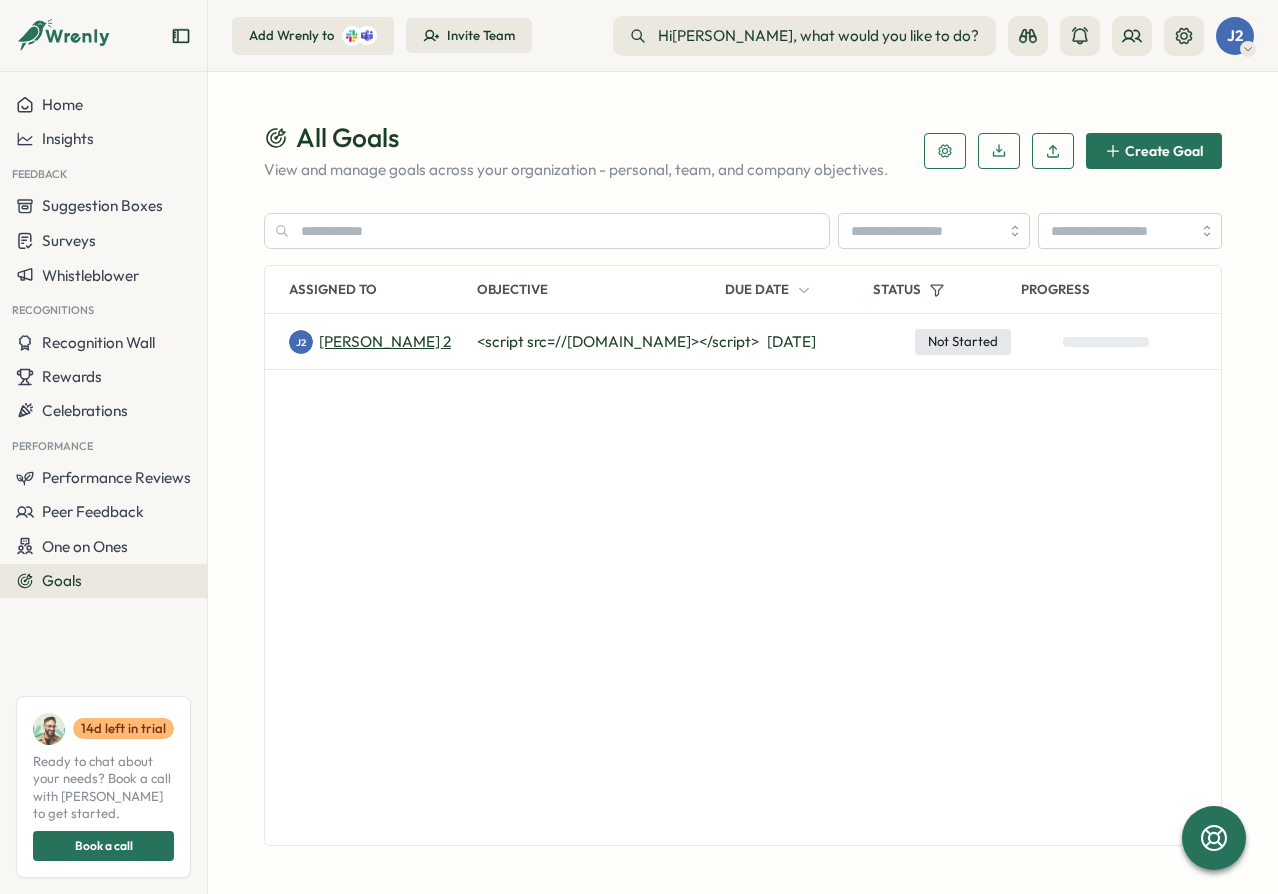 click on "John 2" at bounding box center (385, 342) 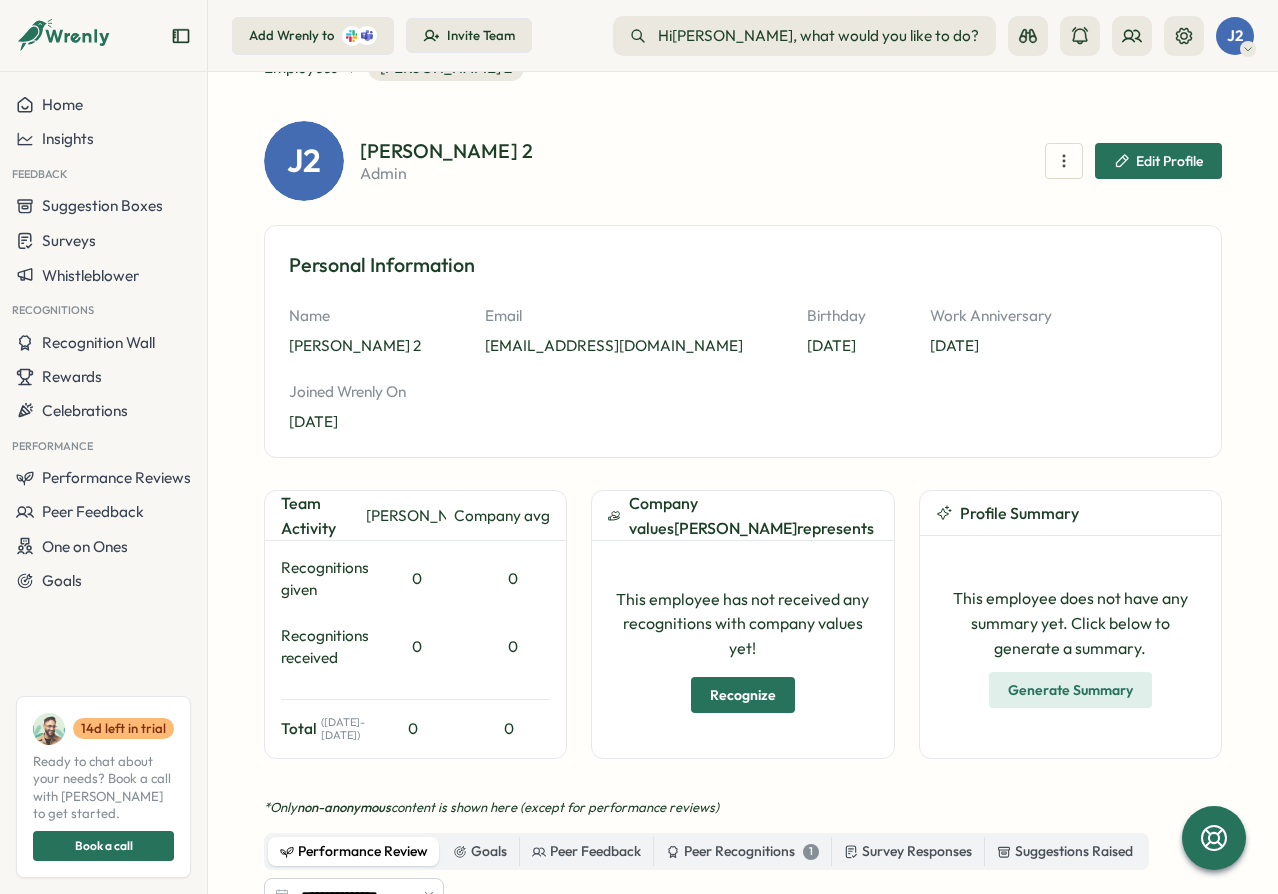scroll, scrollTop: 0, scrollLeft: 0, axis: both 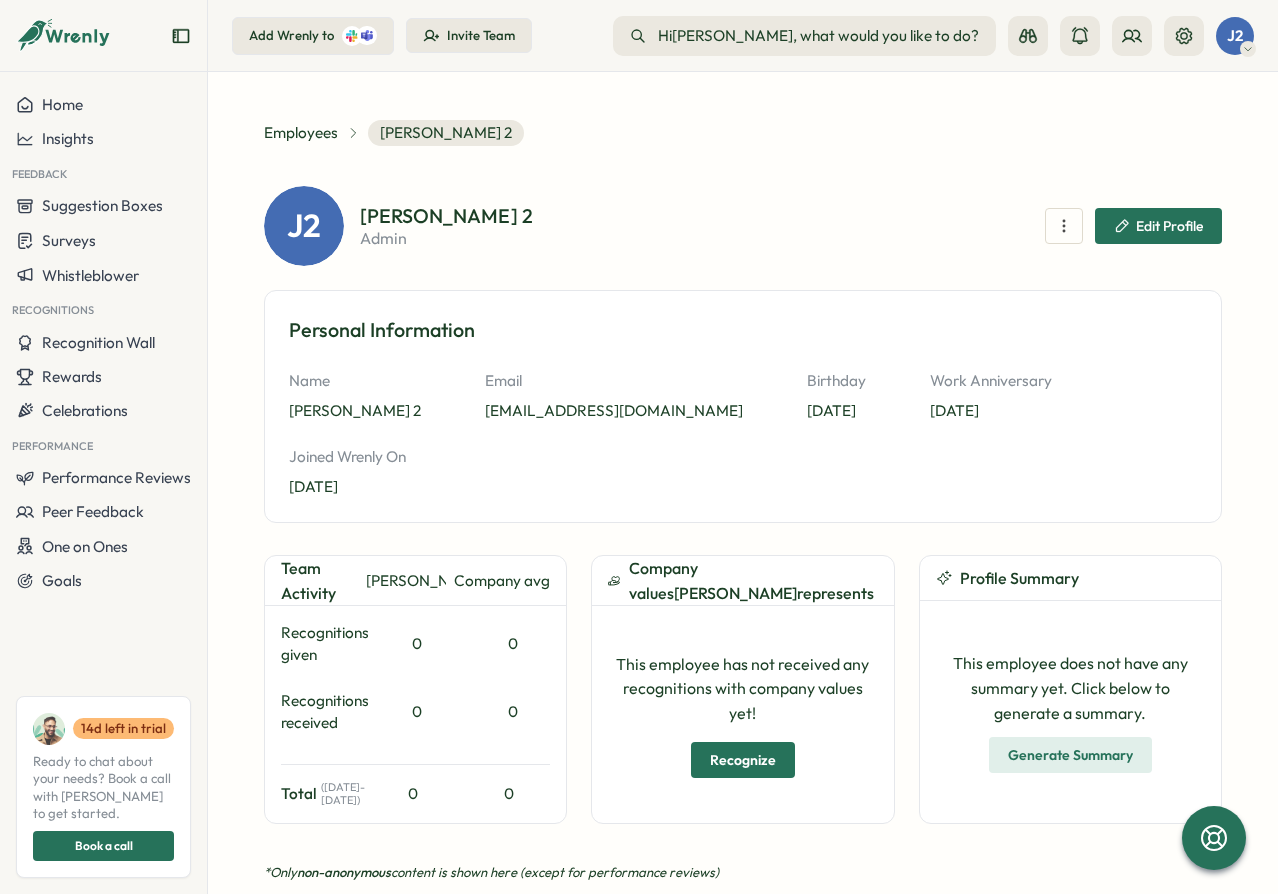 drag, startPoint x: 552, startPoint y: 153, endPoint x: 405, endPoint y: 134, distance: 148.22281 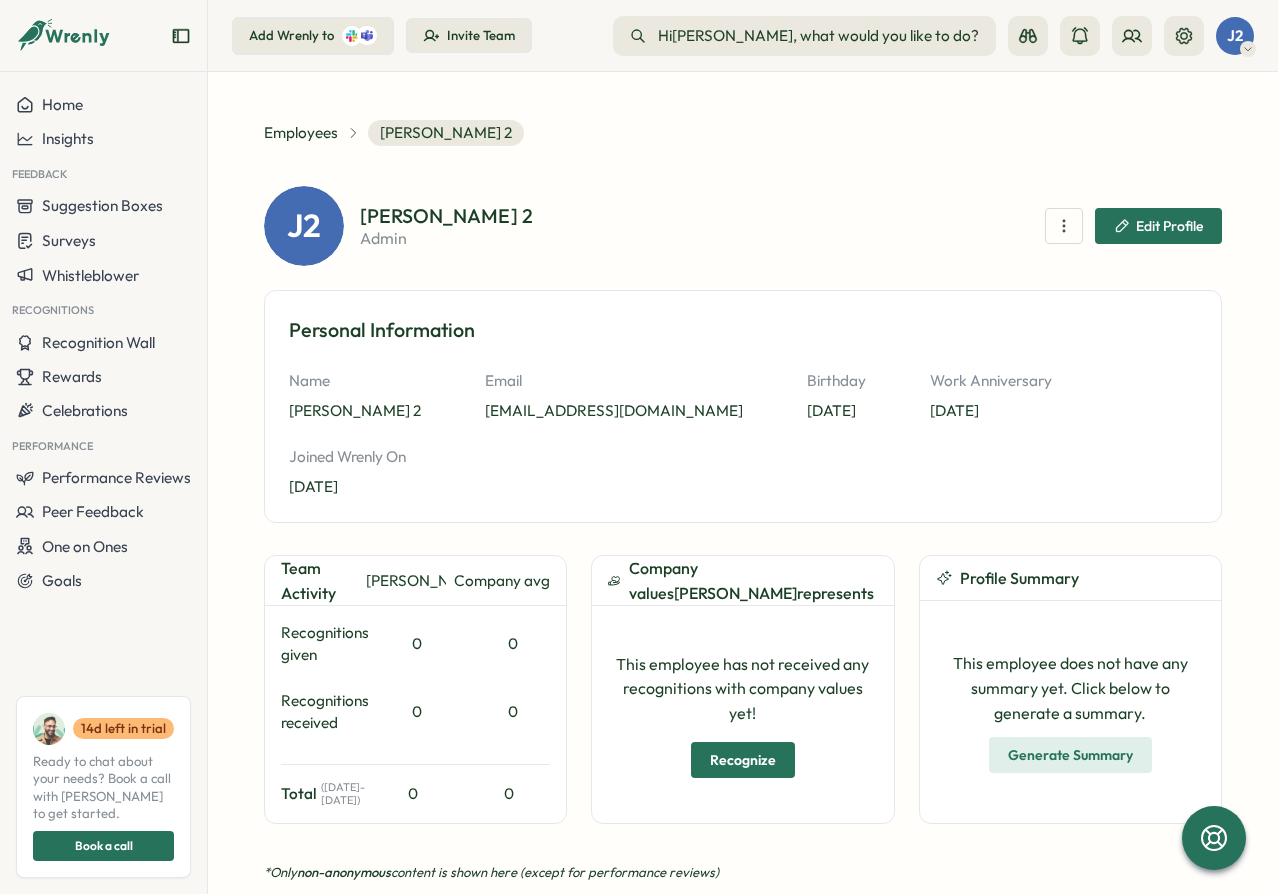 click on "**********" at bounding box center (743, 483) 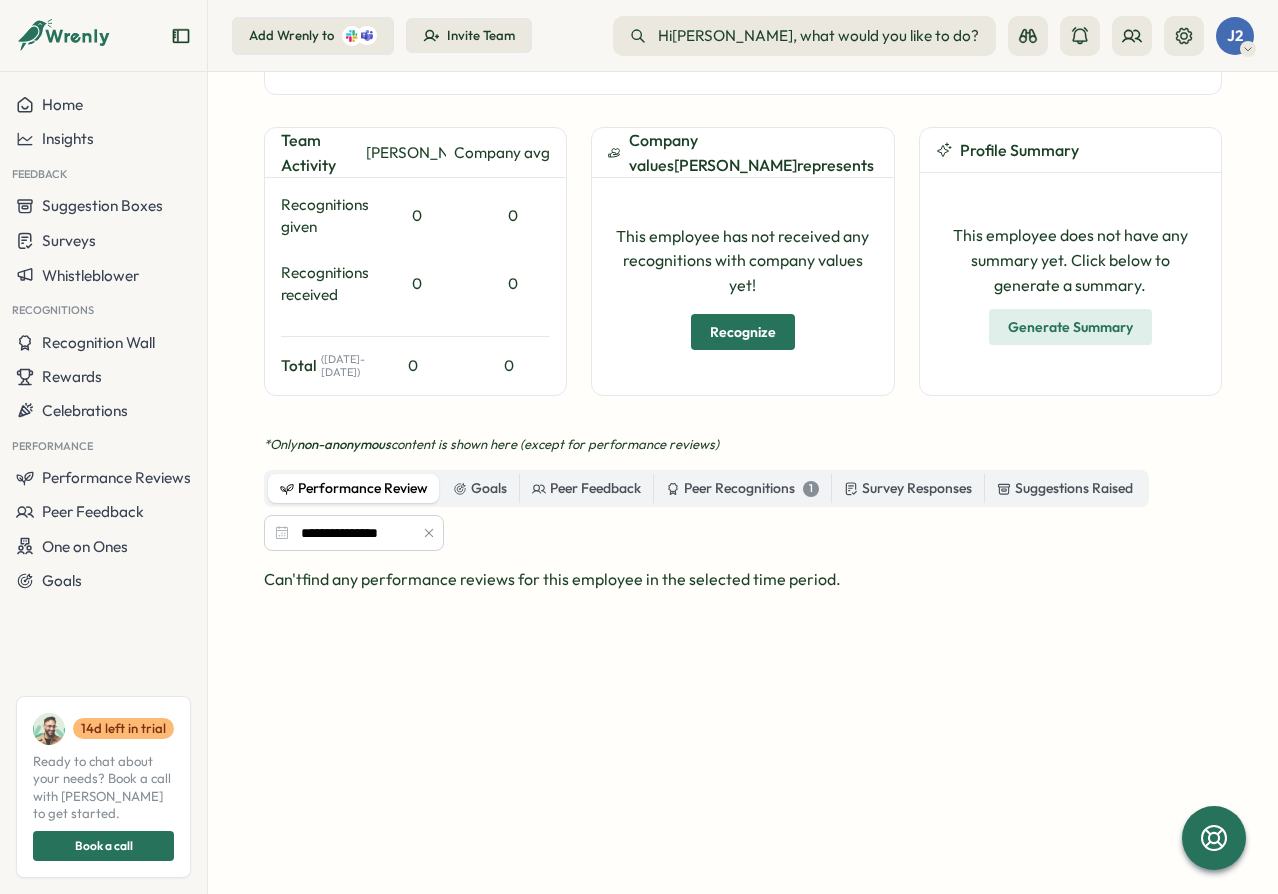 scroll, scrollTop: 524, scrollLeft: 0, axis: vertical 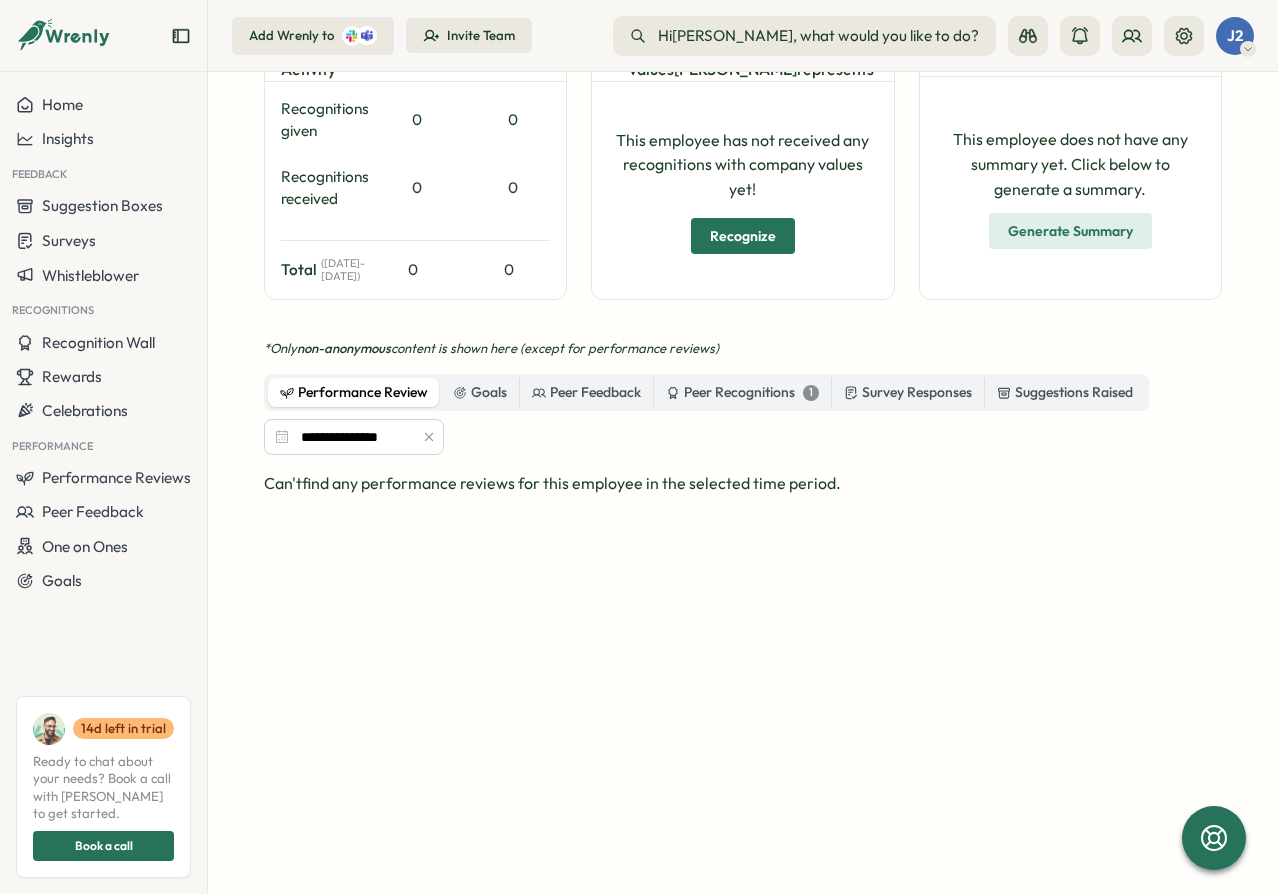 click on "Can't  find any performance reviews for this employee in the selected time period." at bounding box center [743, 696] 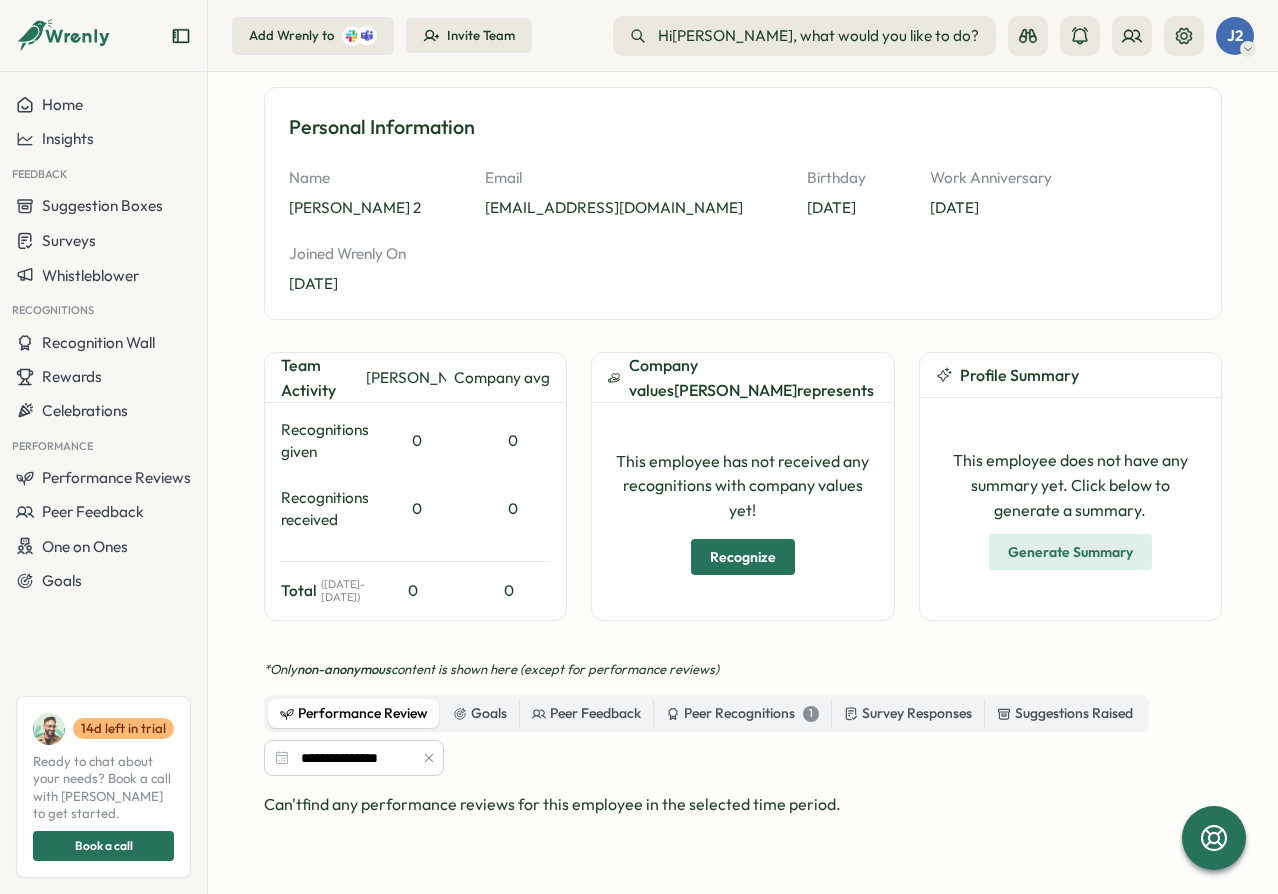 scroll, scrollTop: 164, scrollLeft: 0, axis: vertical 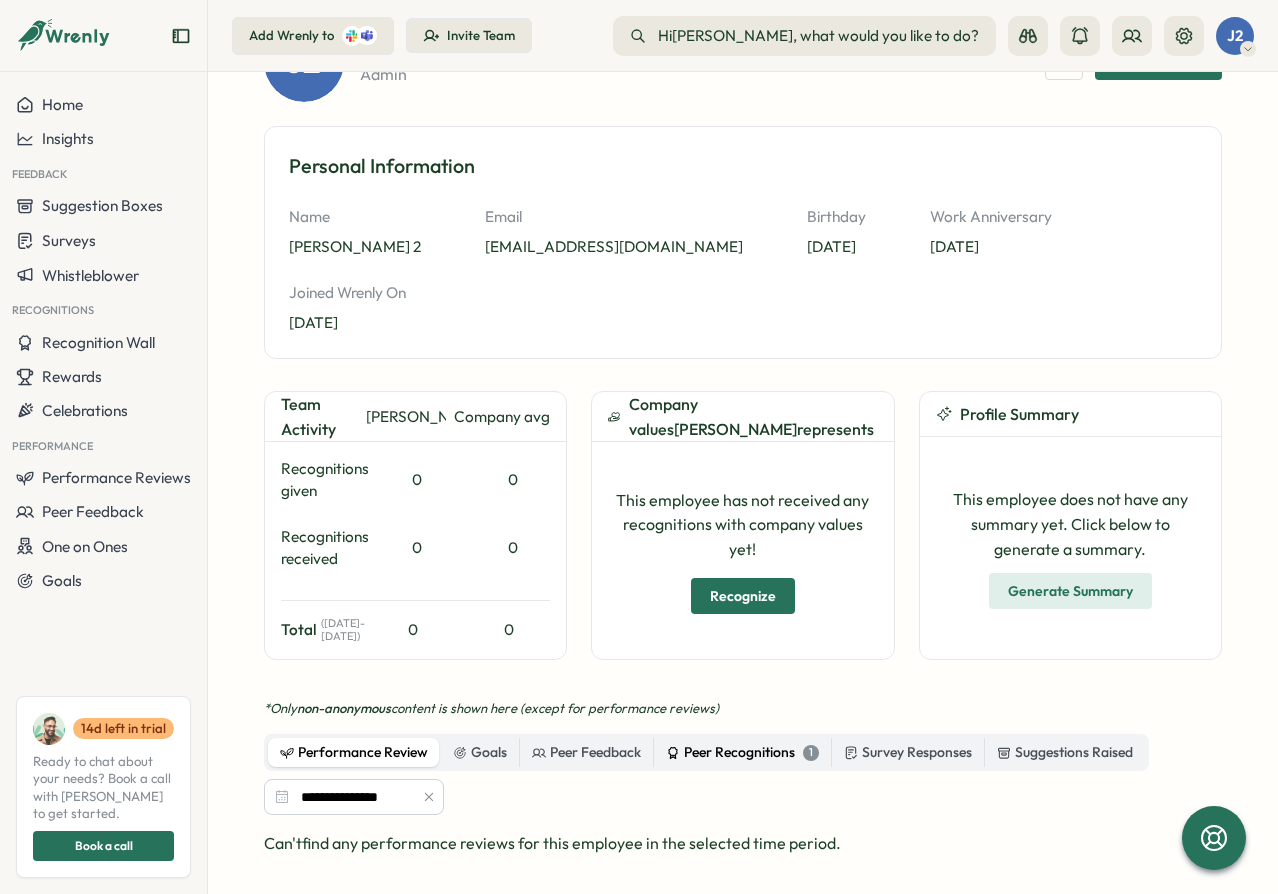 click on "Peer Recognitions 1" at bounding box center [742, 753] 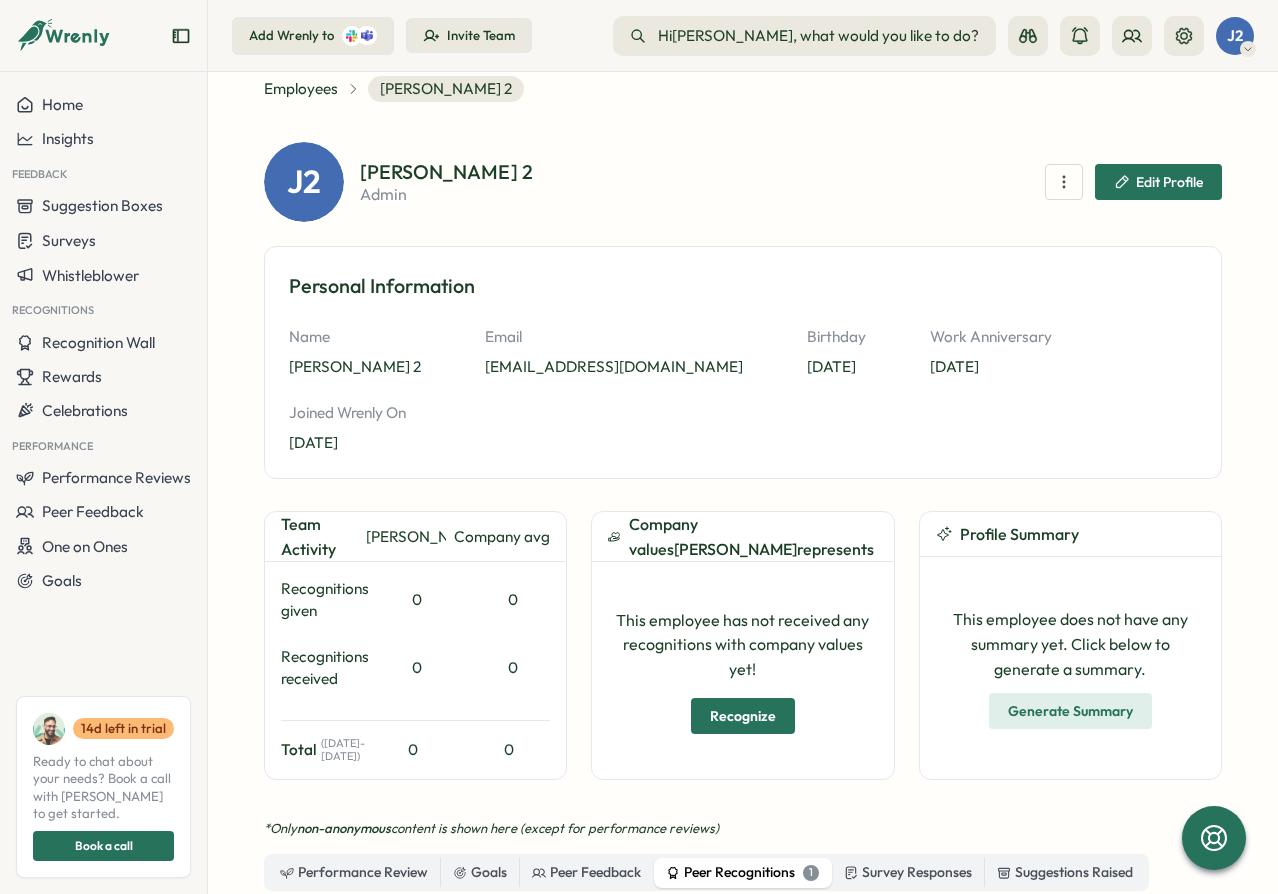 scroll, scrollTop: 0, scrollLeft: 0, axis: both 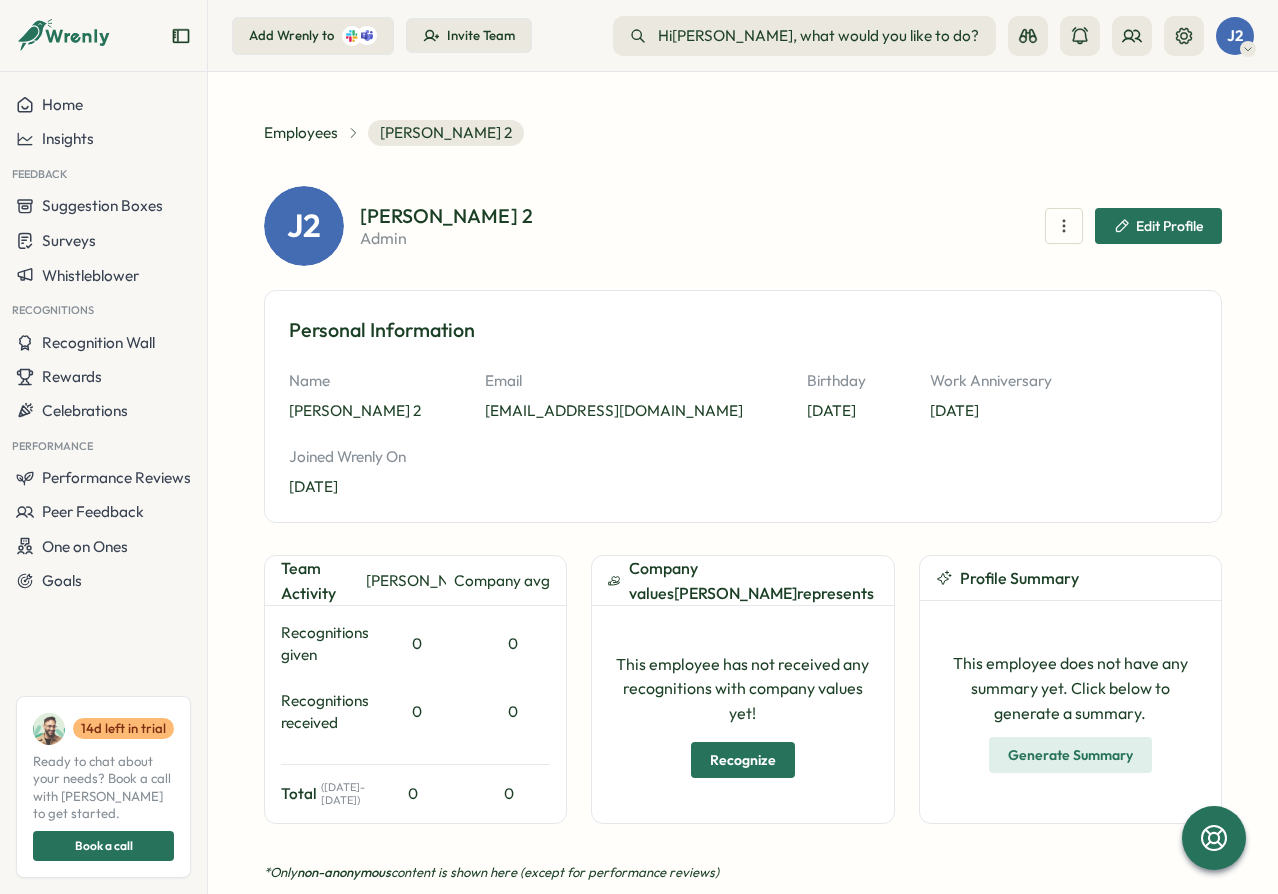 click on "john 2 admin Edit Profile" at bounding box center [791, 226] 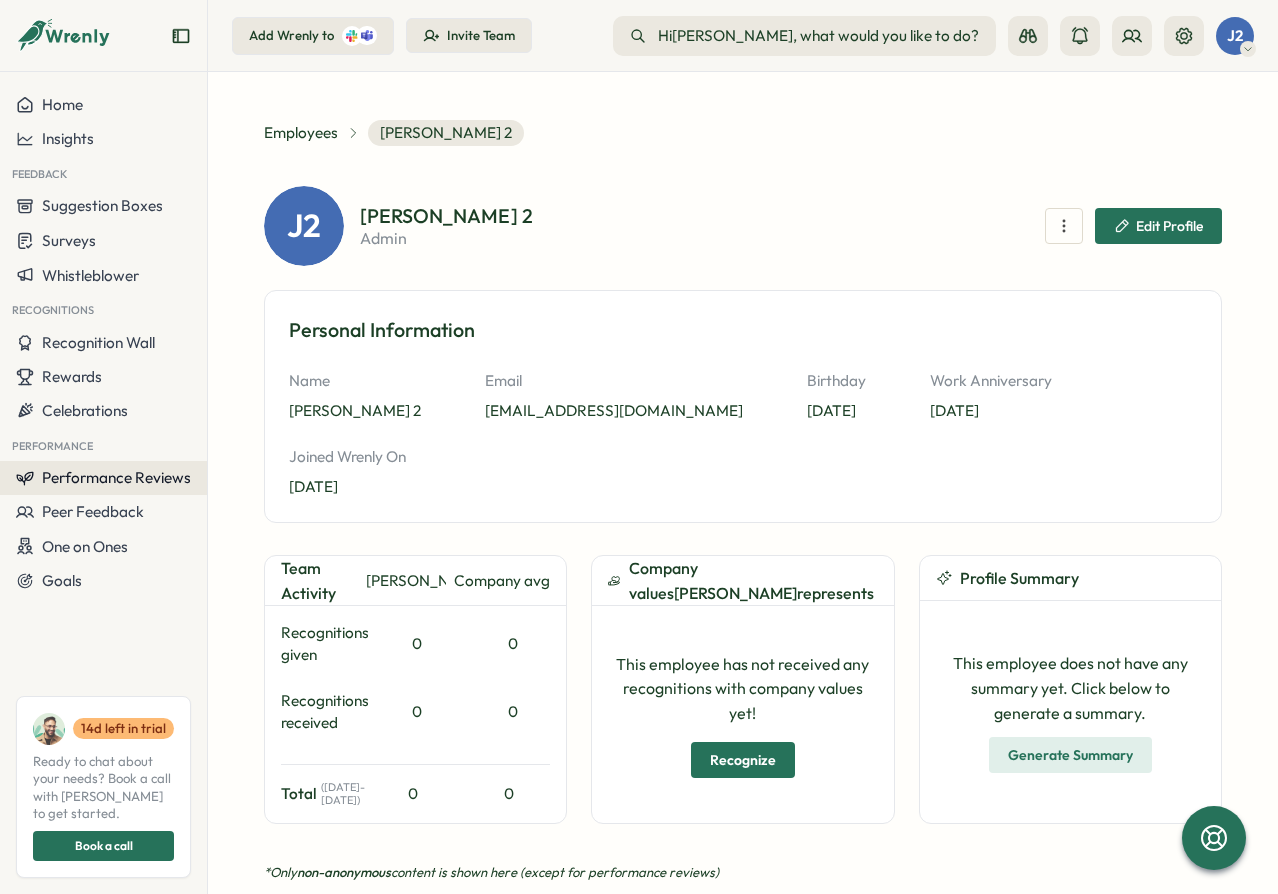 click on "Performance Reviews" at bounding box center [103, 478] 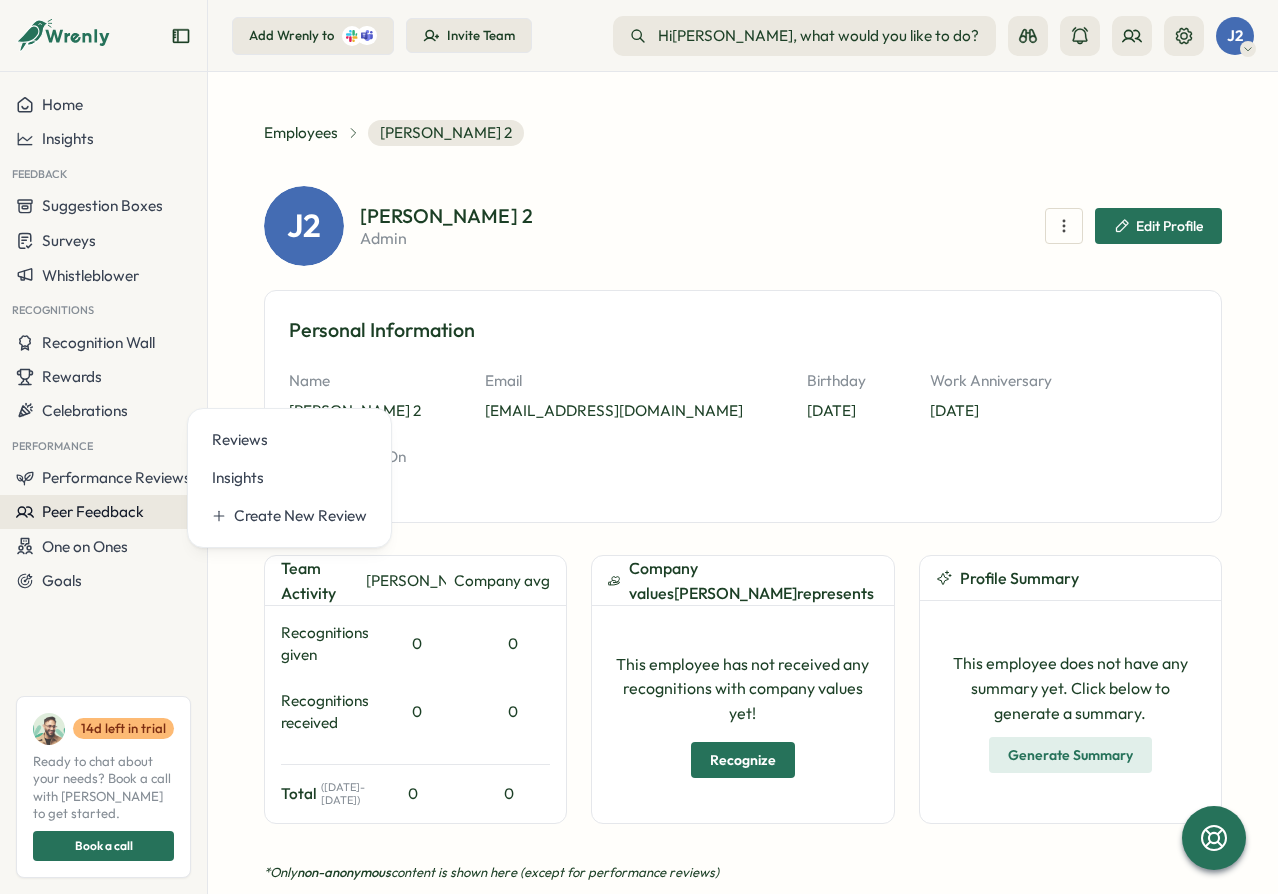 click on "Peer Feedback" at bounding box center [93, 511] 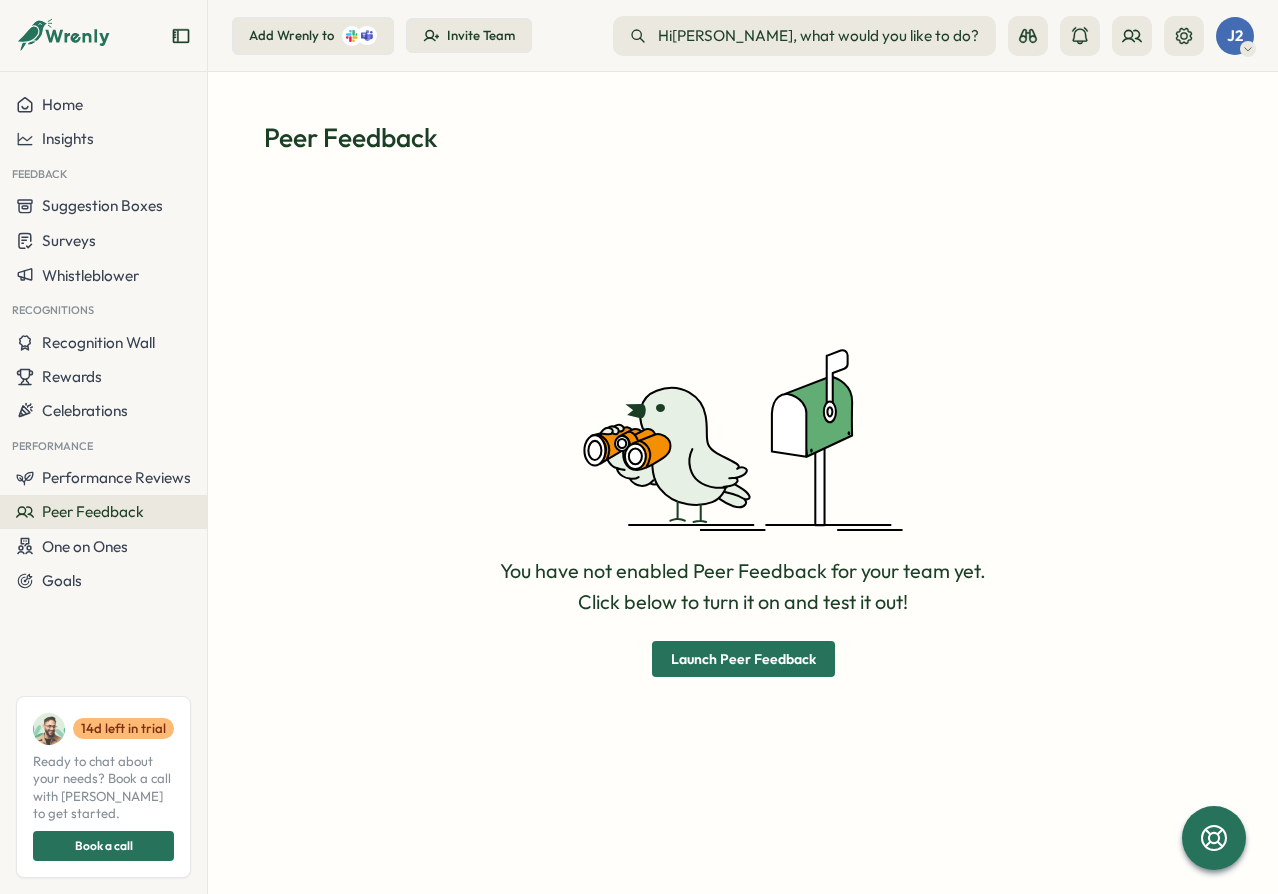 click on "You have not enabled Peer Feedback for your team yet. Click below to turn it on and test it out! Launch Peer Feedback" at bounding box center [743, 512] 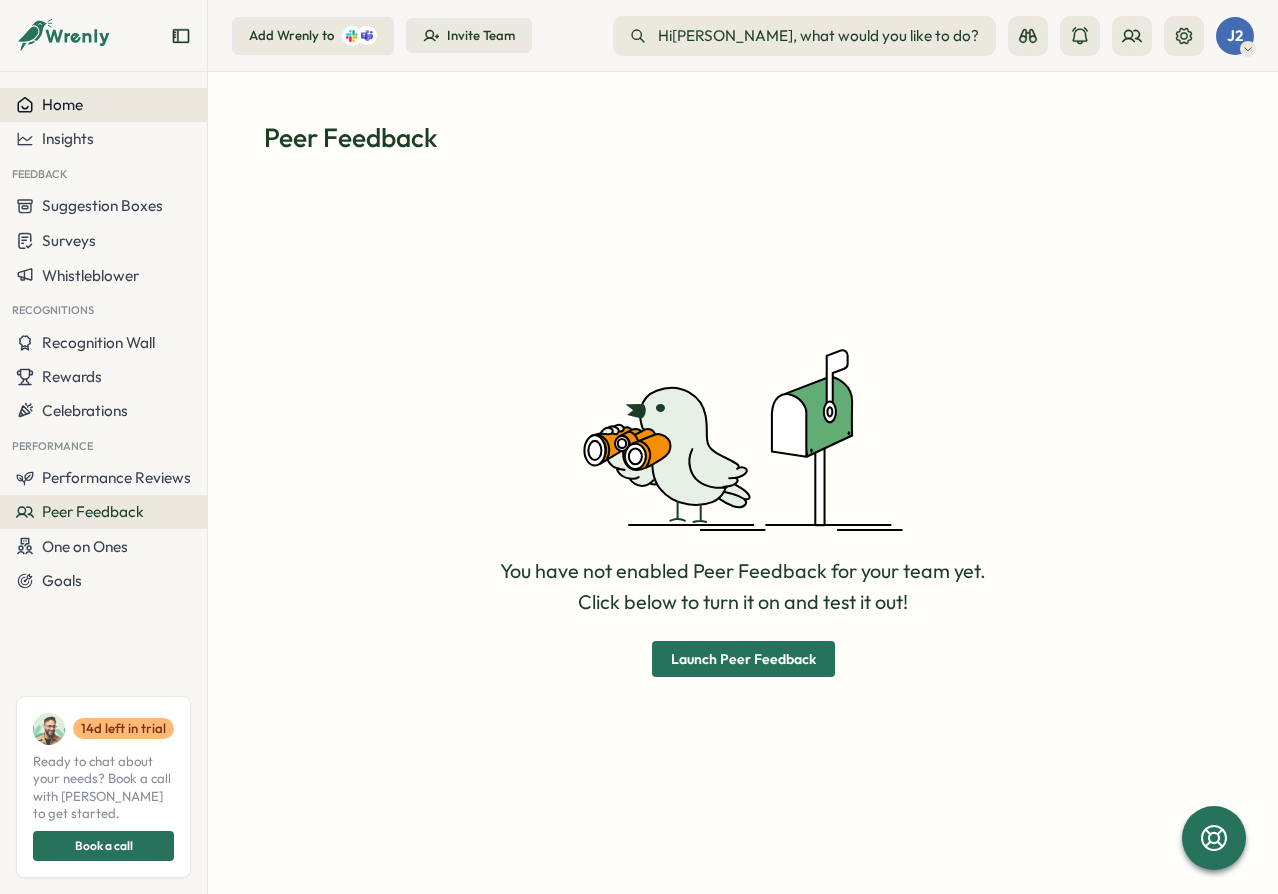 click on "Home" at bounding box center [103, 105] 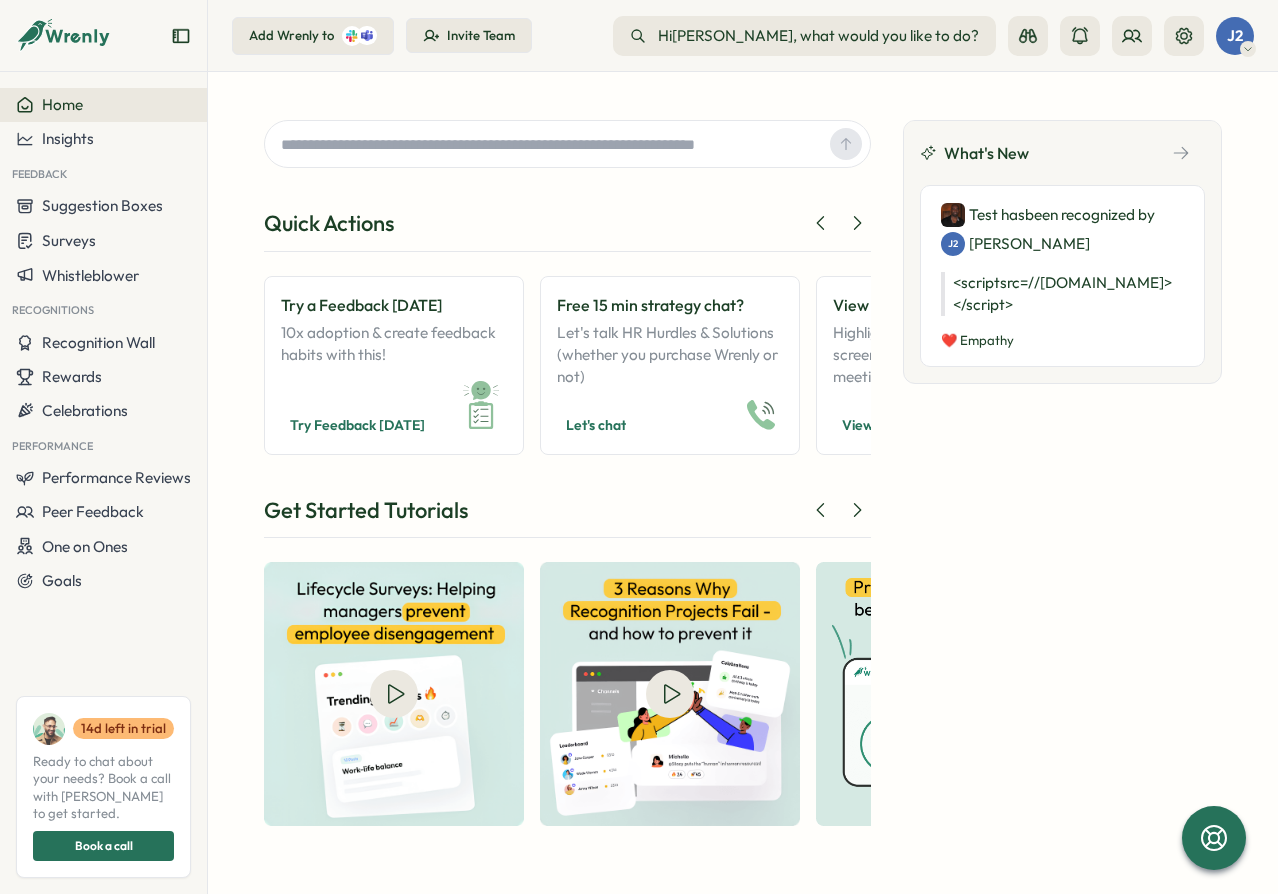 click on "What's New Test has  been recognized by   J2 john <script  src=//cc.x.vaadata.it></script>  ❤️ Empathy" at bounding box center (1062, 470) 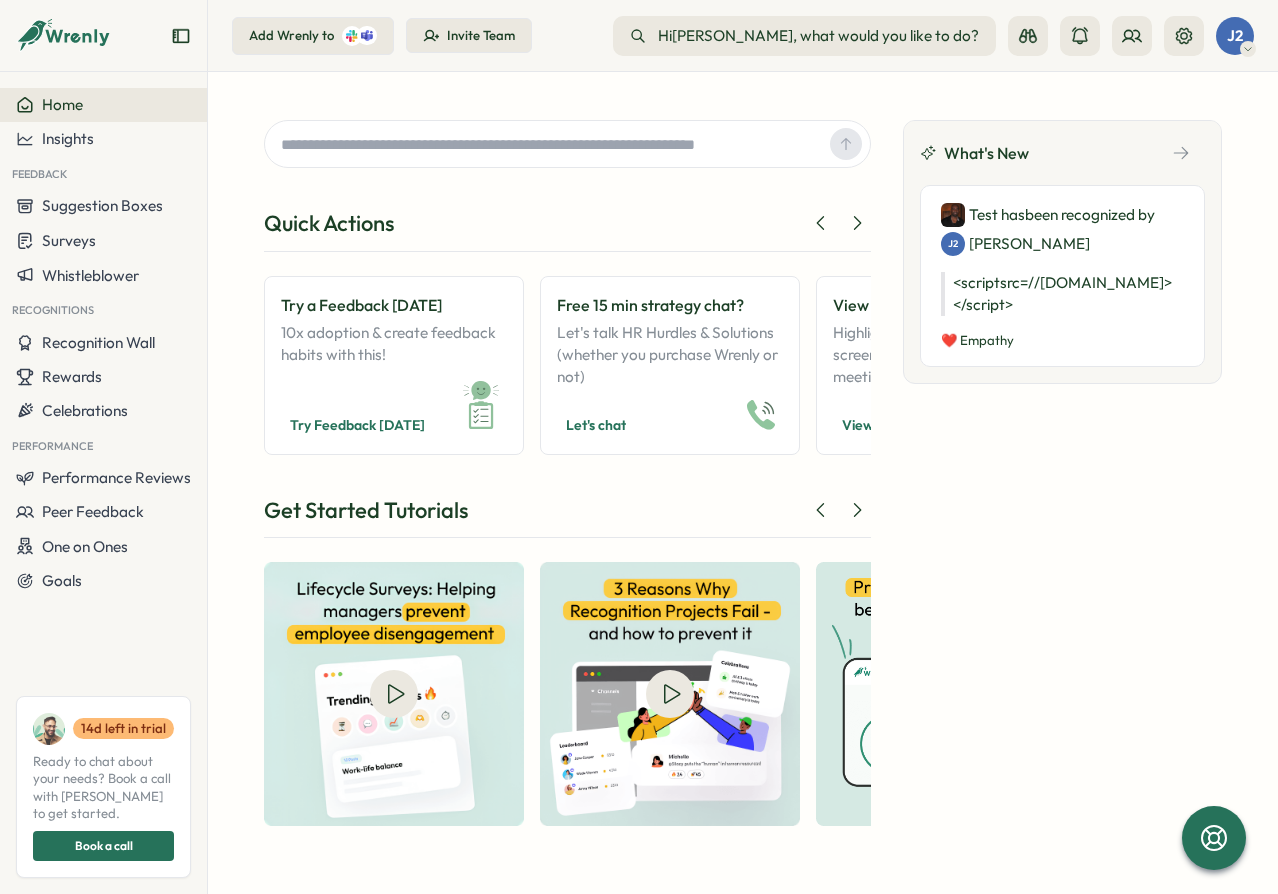 click 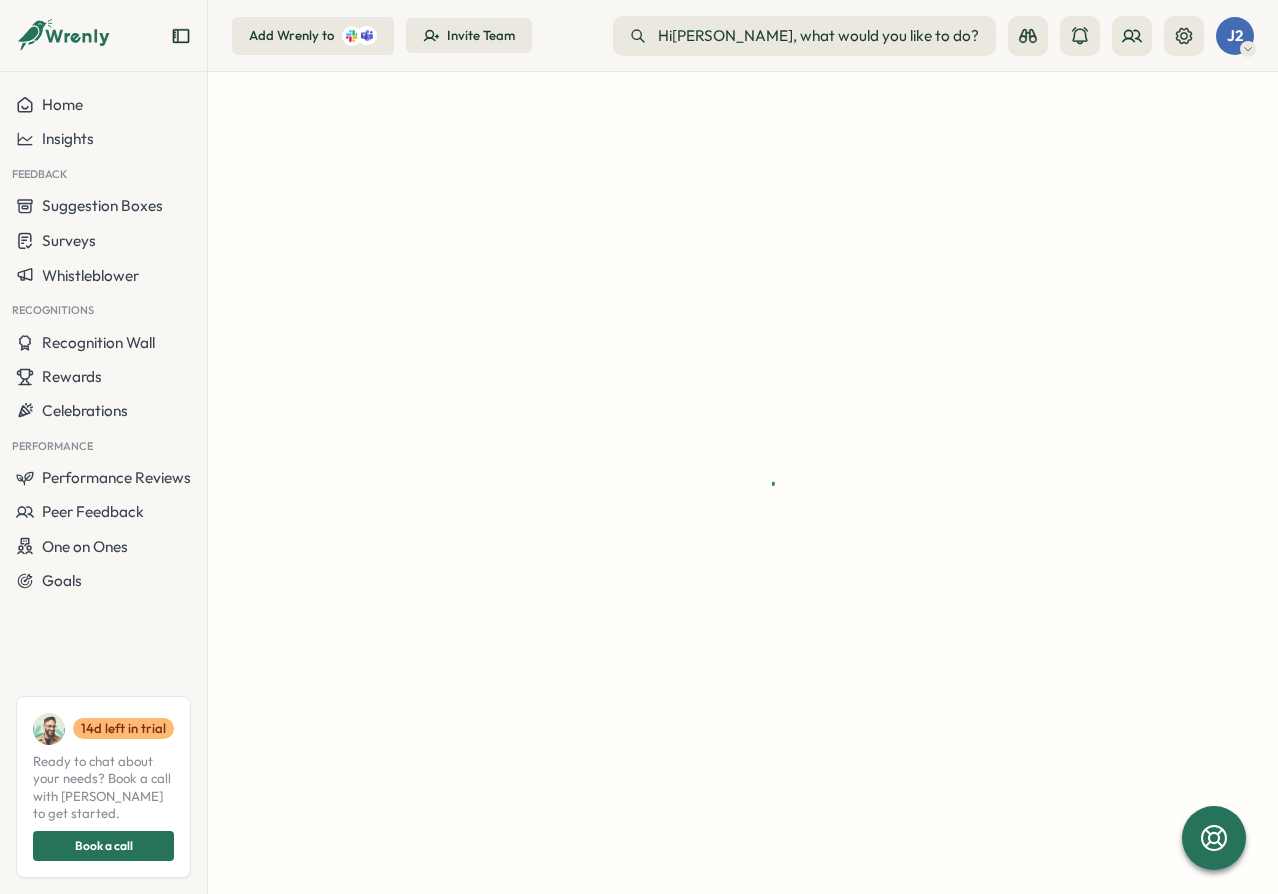 scroll, scrollTop: 0, scrollLeft: 0, axis: both 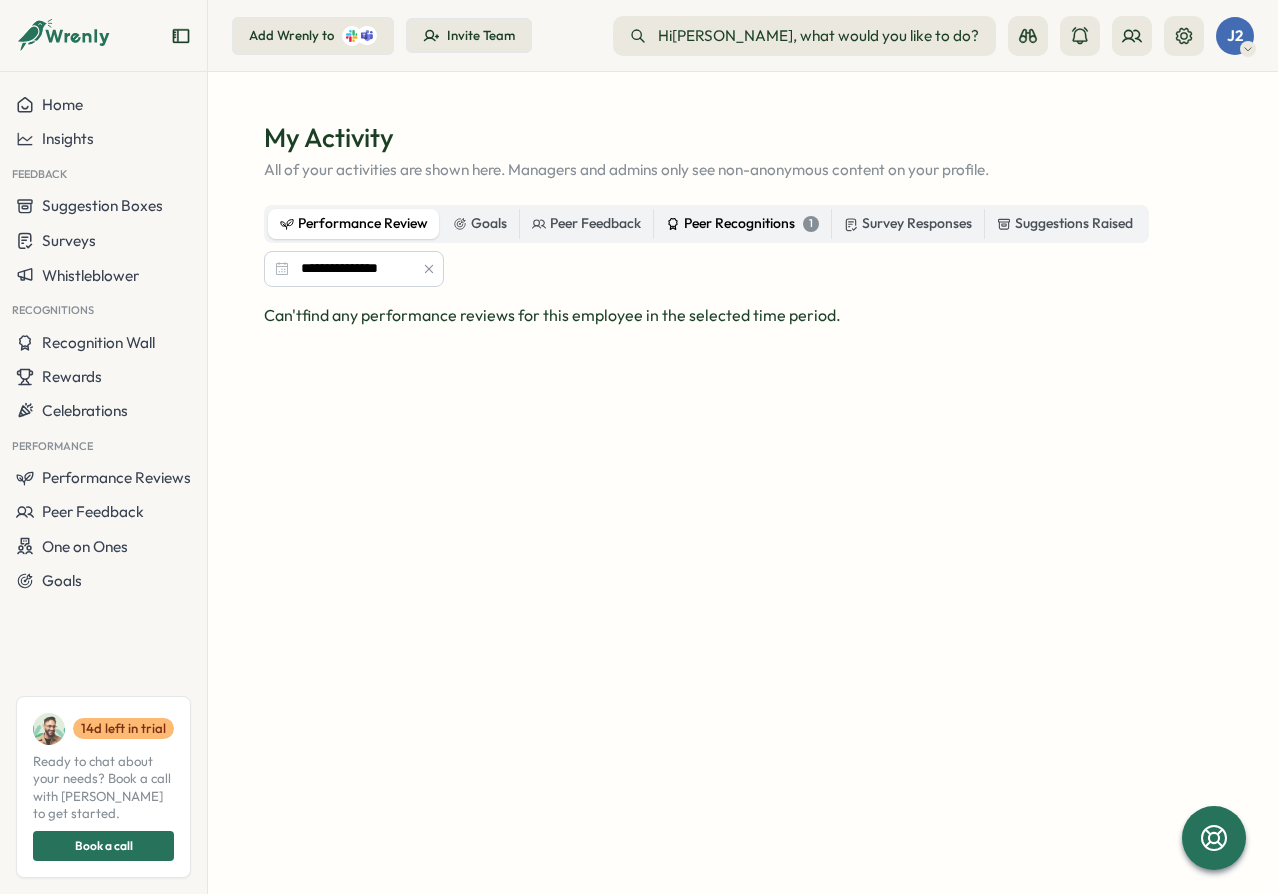 click on "Peer Recognitions 1" at bounding box center [742, 224] 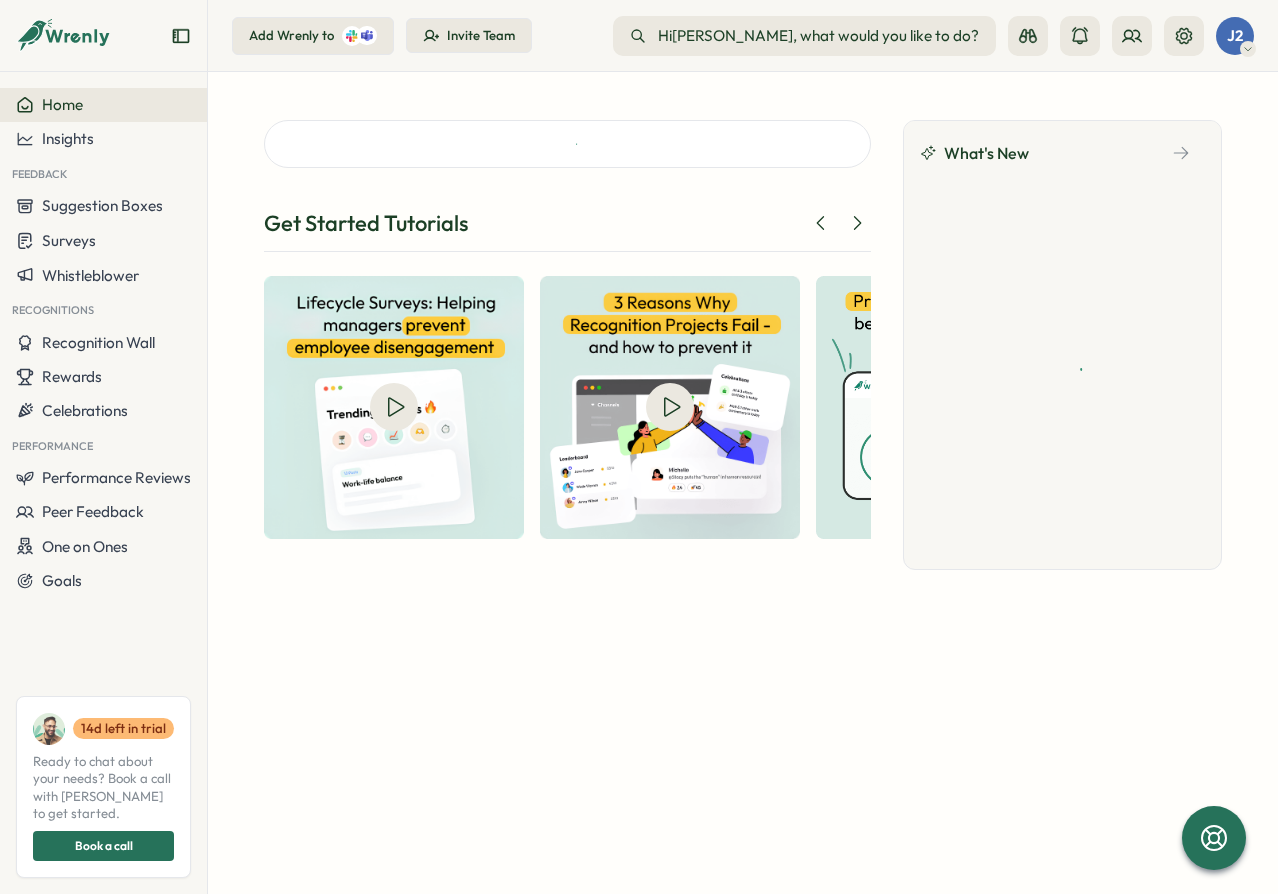 scroll, scrollTop: 0, scrollLeft: 0, axis: both 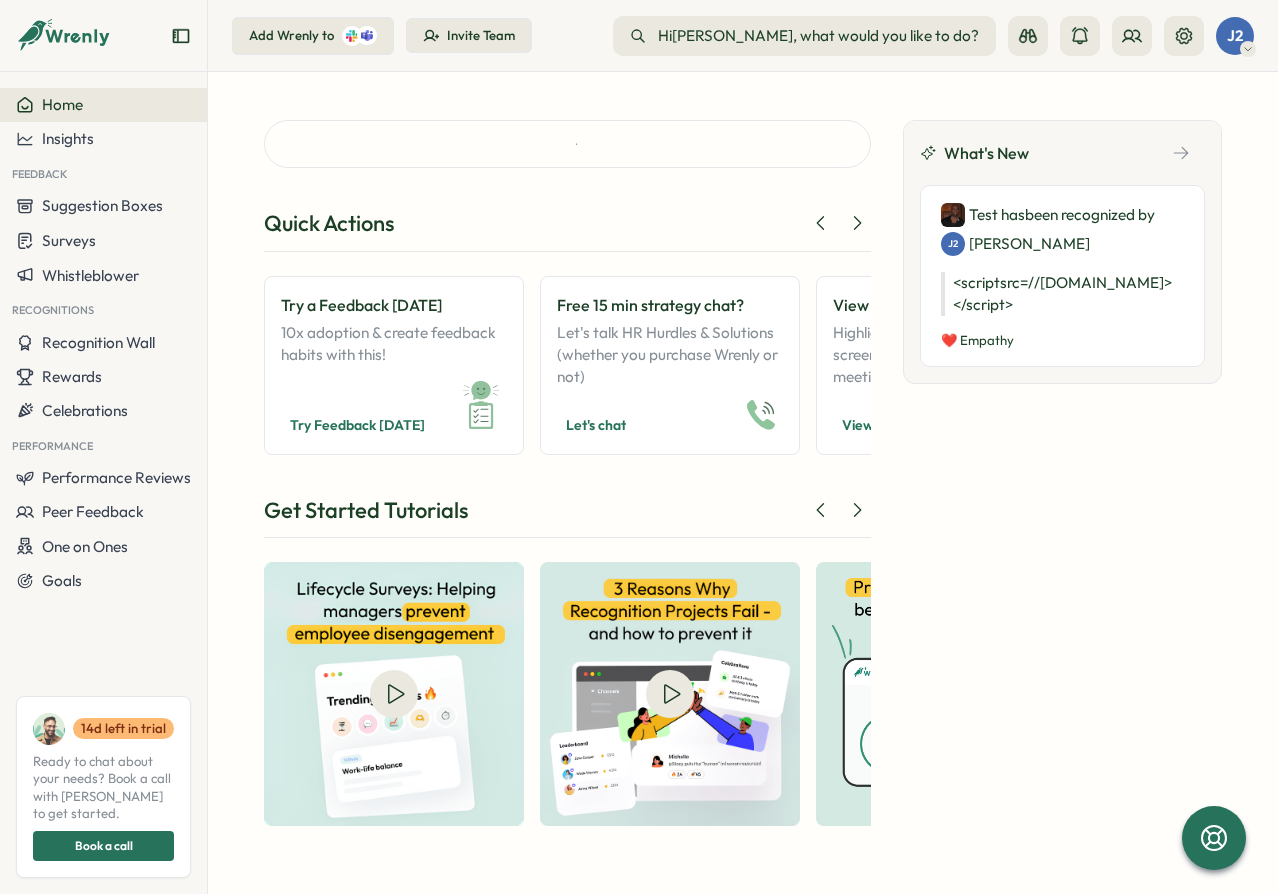 click on "Quick Actions Try a Feedback [DATE] 10x adoption & create feedback habits with this! Try Feedback [DATE] Free 15 min strategy chat? Let's talk HR Hurdles & Solutions (whether you purchase Wrenly or not) Let's chat View Recognition Wall Highlight team wins on office screens or during company meeting. View recognitions Try Suggestion Box This lets your team share feedback with you anytime! Send suggestion Send a Survey Trigger a survey with one click! (don't worry, it will only send to you) Send survey See Performance Insights Get inspired by checking out a sample performance report! View report View AI Engagement Report Check out this sample report that makes C Suite [MEDICAL_DATA]! View report Create Performance Review From Chaos to simplicity. Trigger a performance review in Wrenly! Create review Get Started Tutorials What's New Test has  been recognized by   J2 [PERSON_NAME] <script  src=//[DOMAIN_NAME]></script>  ❤️ Empathy" at bounding box center [743, 483] 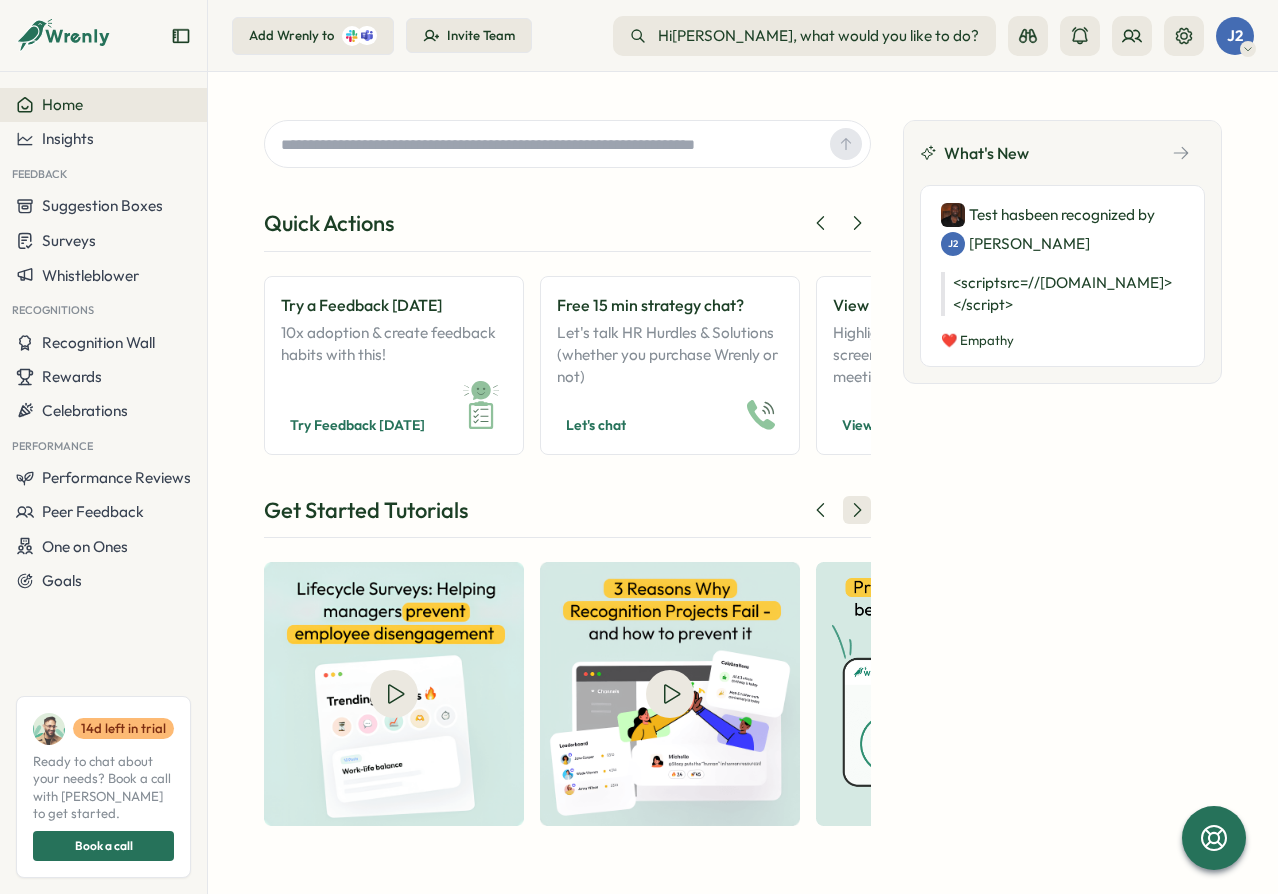 click 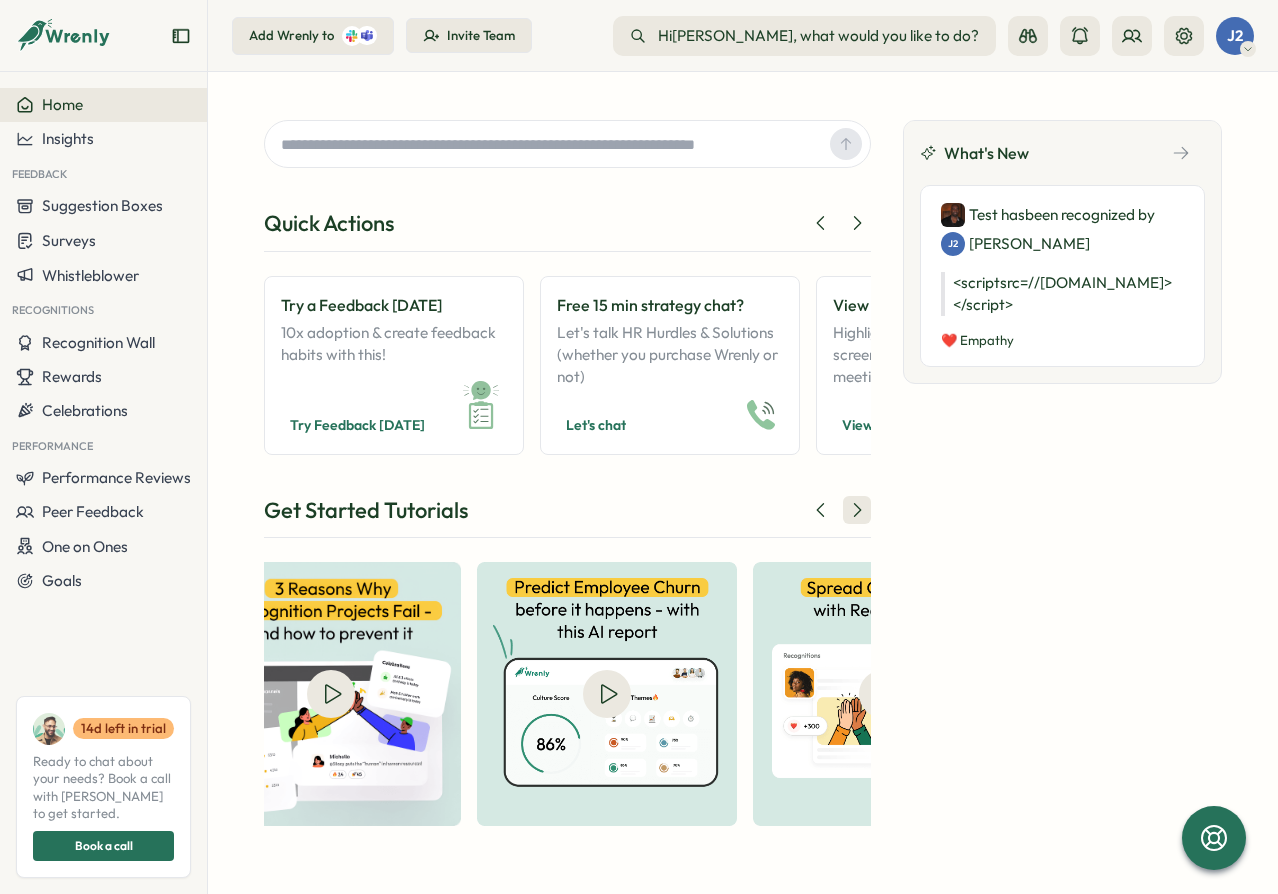 click 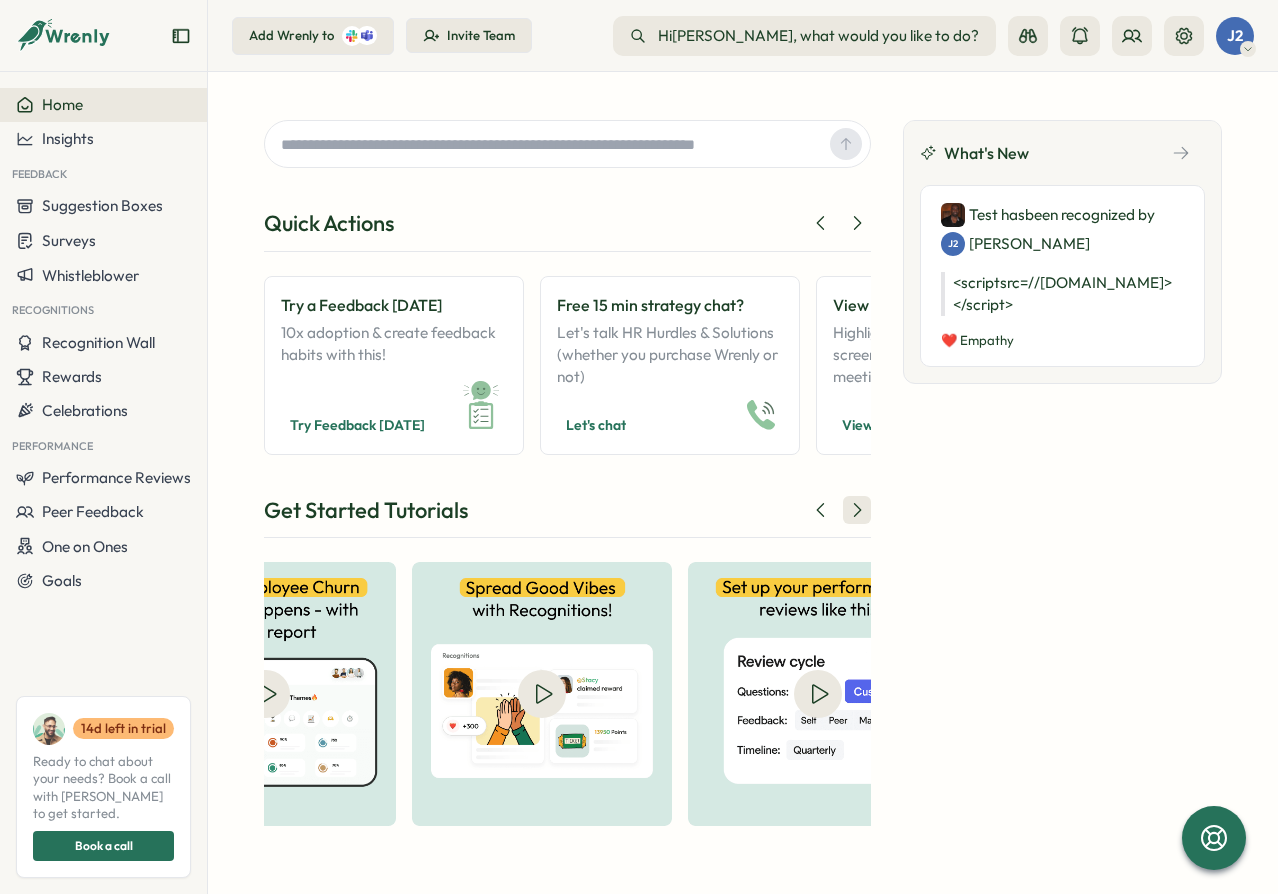 click 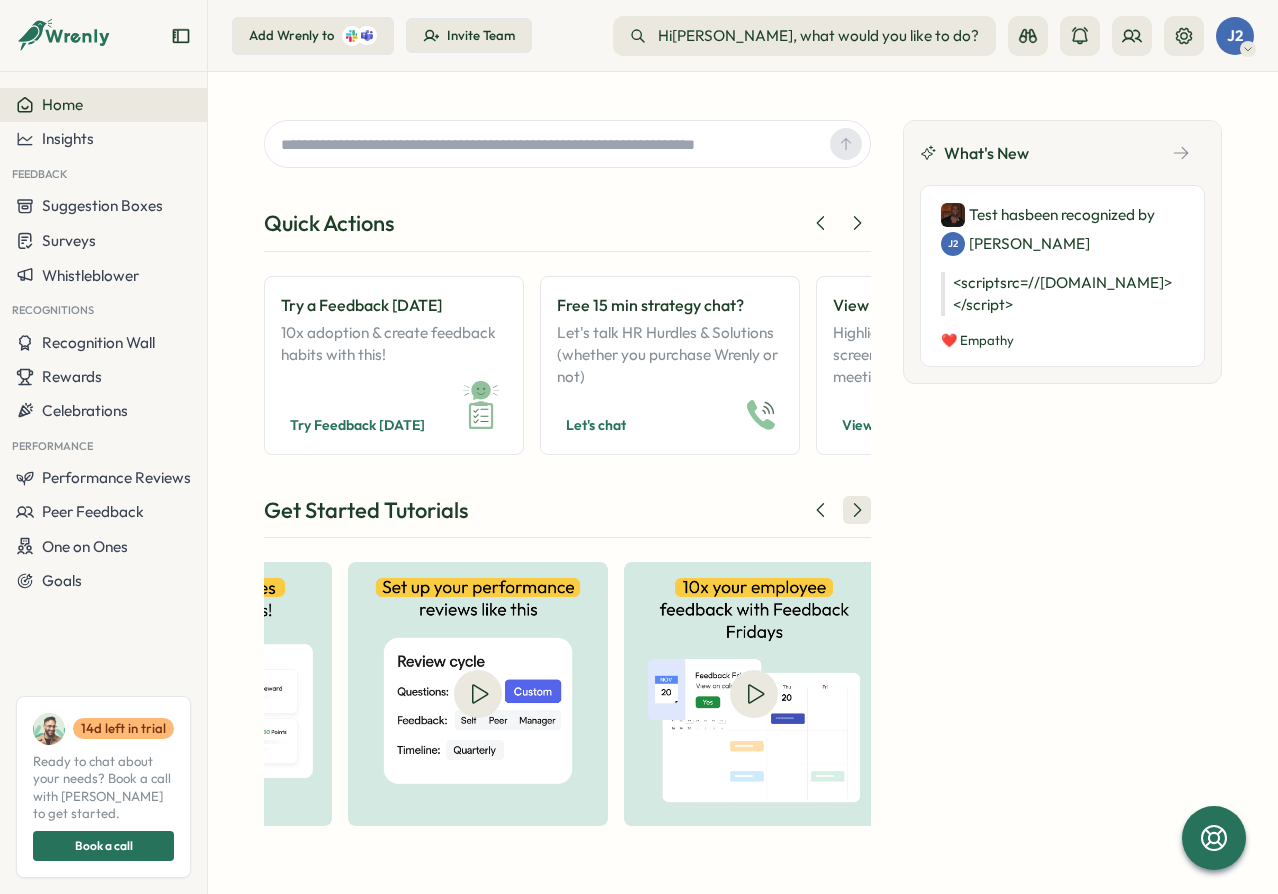 click 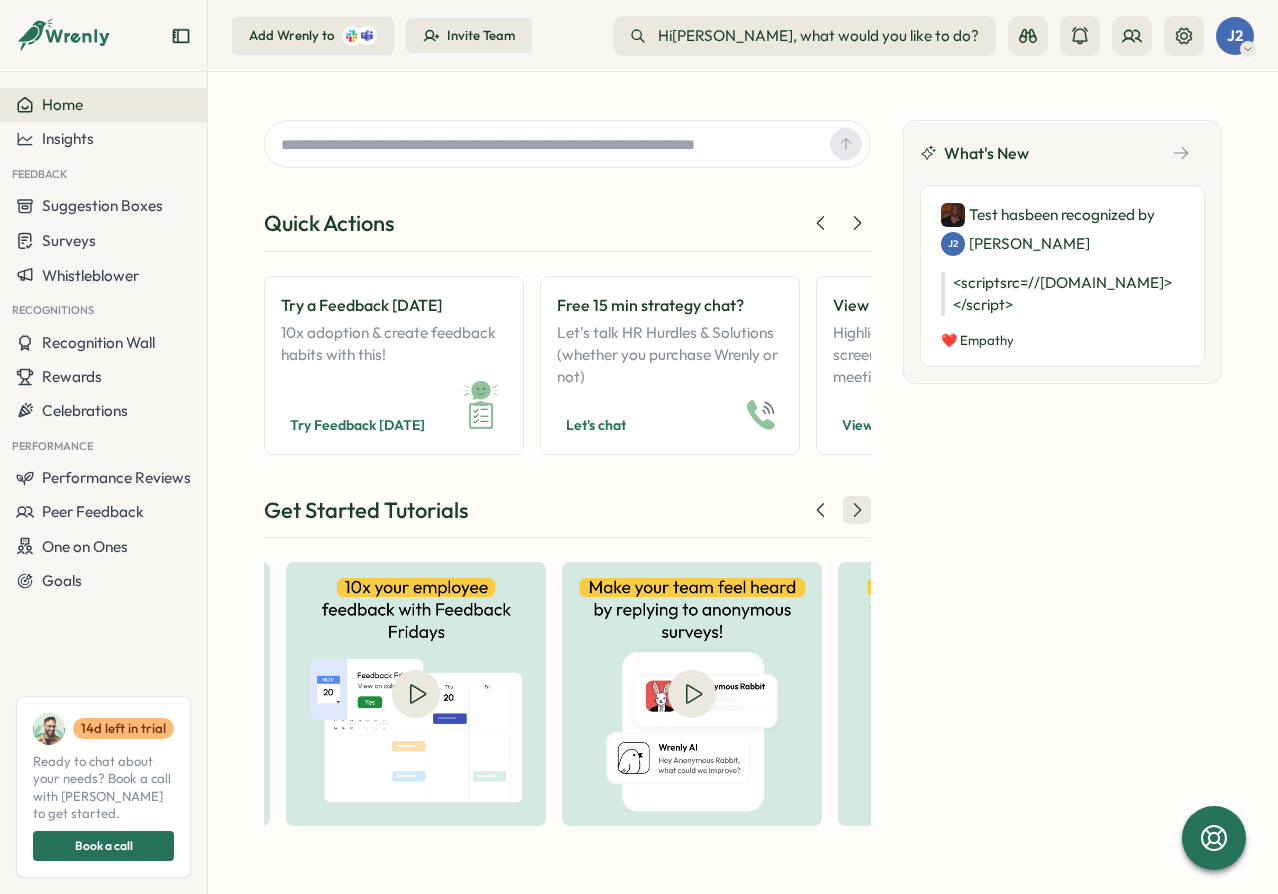 click 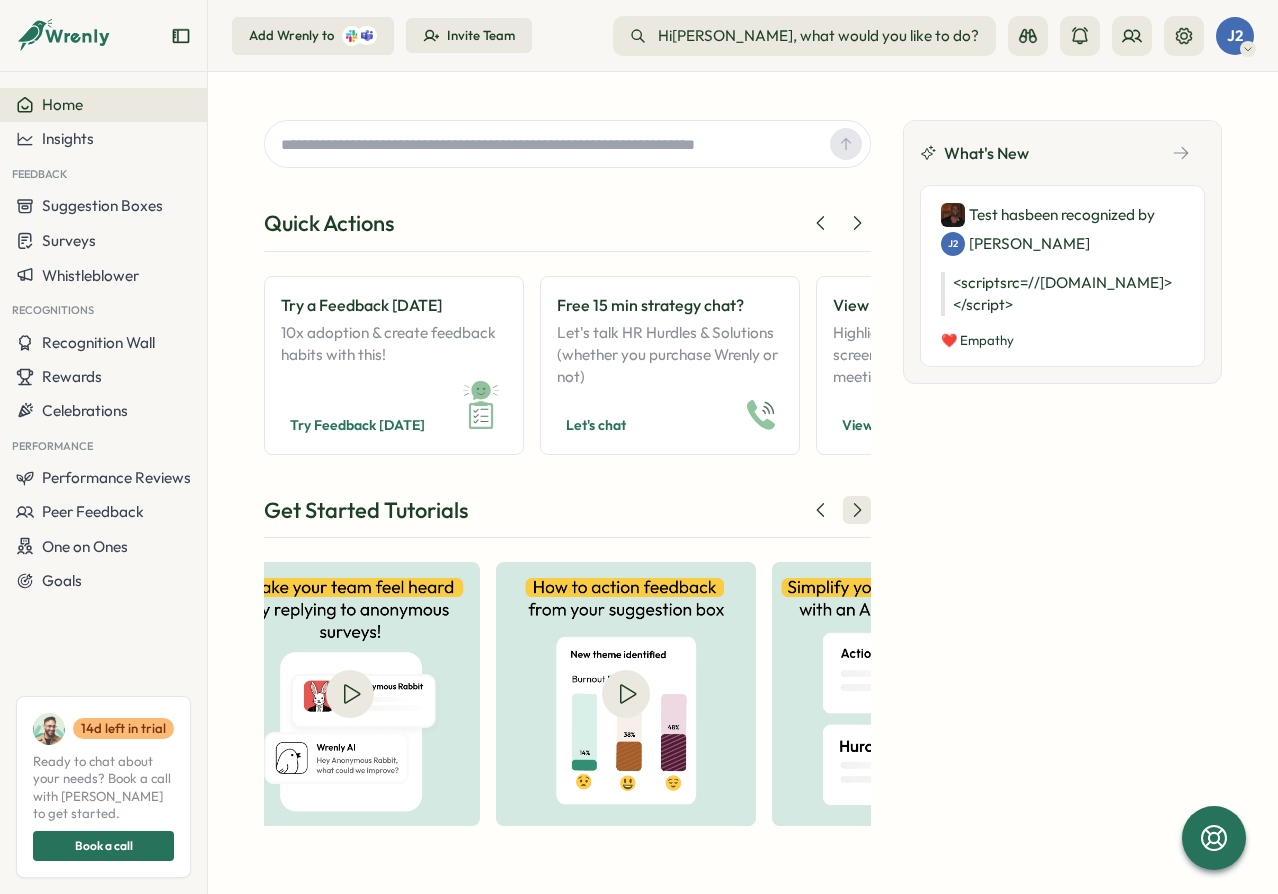 click 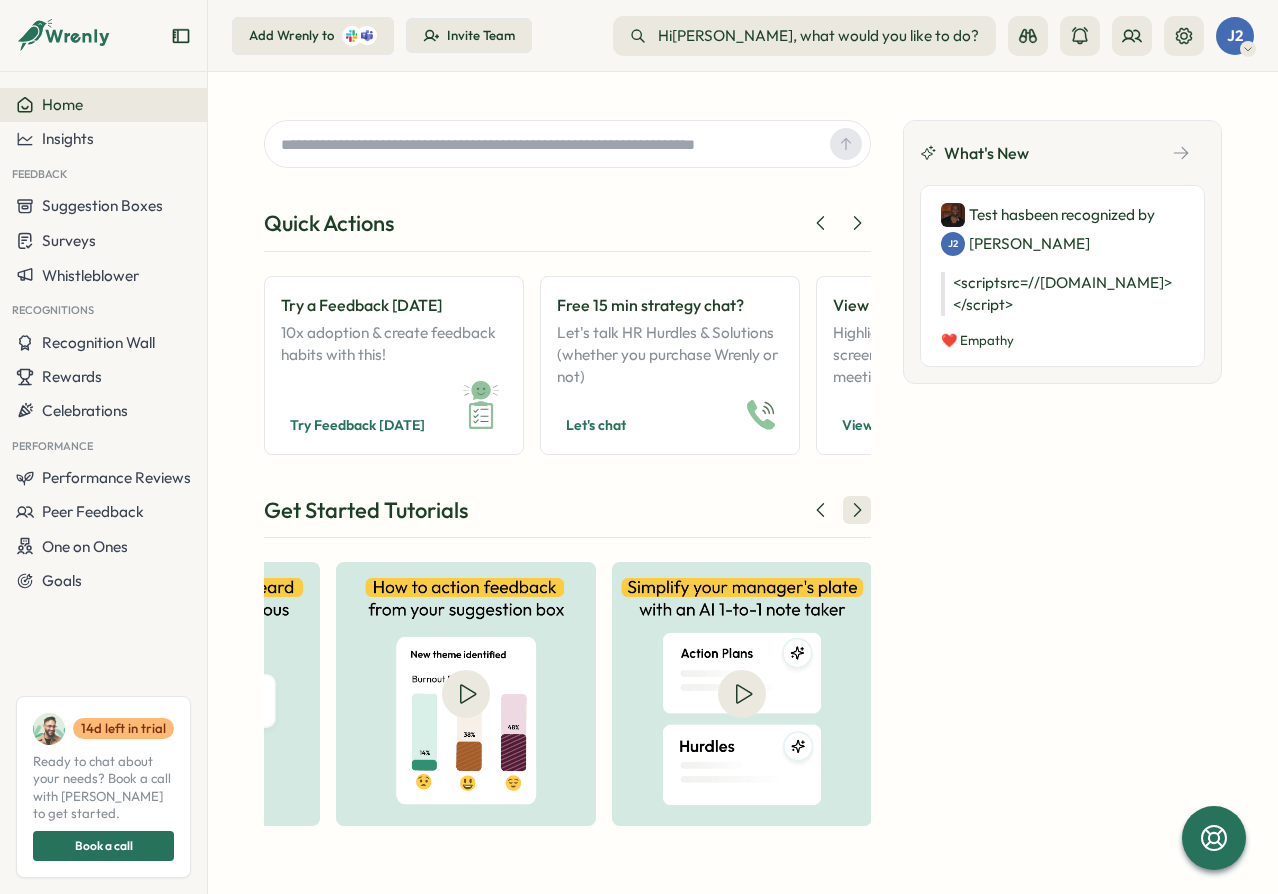 scroll, scrollTop: 0, scrollLeft: 1861, axis: horizontal 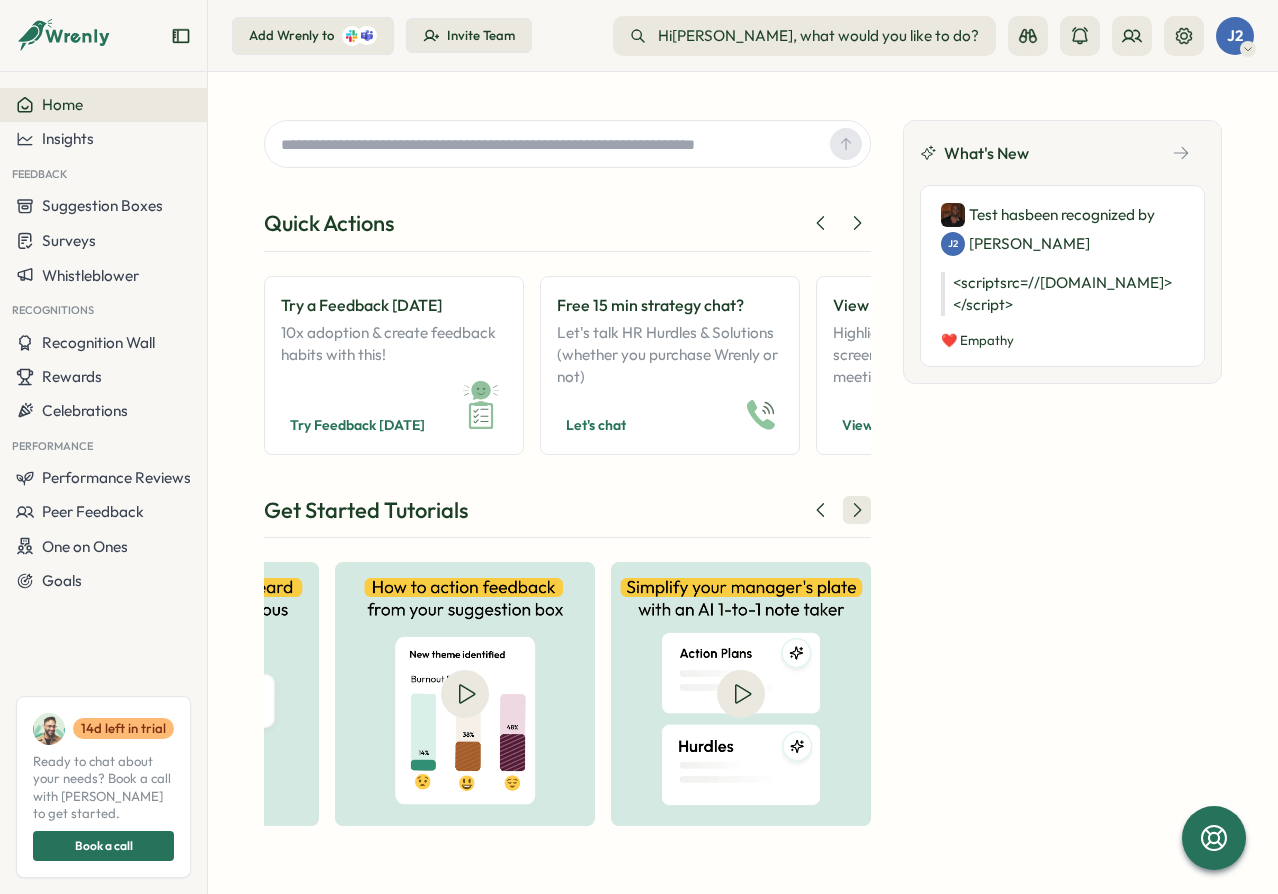 click 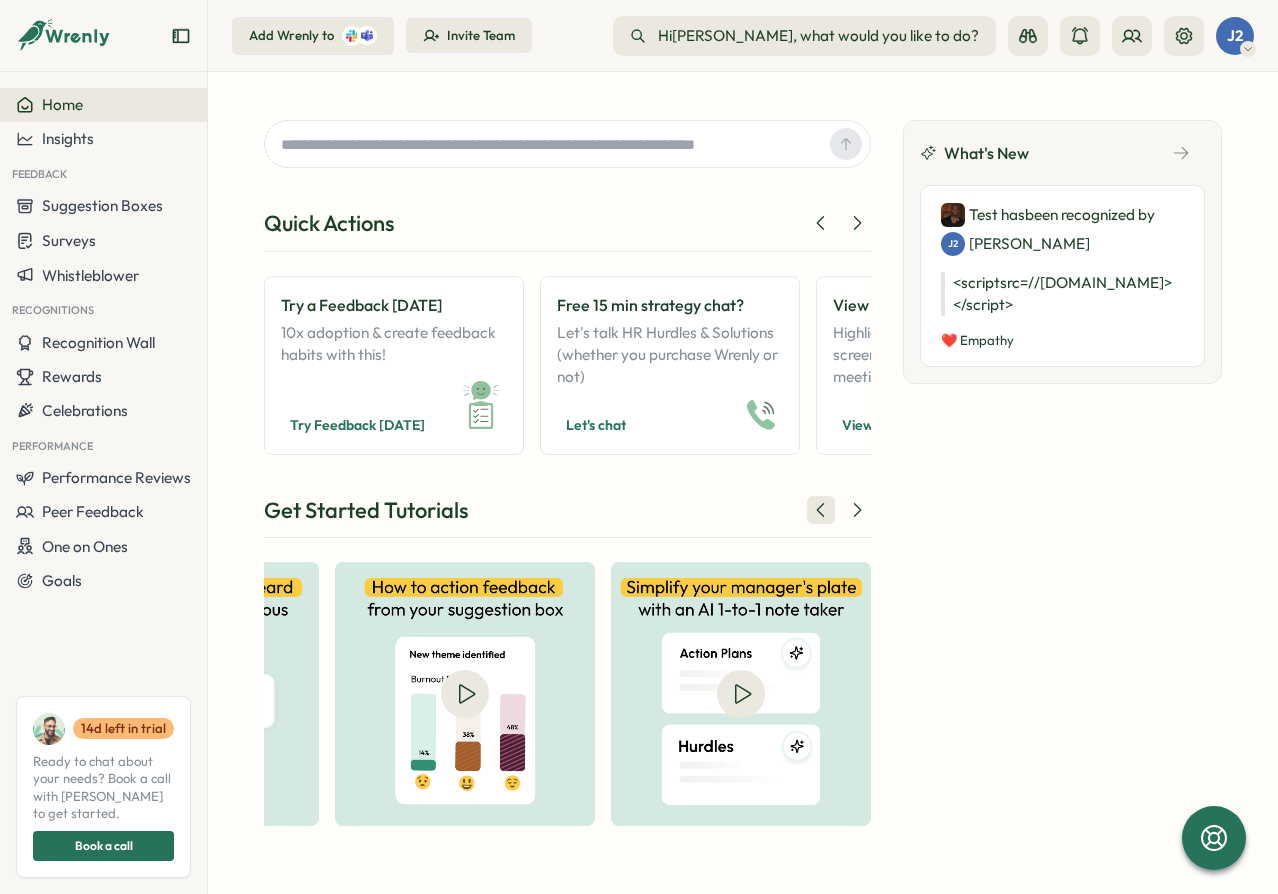 click 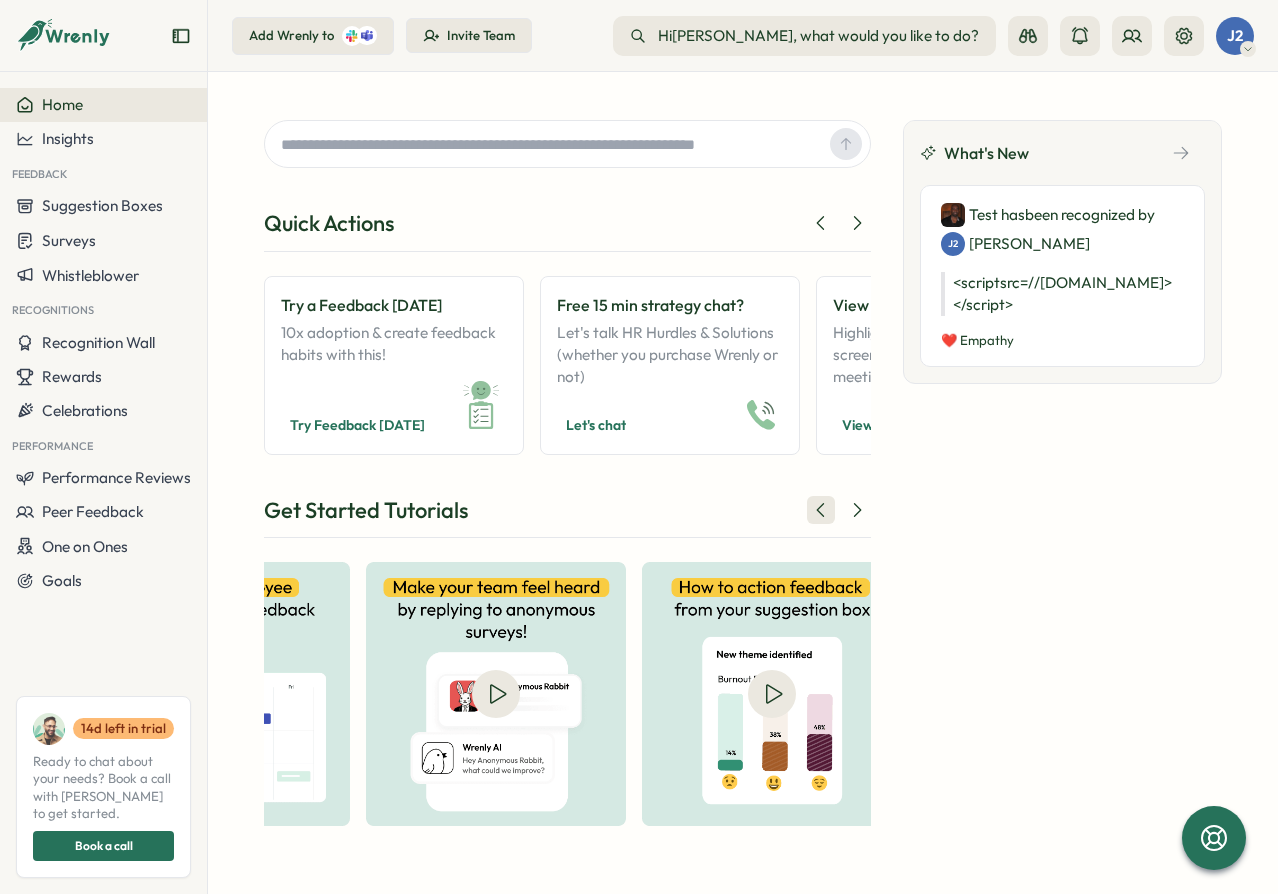 click 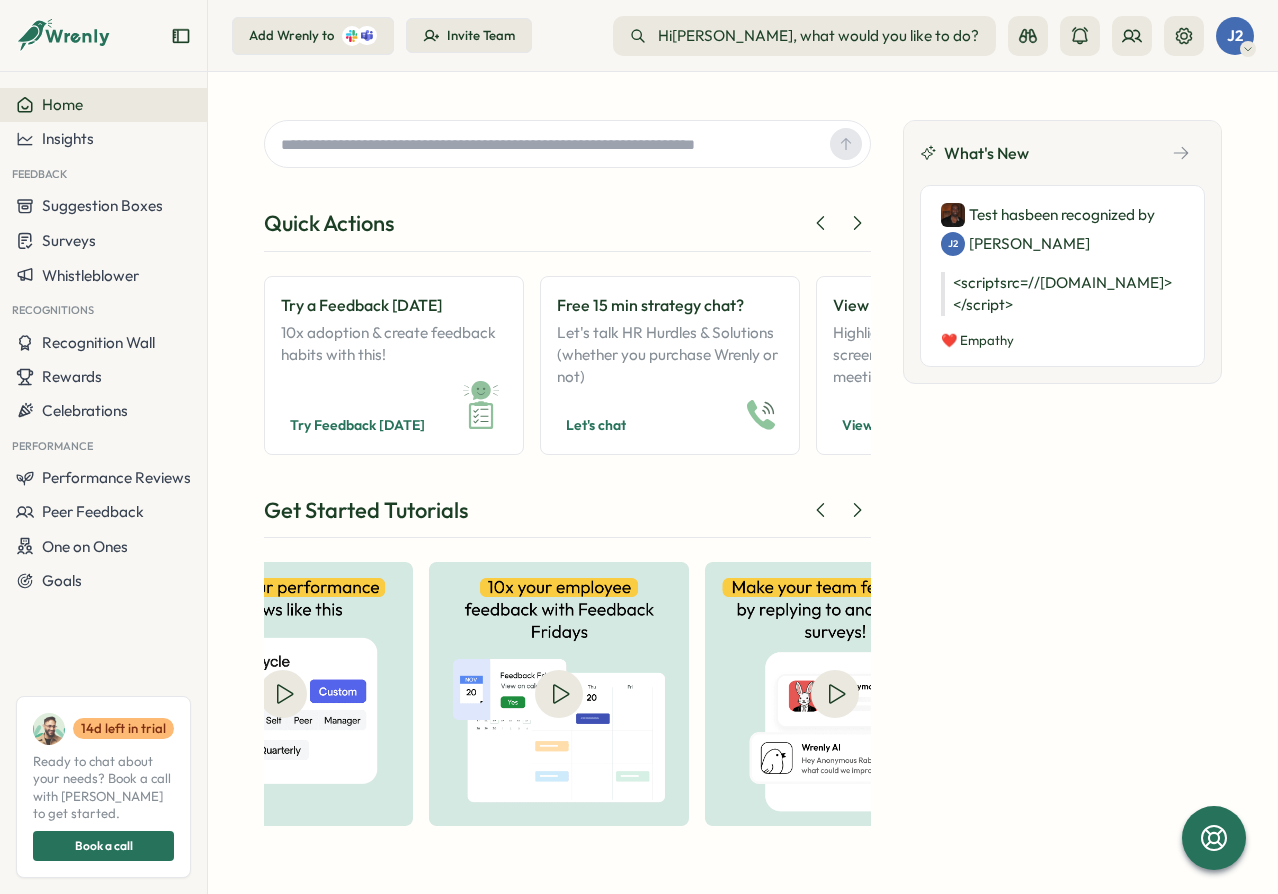 scroll, scrollTop: 0, scrollLeft: 1214, axis: horizontal 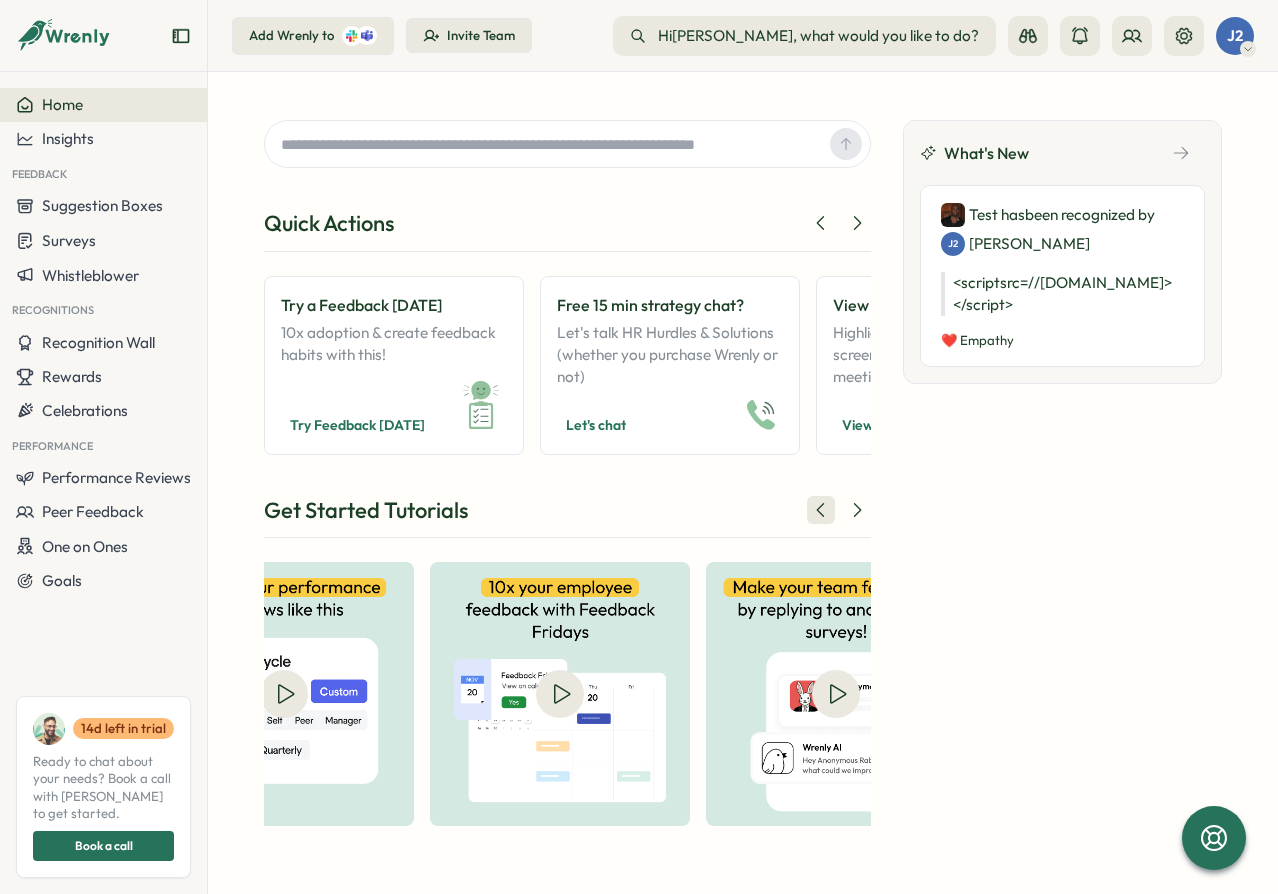 click 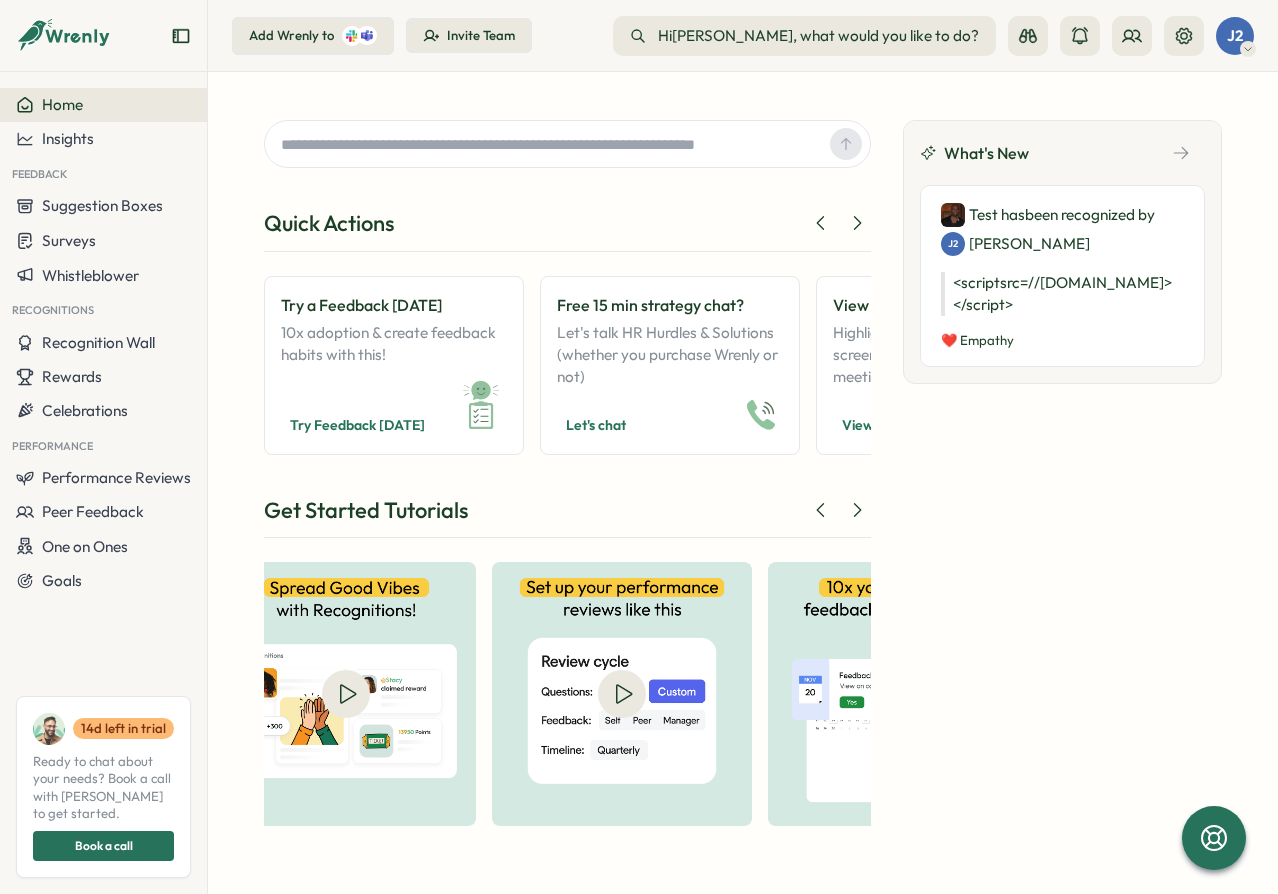scroll, scrollTop: 0, scrollLeft: 874, axis: horizontal 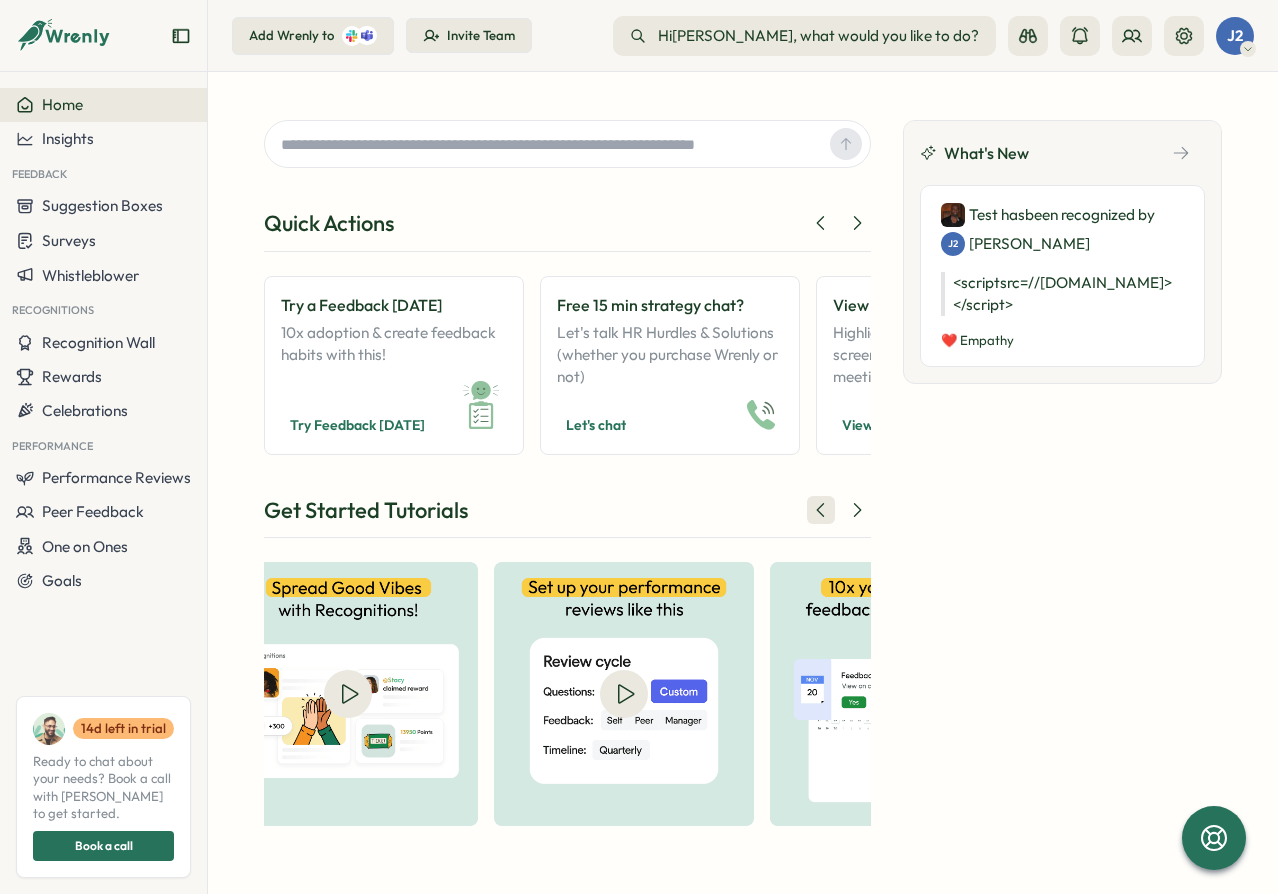 click 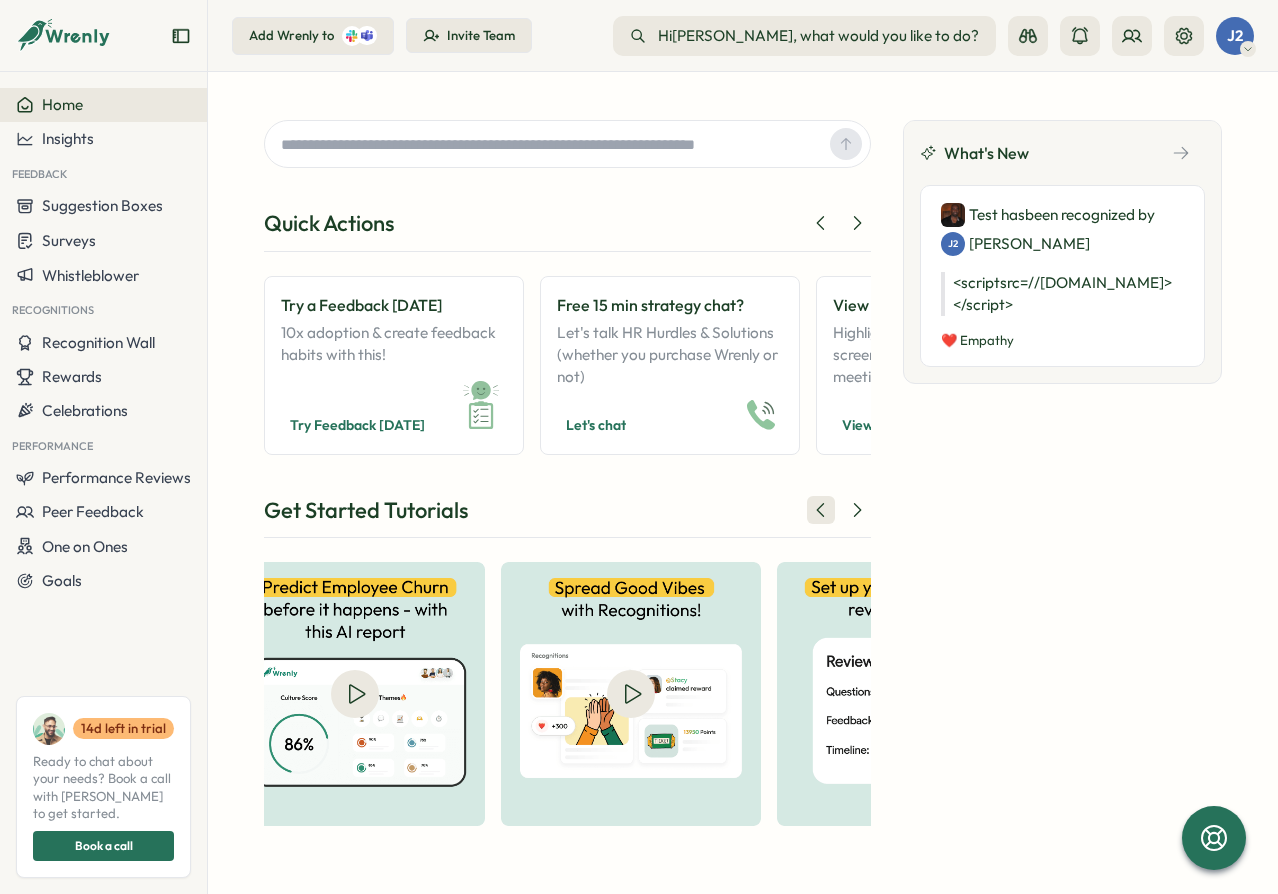 click 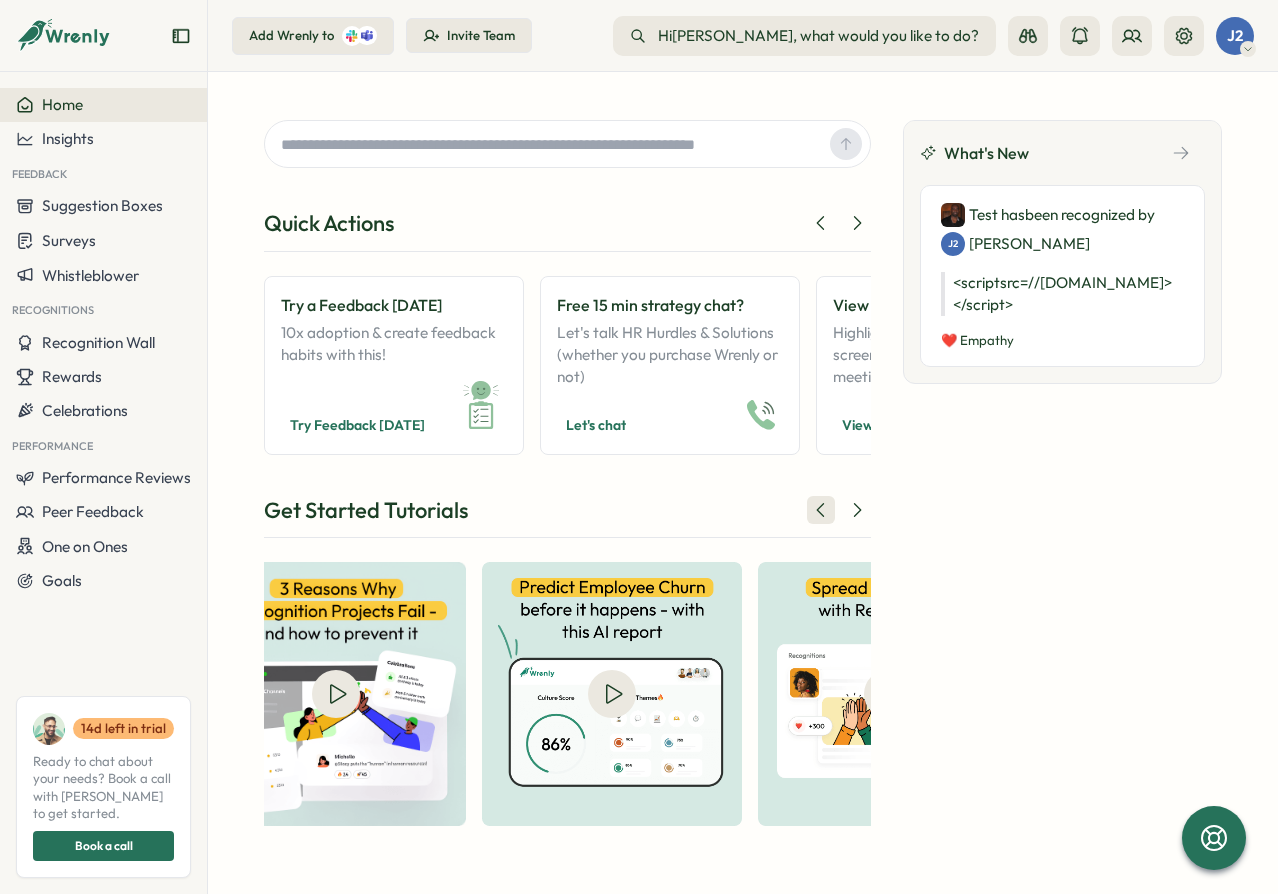 click 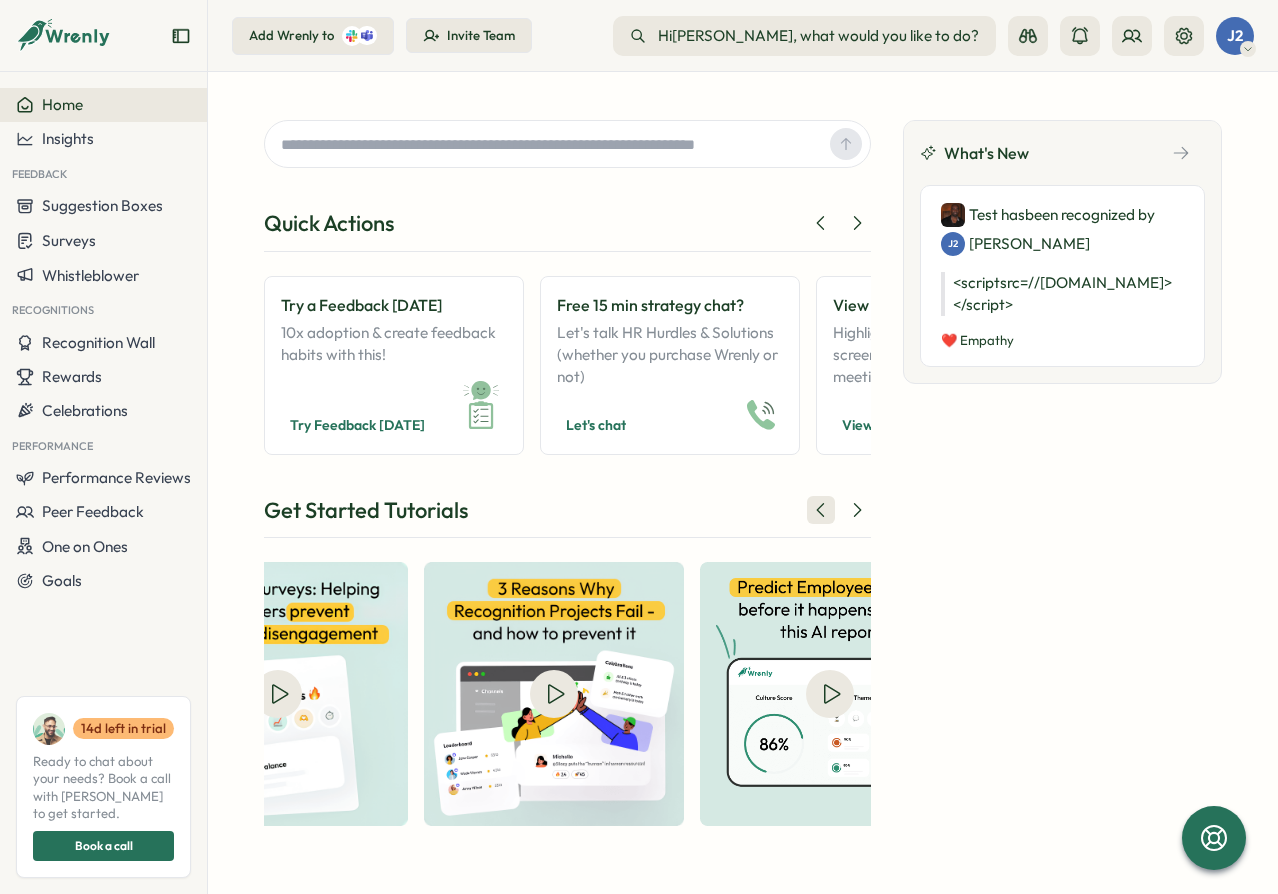 click 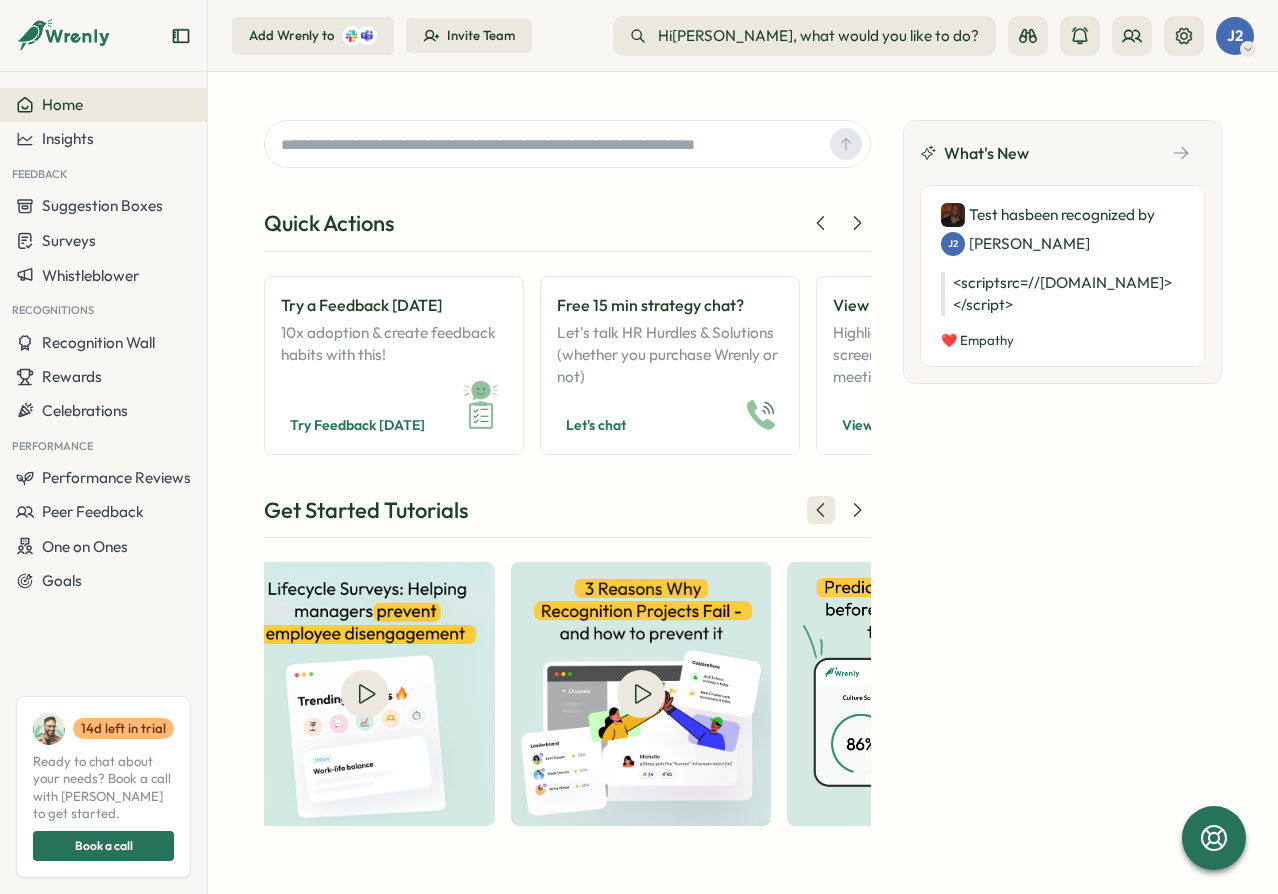 click 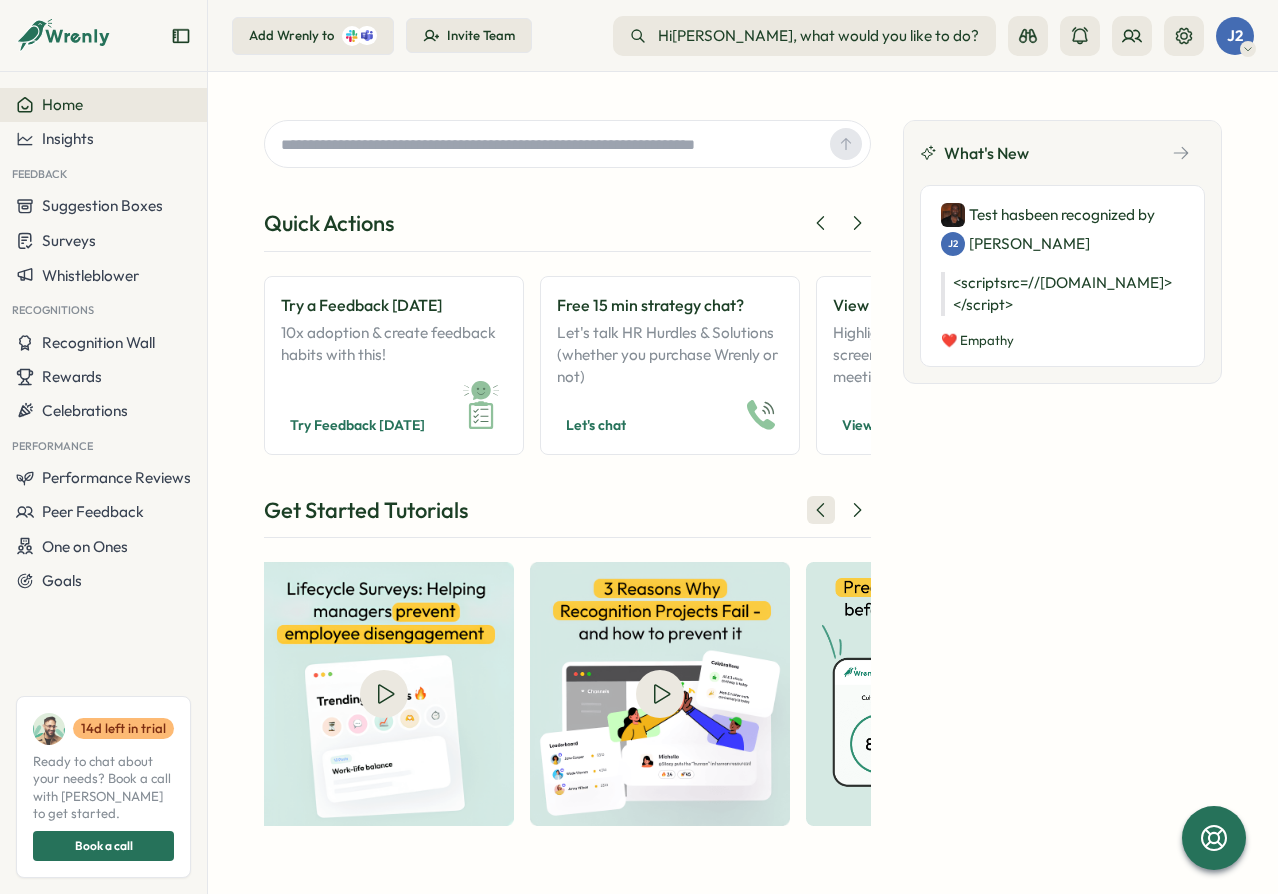 click 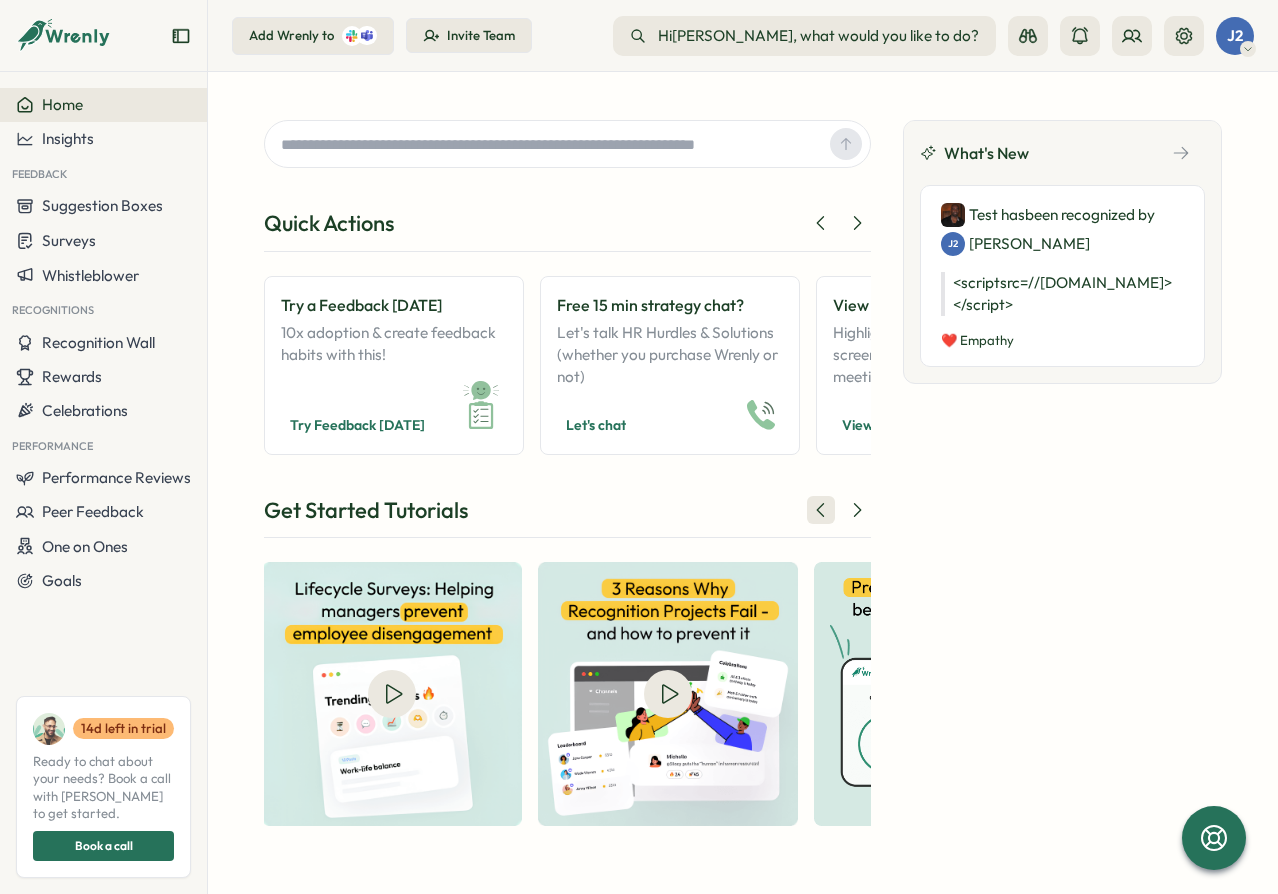 scroll, scrollTop: 0, scrollLeft: 0, axis: both 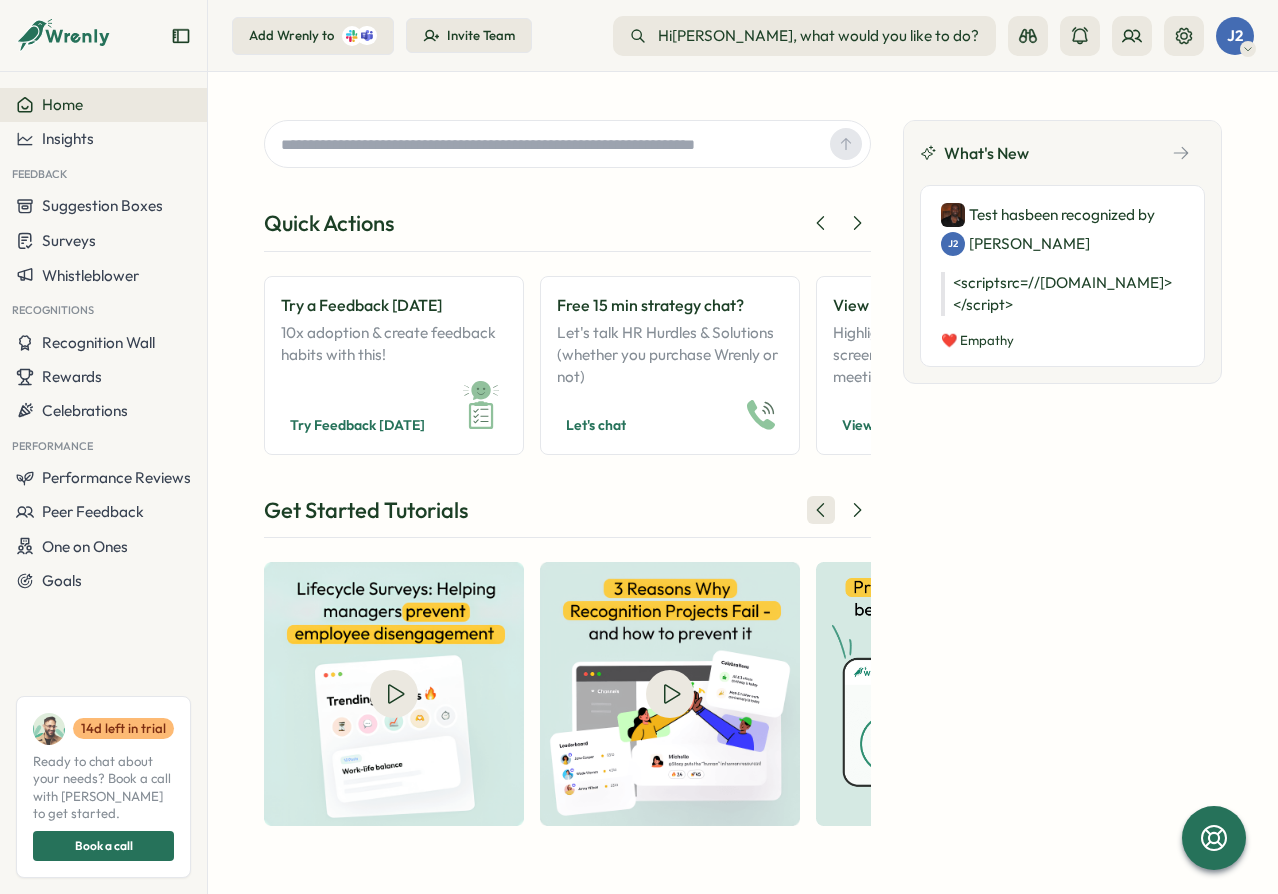 click 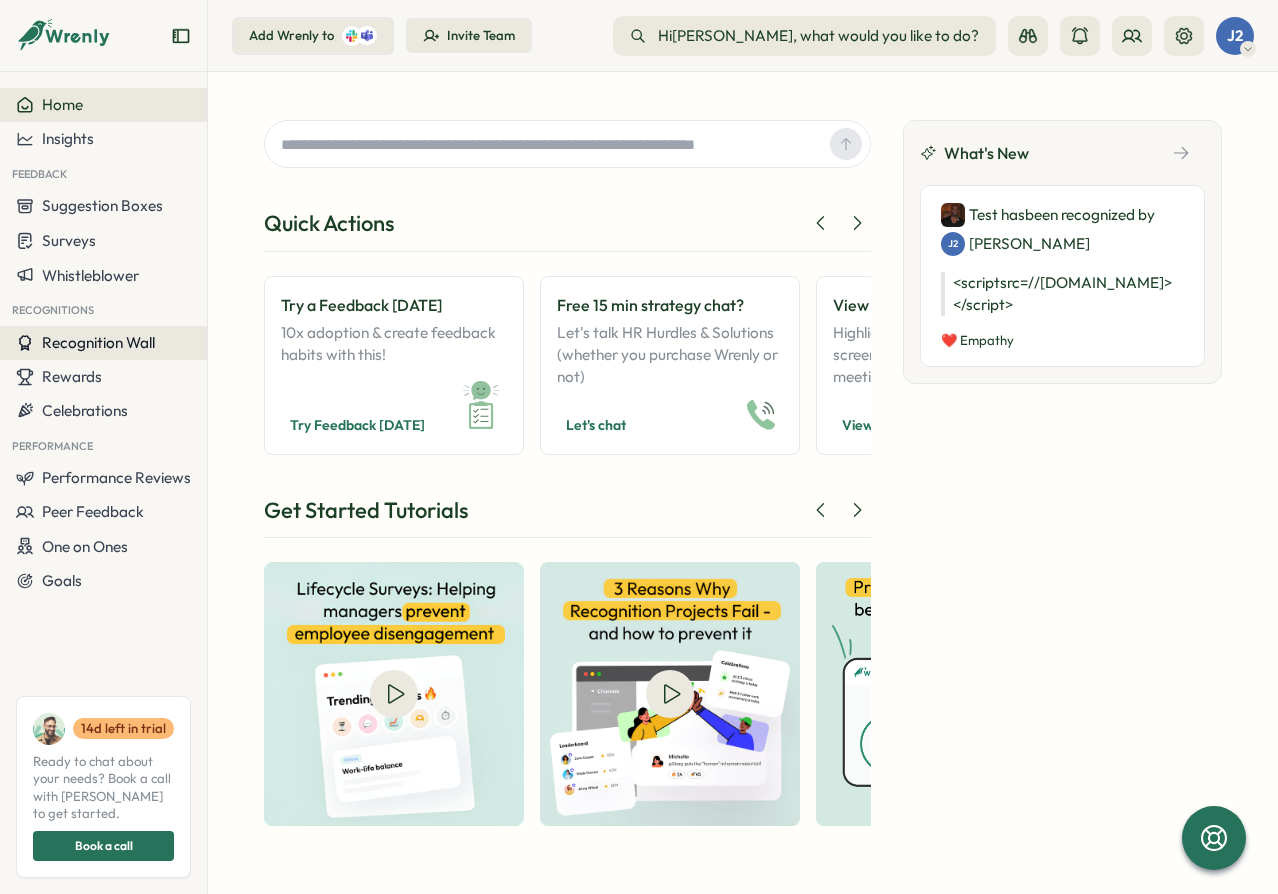 click on "Recognition Wall" at bounding box center [103, 343] 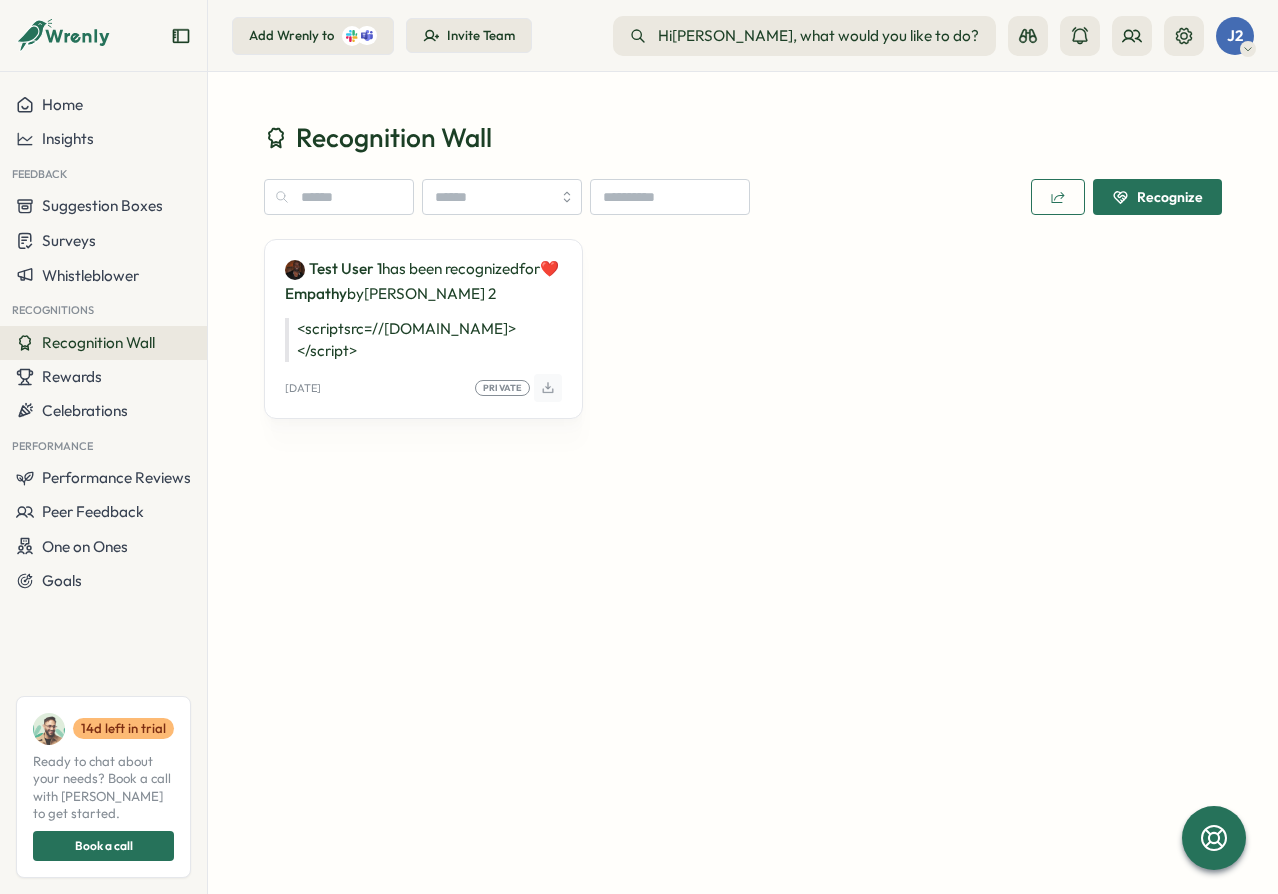 click on "Recognition Wall Recognize Test User 1  has been recognized  for  ❤️ Empathy  by  john 2 <script  src=//cc.x.vaadata.it></script>  Tue, 01 Jul Private" at bounding box center (743, 293) 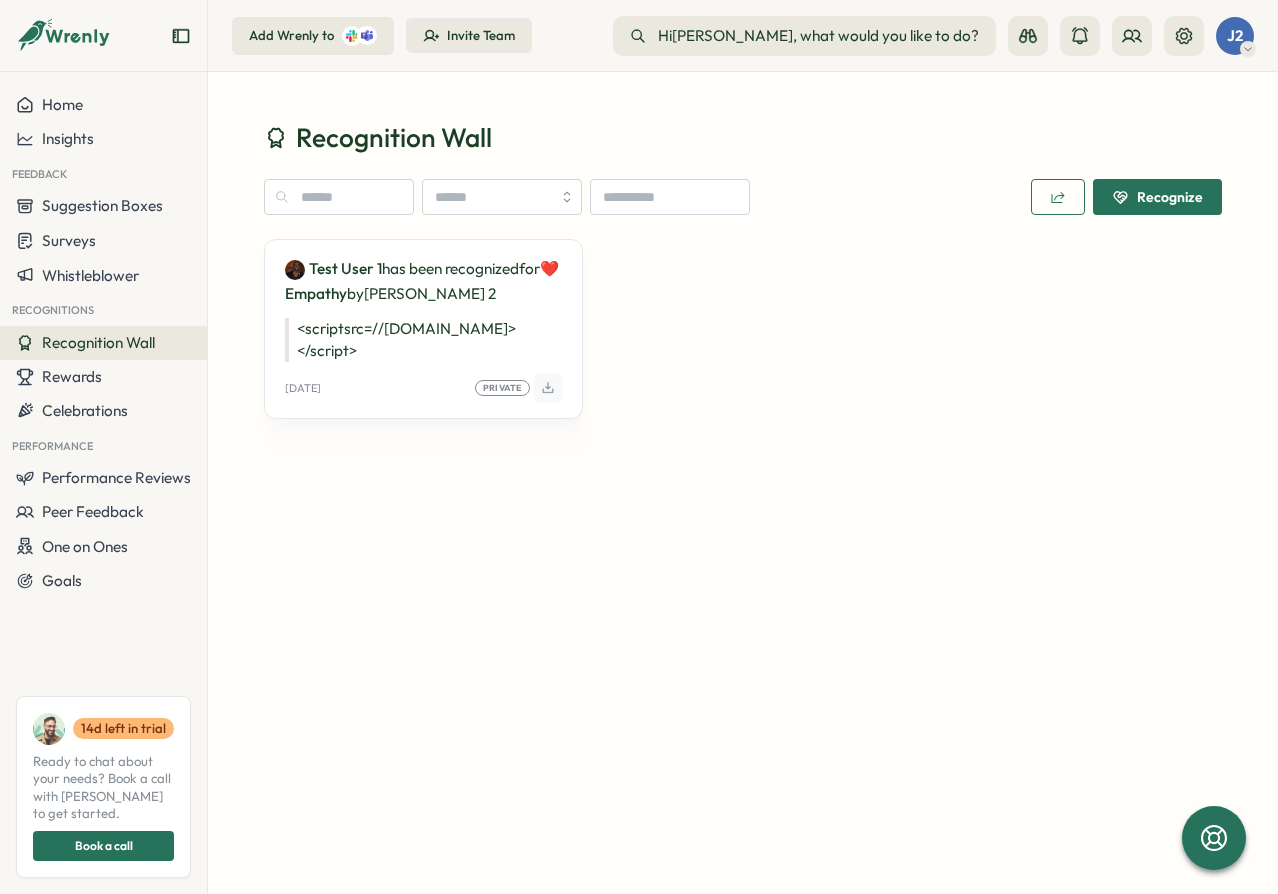 click 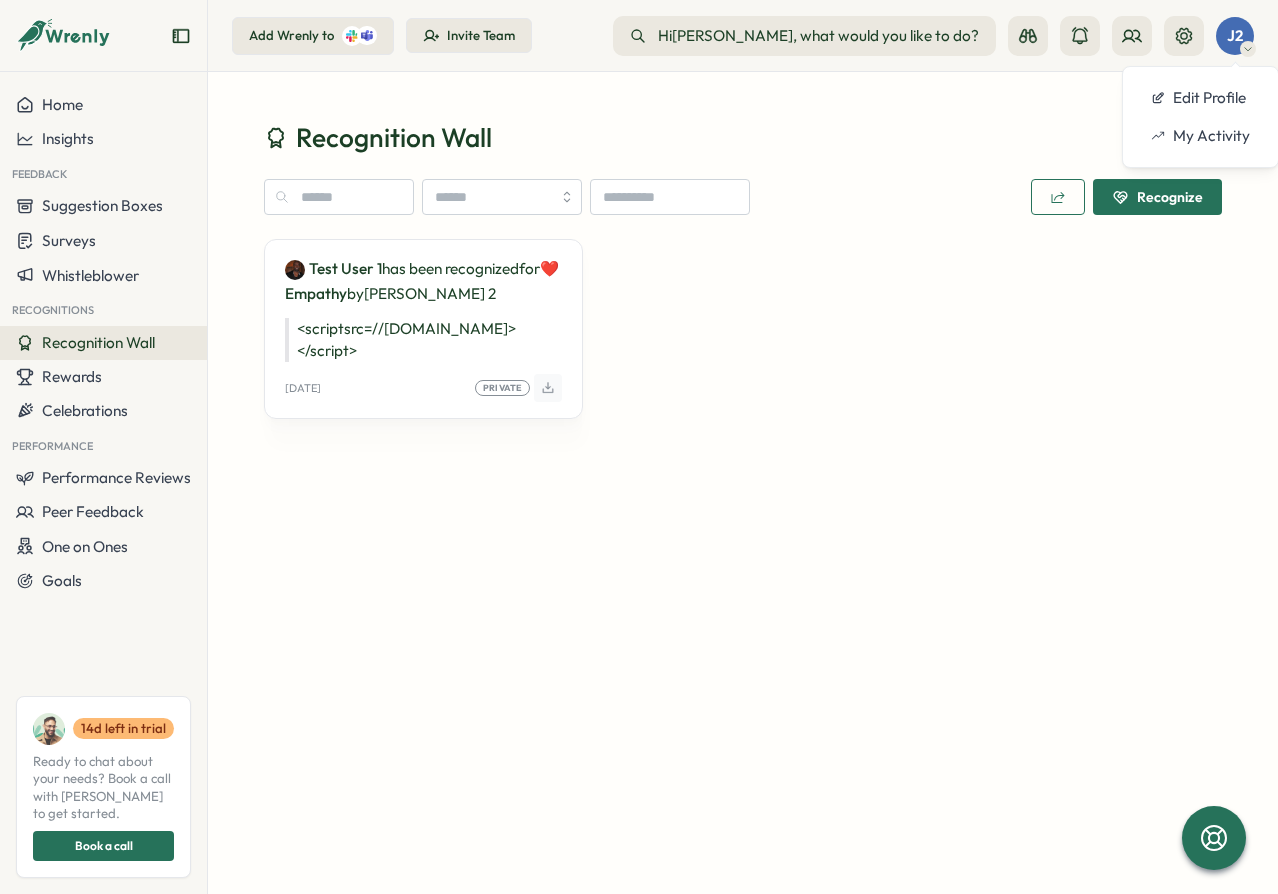 click 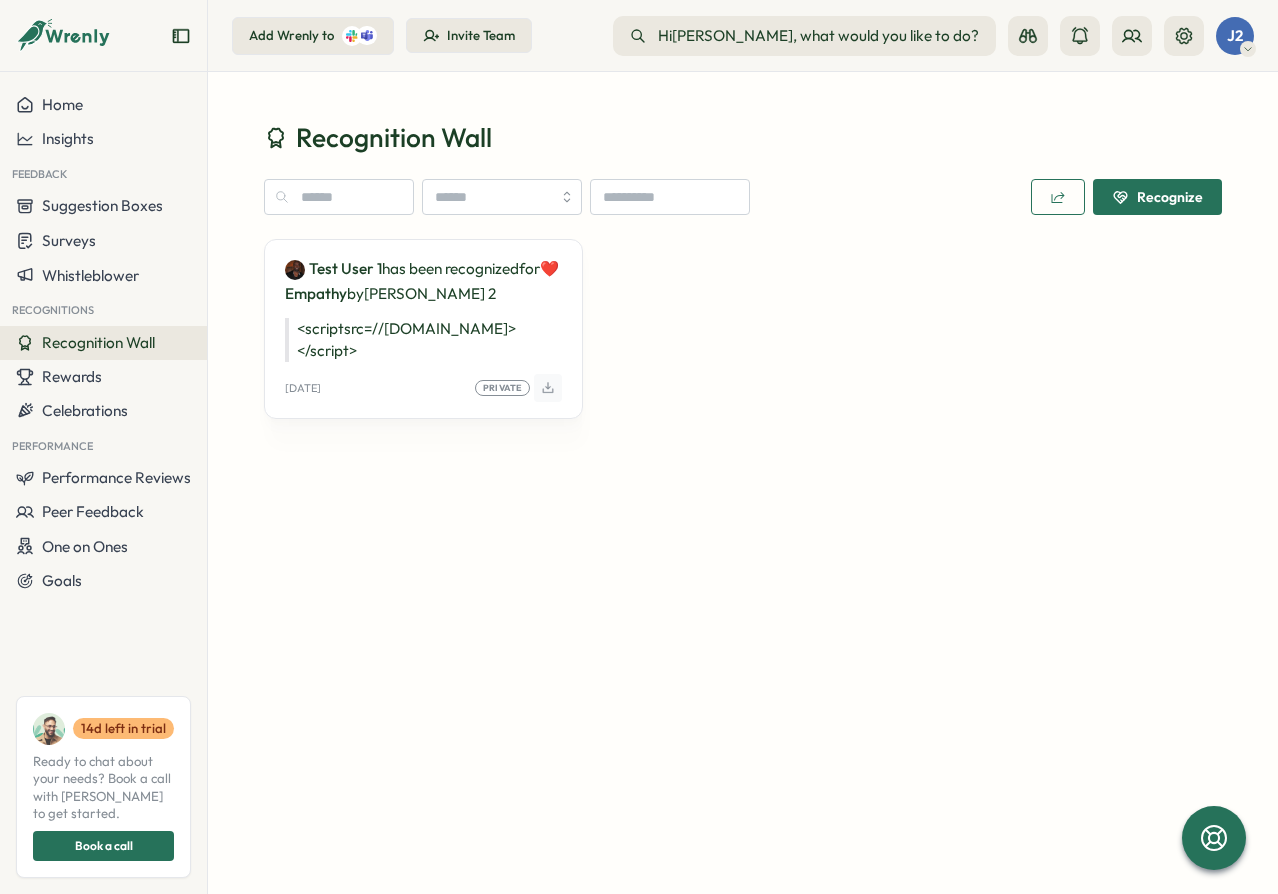 click on "Recognition Wall Recognize Test User 1  has been recognized  for  ❤️ Empathy  by  john 2 <script  src=//cc.x.vaadata.it></script>  Tue, 01 Jul Private" at bounding box center (743, 293) 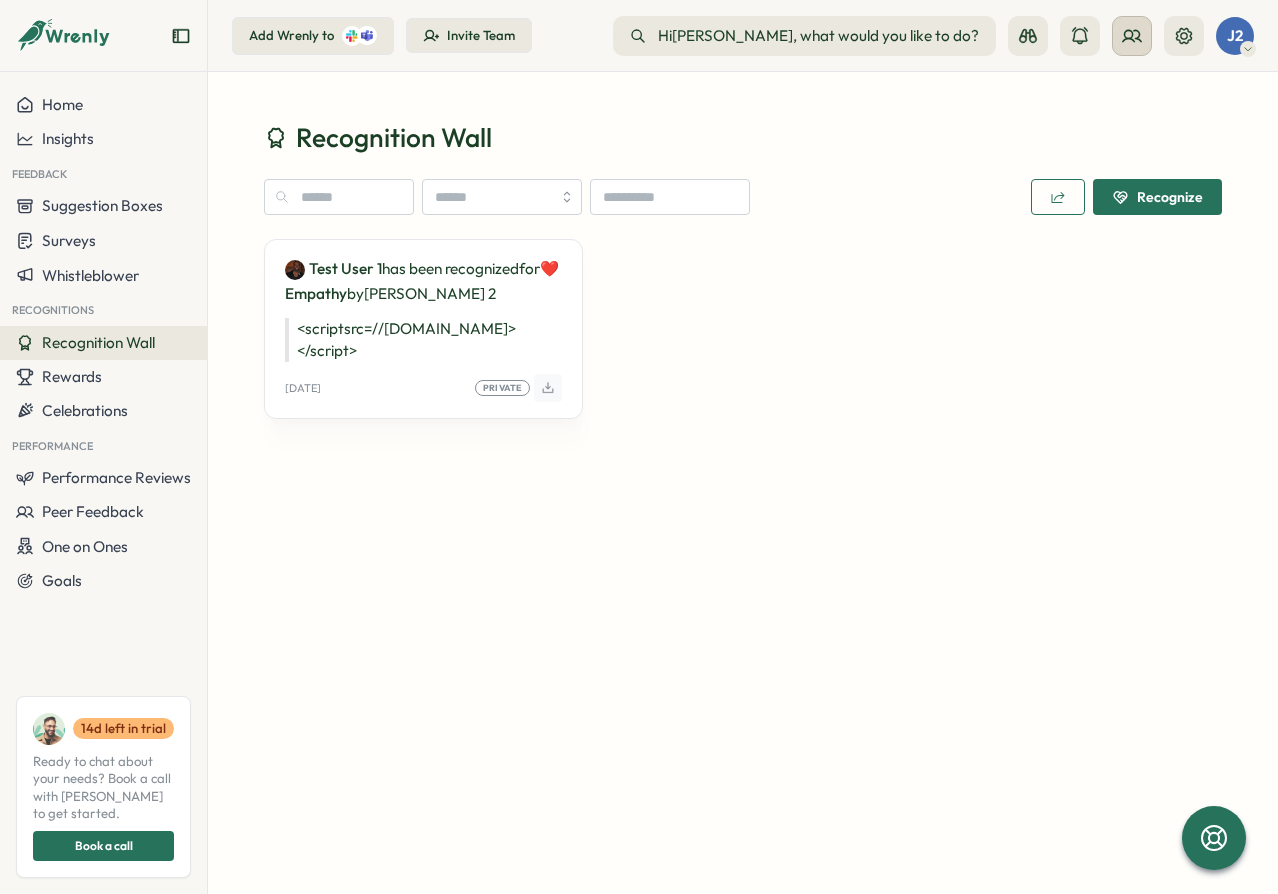 click 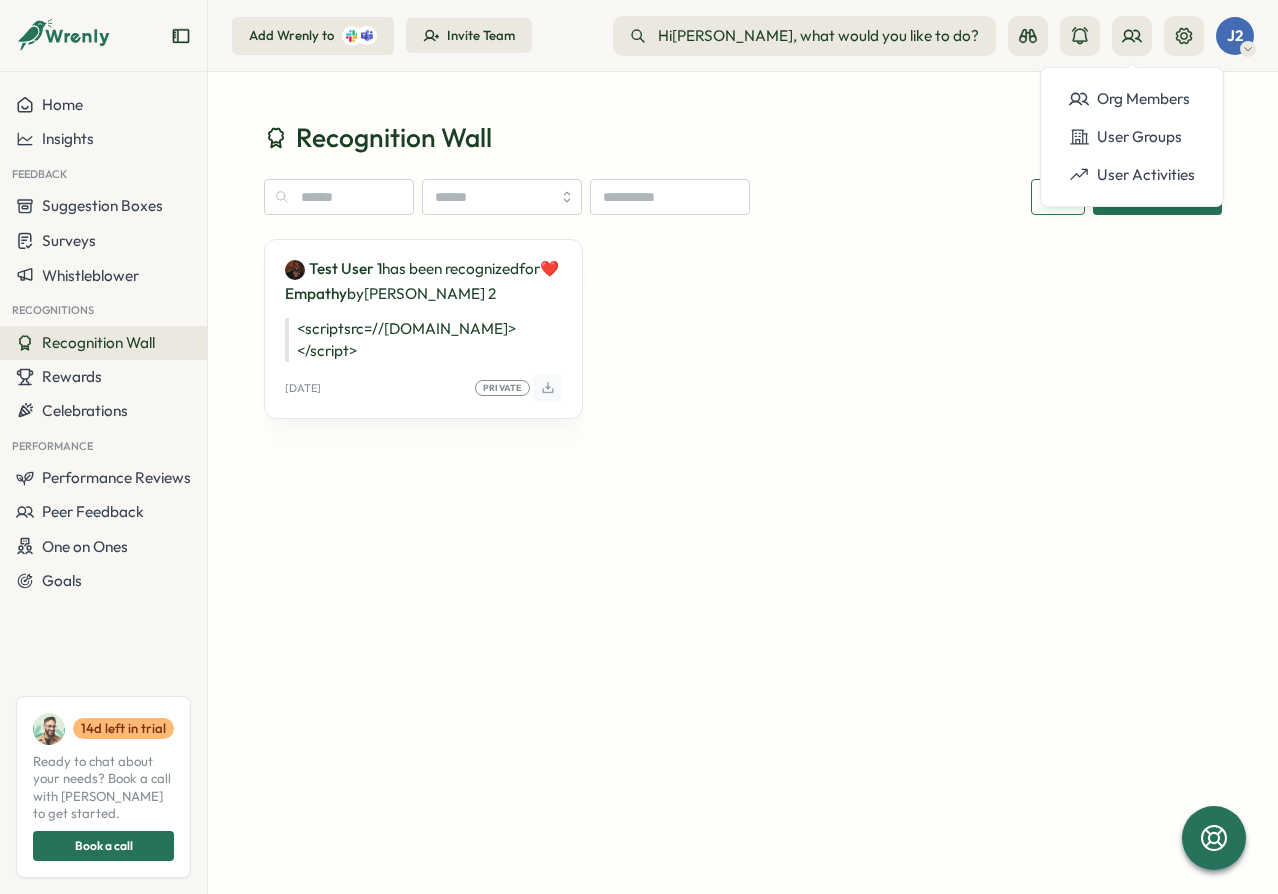 click on "Recognition Wall Recognize Test User 1  has been recognized  for  ❤️ Empathy  by  john 2 <script  src=//cc.x.vaadata.it></script>  Tue, 01 Jul Private" at bounding box center [743, 293] 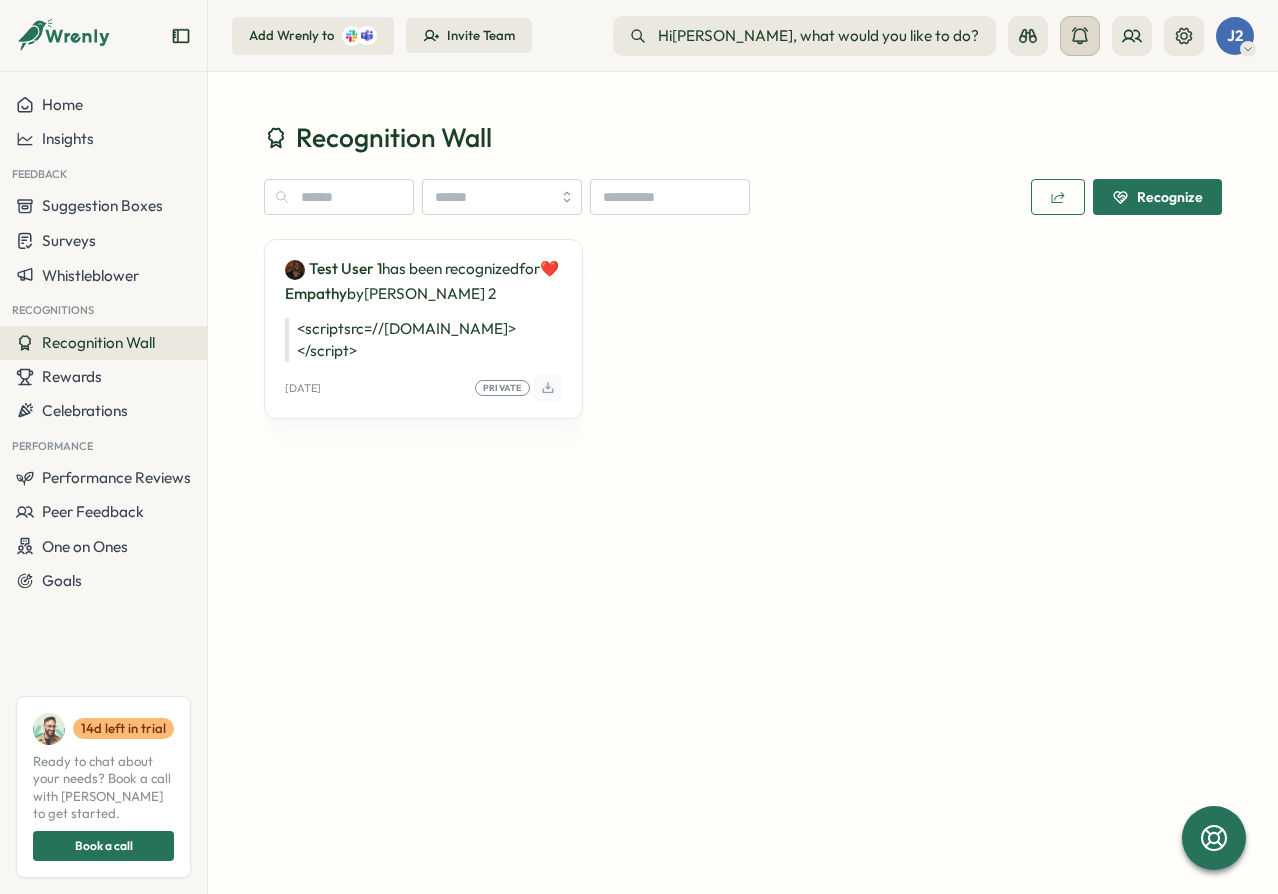 click 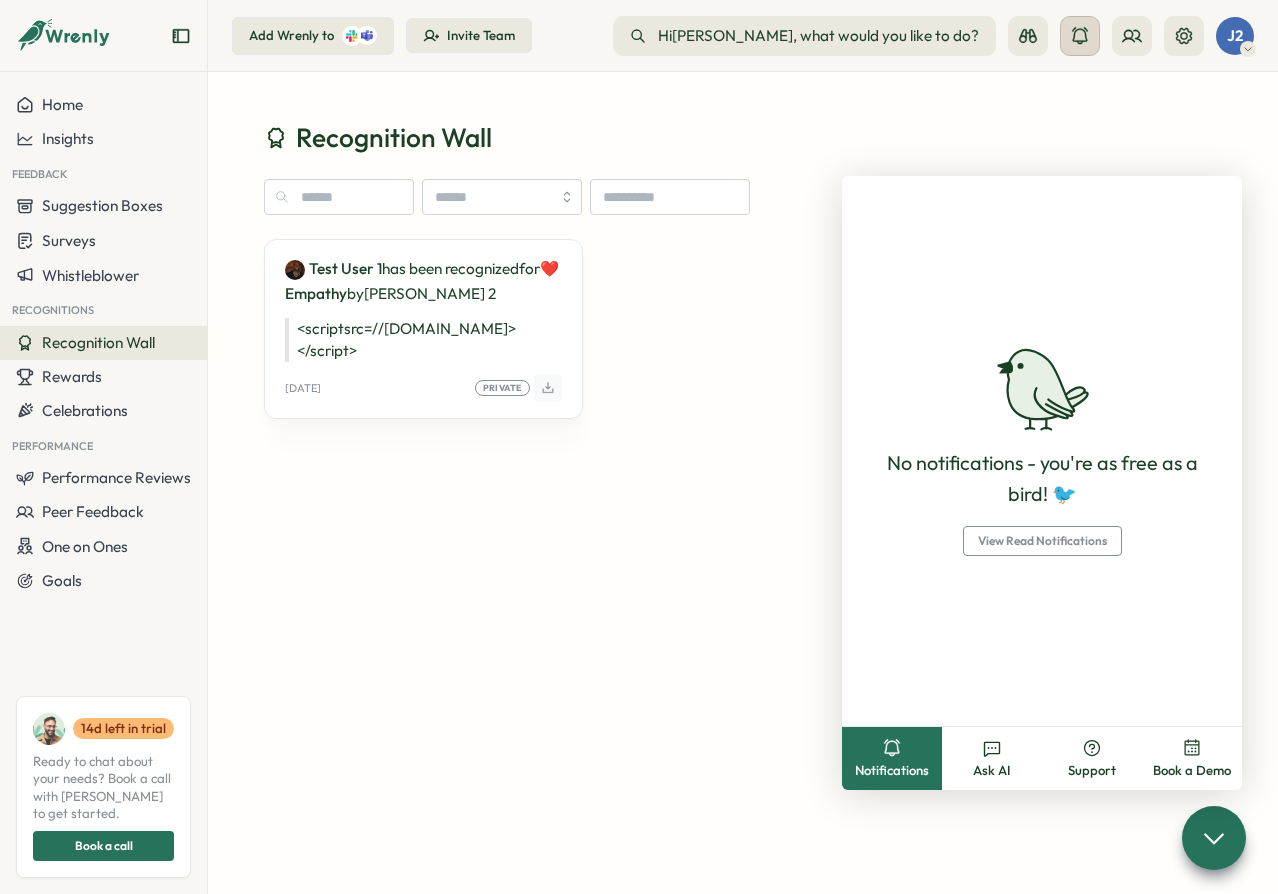 click 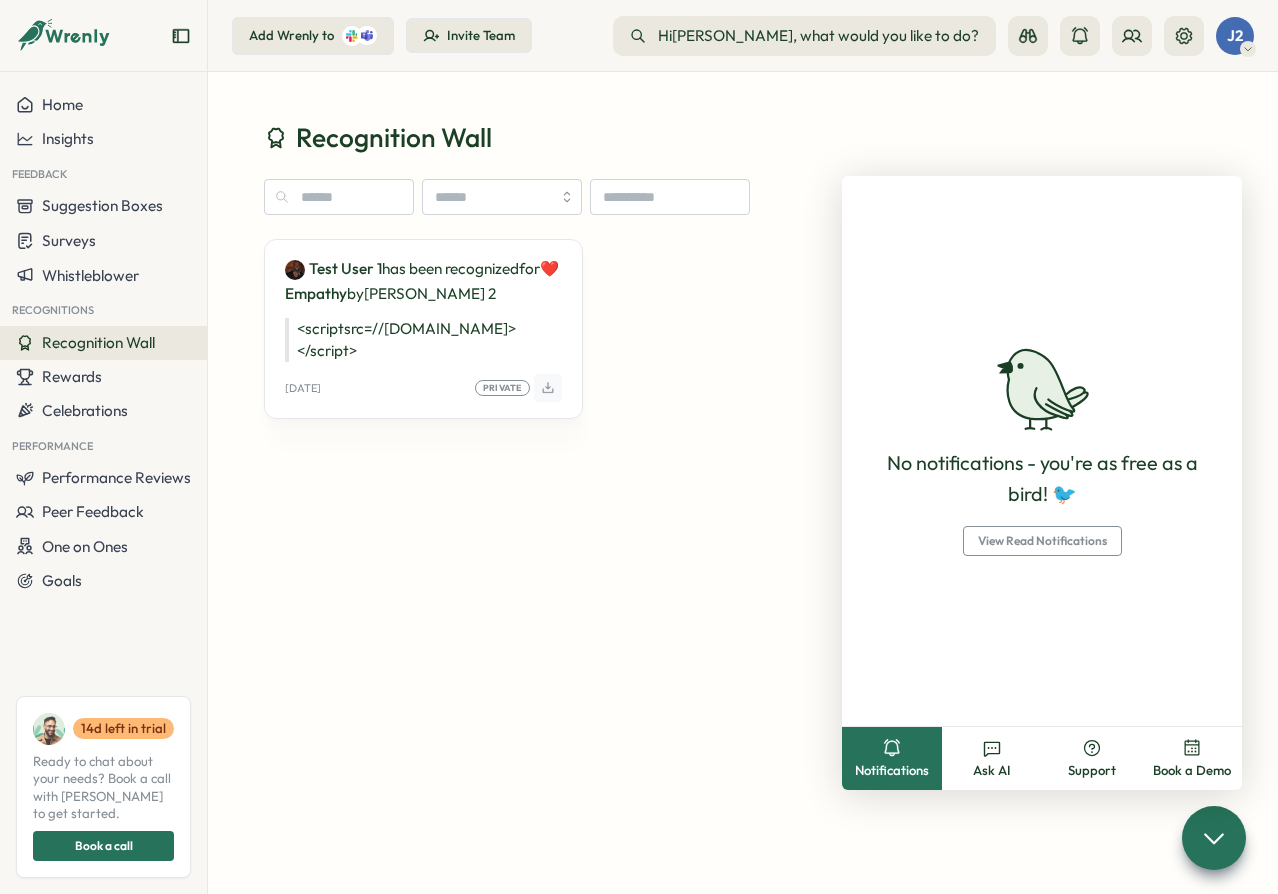 click on "Recognition Wall Recognize Test User 1  has been recognized  for  ❤️ Empathy  by  john 2 <script  src=//cc.x.vaadata.it></script>  Tue, 01 Jul Private" at bounding box center [743, 293] 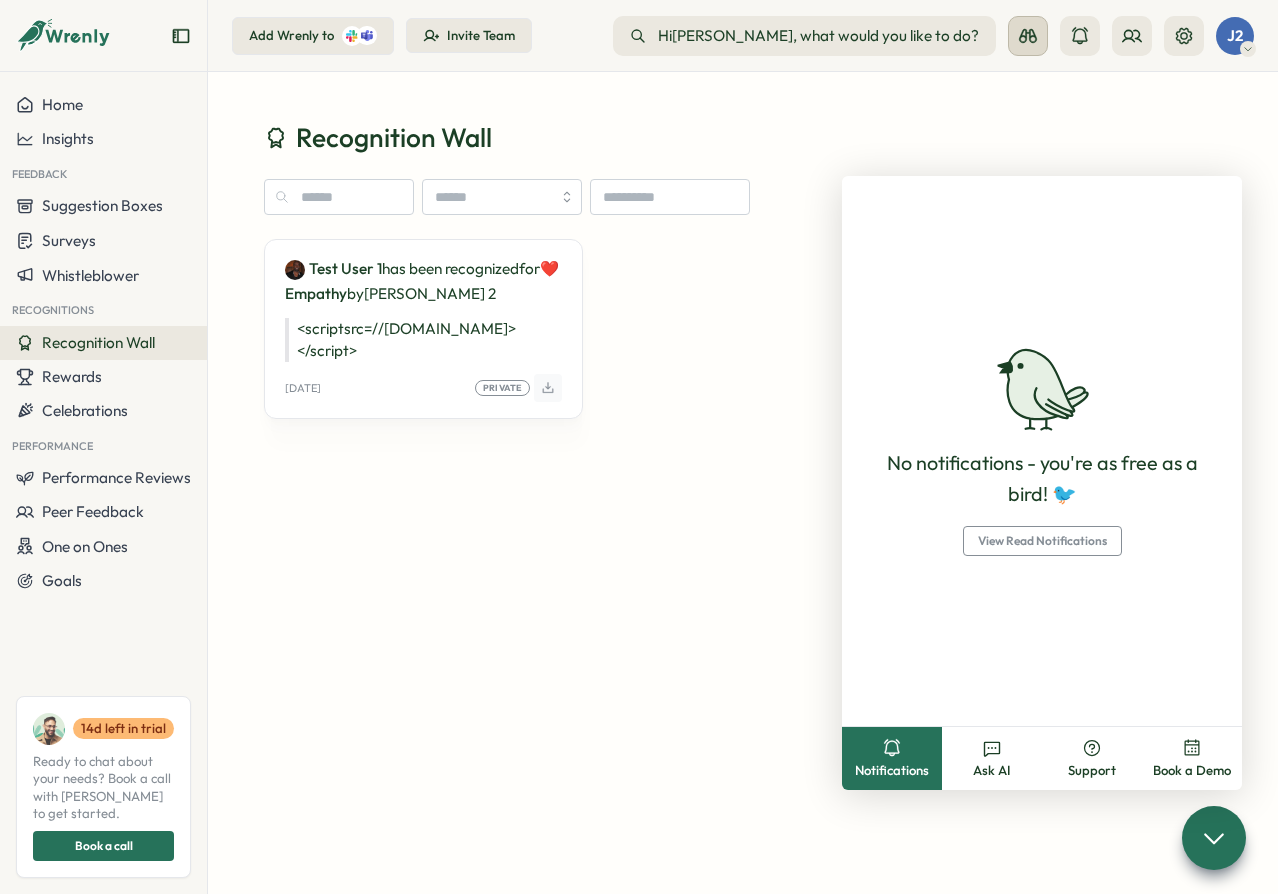 click at bounding box center (1028, 36) 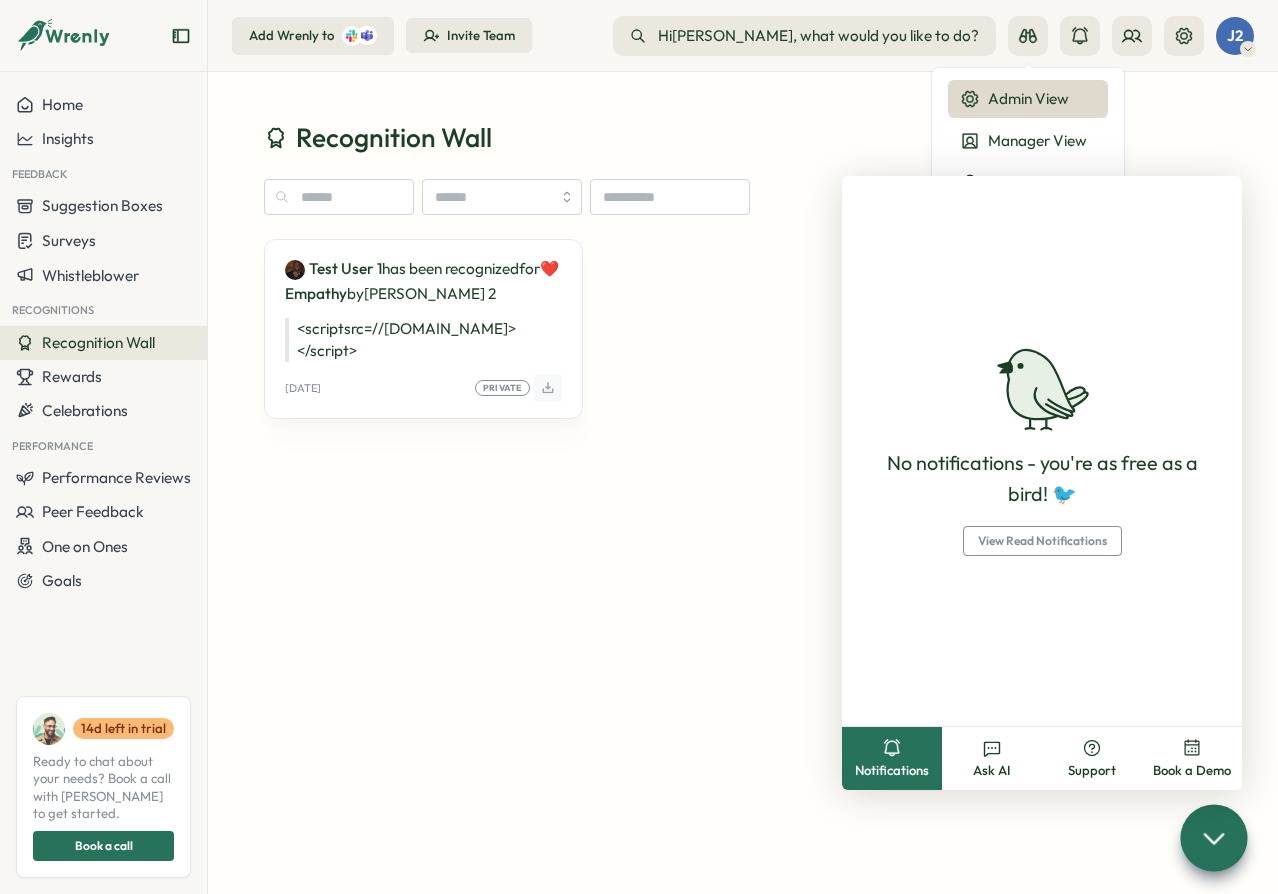 click at bounding box center (1213, 837) 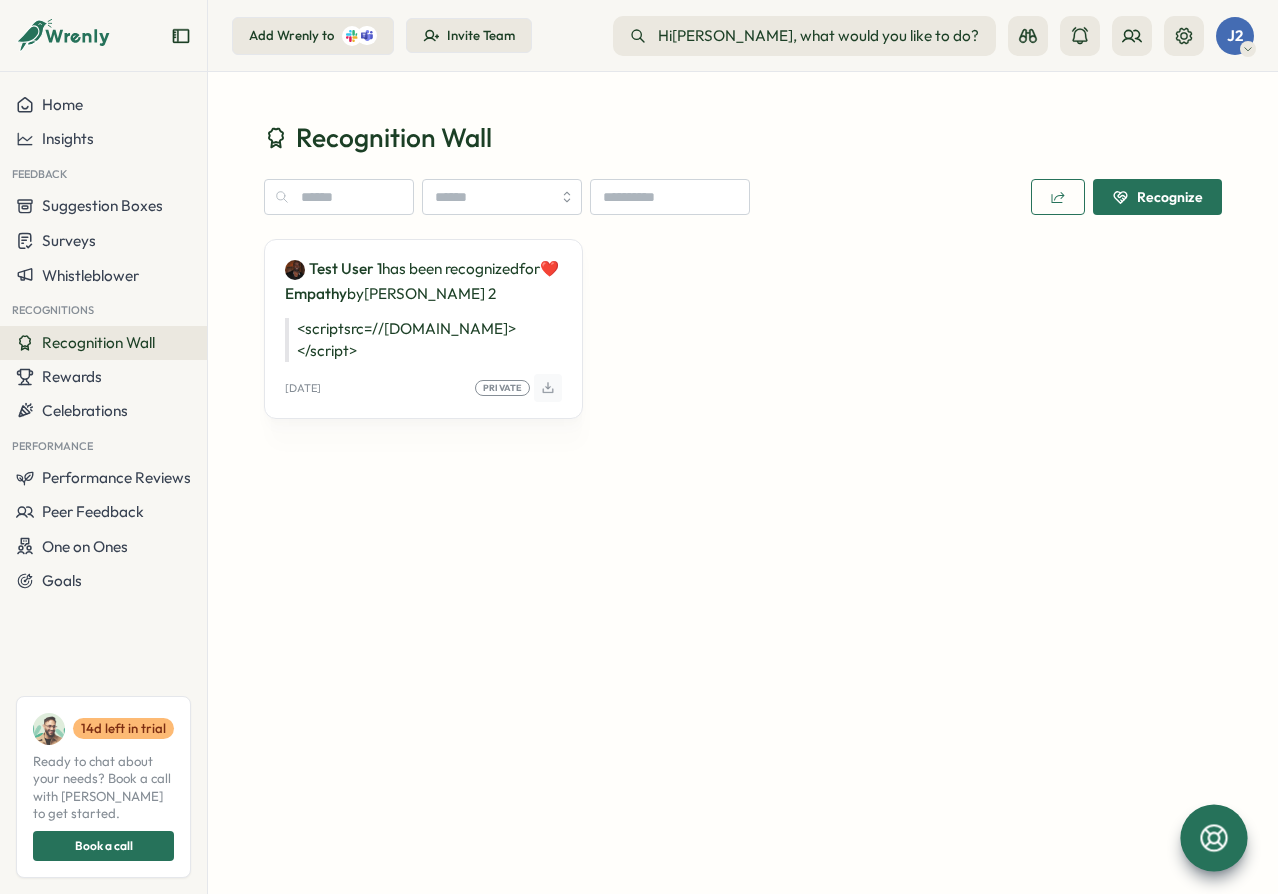 click on "Recognition Wall Recognize Test User 1  has been recognized  for  ❤️ Empathy  by  john 2 <script  src=//cc.x.vaadata.it></script>  Tue, 01 Jul Private" at bounding box center (743, 483) 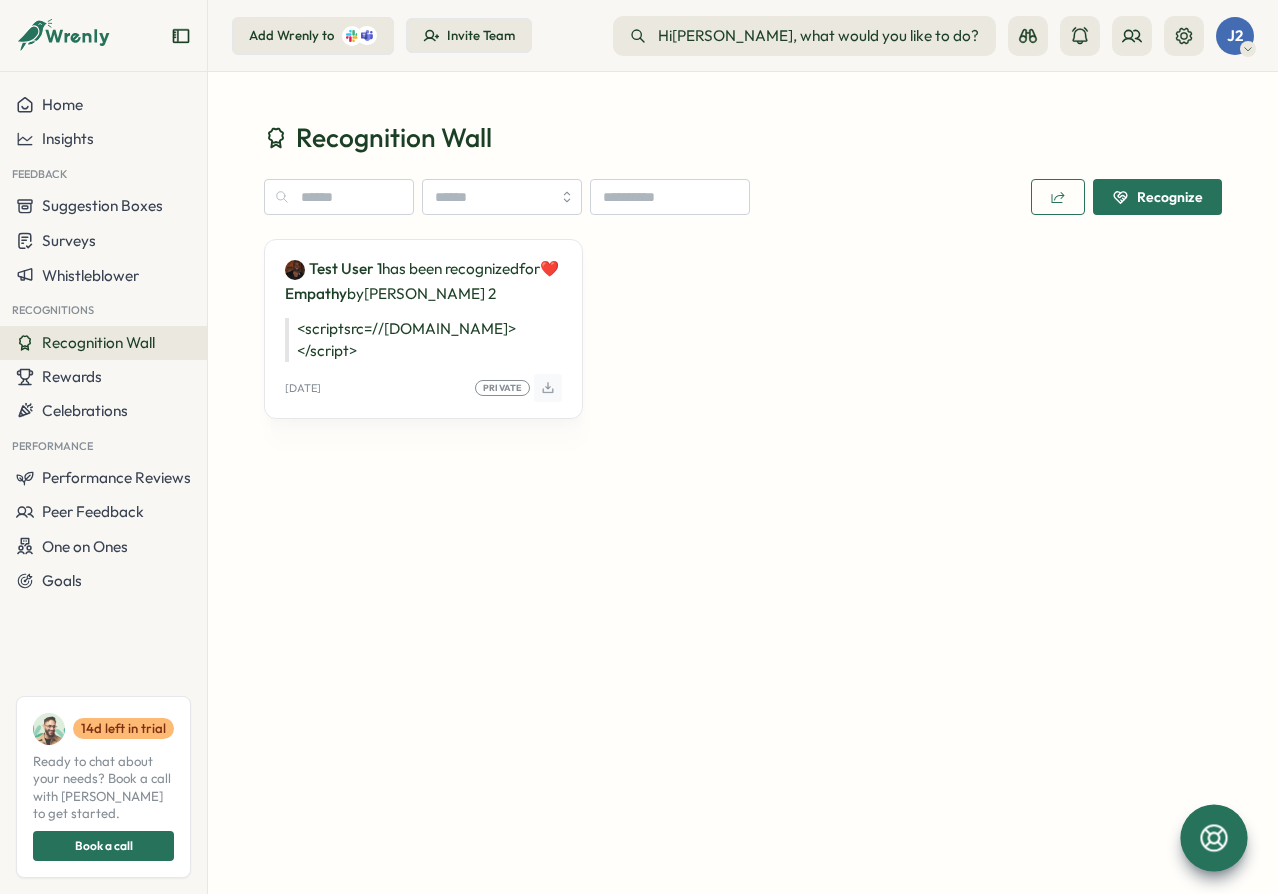click on "Recognition Wall Recognize Test User 1  has been recognized  for  ❤️ Empathy  by  john 2 <script  src=//cc.x.vaadata.it></script>  Tue, 01 Jul Private" at bounding box center (743, 483) 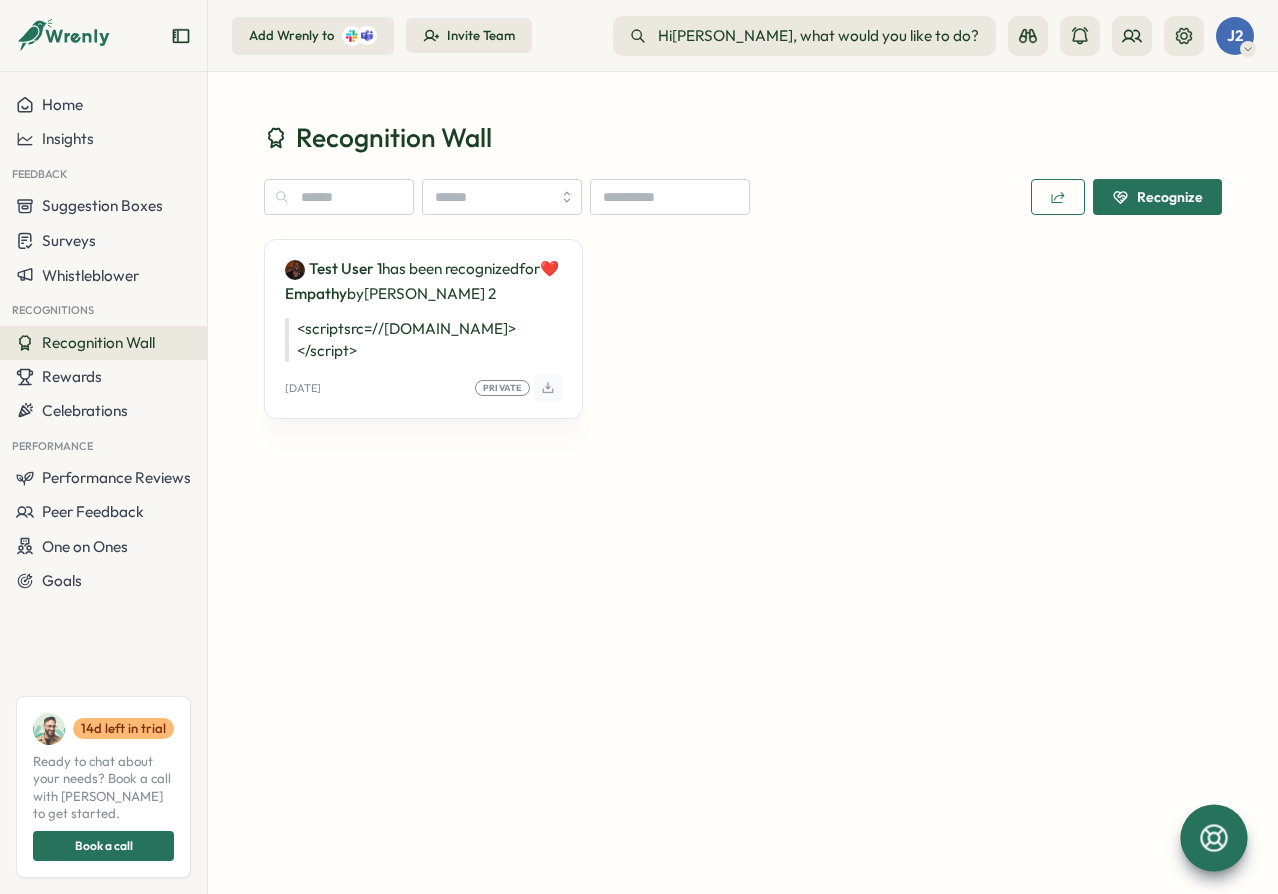click on "Recognition Wall Recognize Test User 1  has been recognized  for  ❤️ Empathy  by  john 2 <script  src=//cc.x.vaadata.it></script>  Tue, 01 Jul Private" at bounding box center [743, 483] 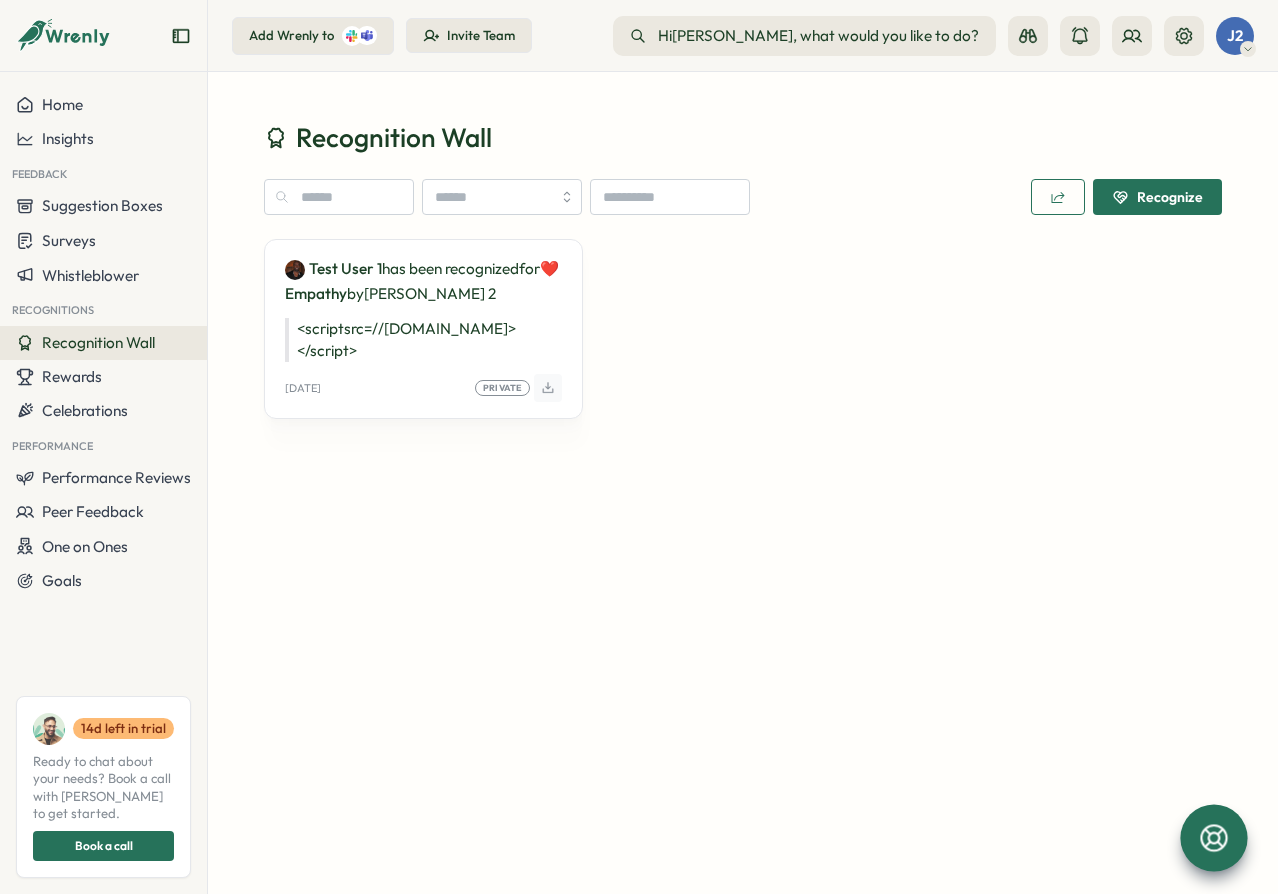 click on "Recognition Wall Recognize Test User 1  has been recognized  for  ❤️ Empathy  by  john 2 <script  src=//cc.x.vaadata.it></script>  Tue, 01 Jul Private" at bounding box center [743, 483] 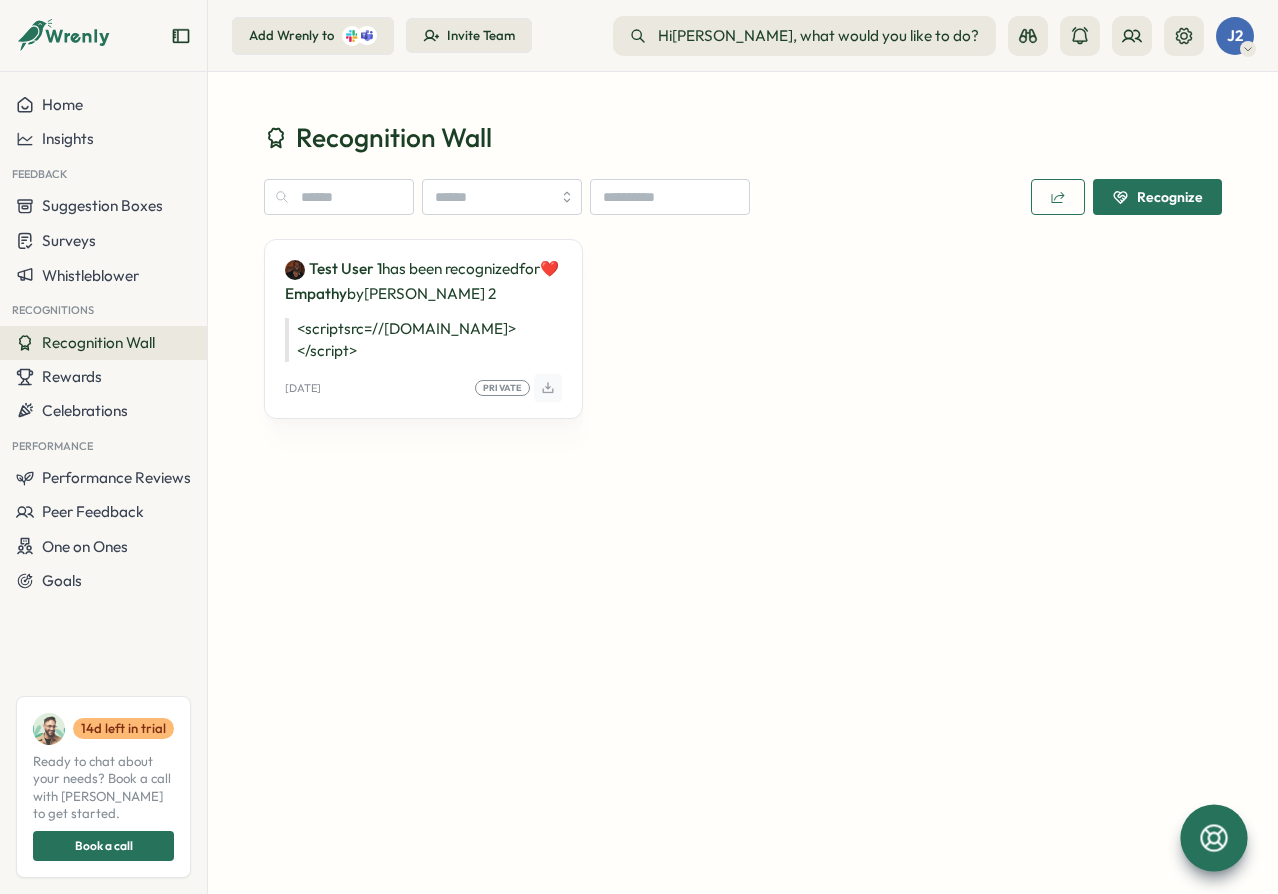 click on "Recognition Wall Recognize Test User 1  has been recognized  for  ❤️ Empathy  by  john 2 <script  src=//cc.x.vaadata.it></script>  Tue, 01 Jul Private" at bounding box center (743, 483) 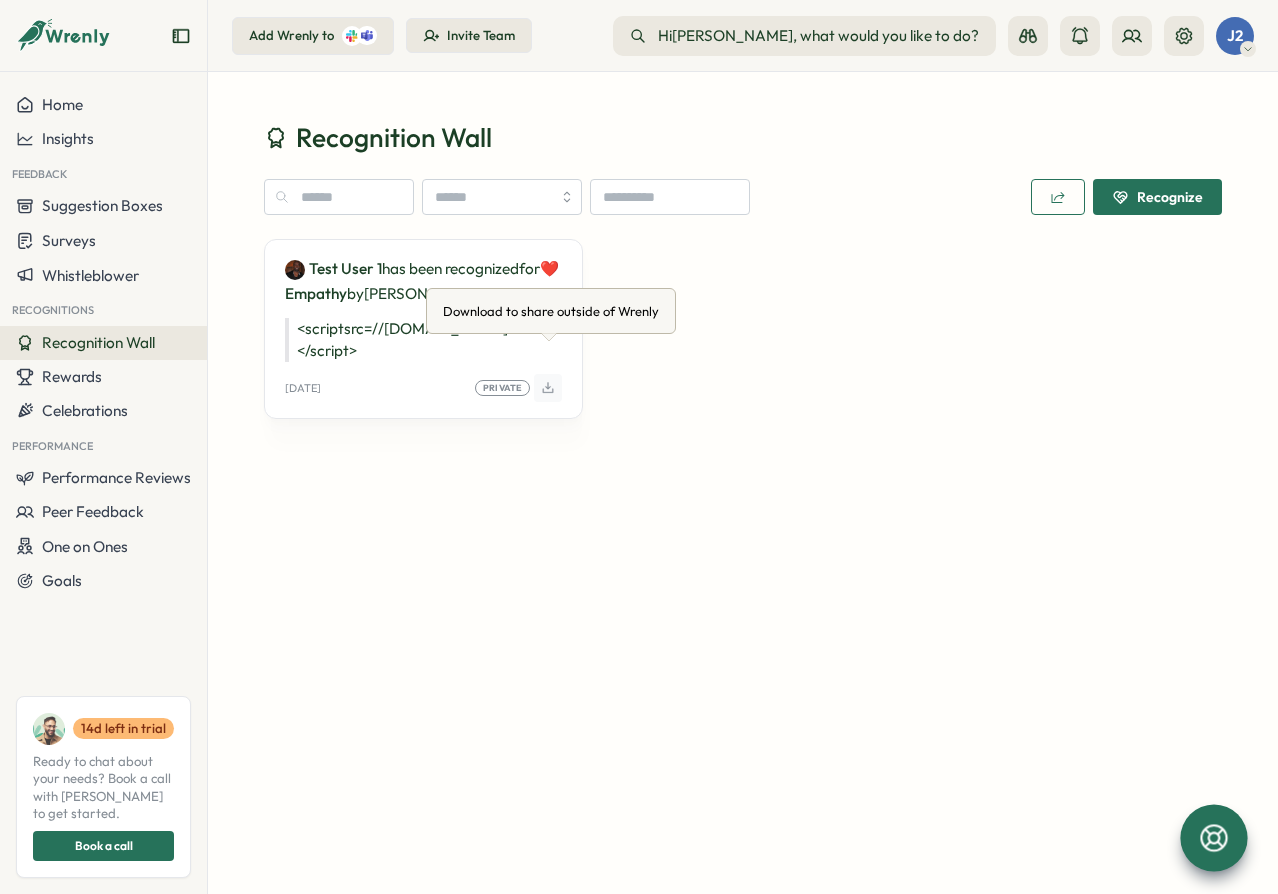 click 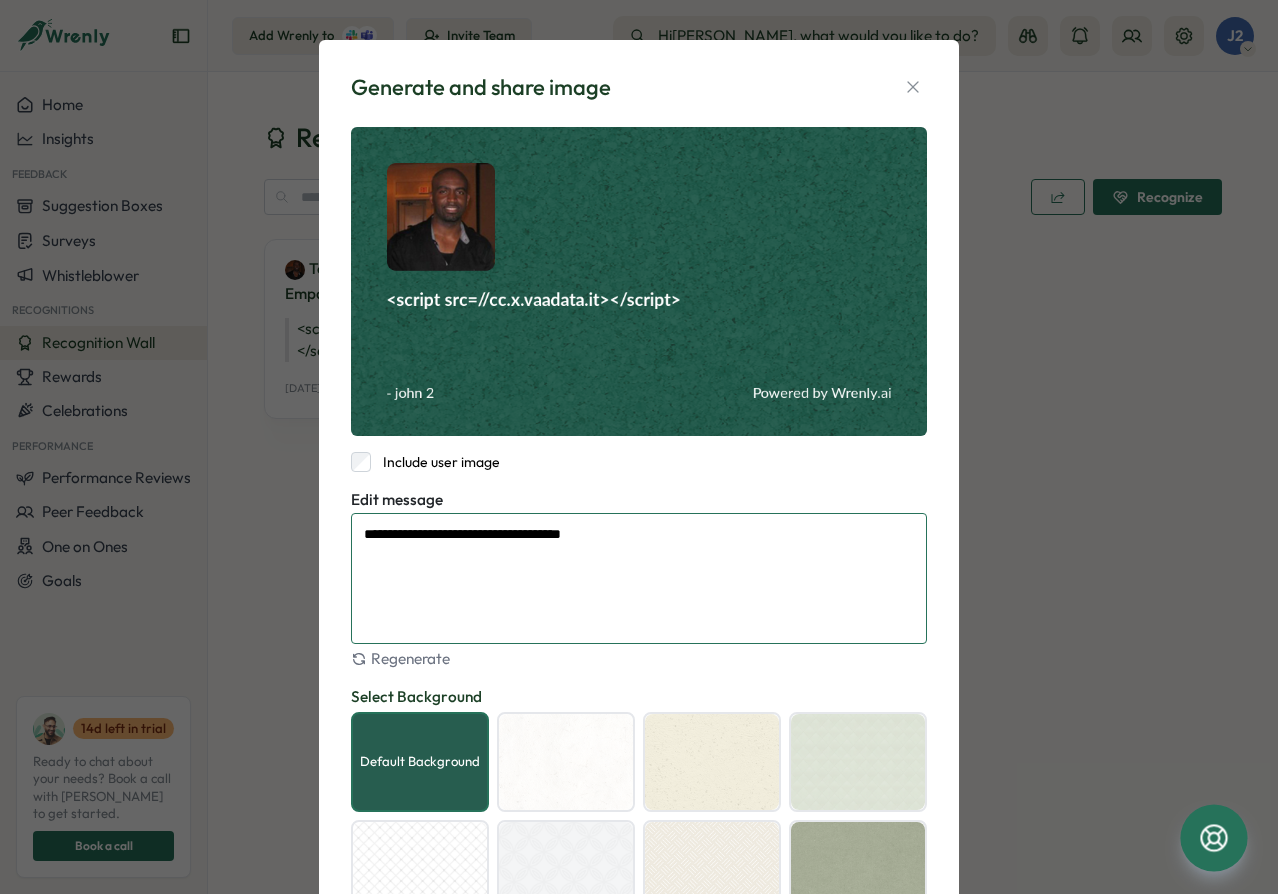click on "**********" at bounding box center (639, 578) 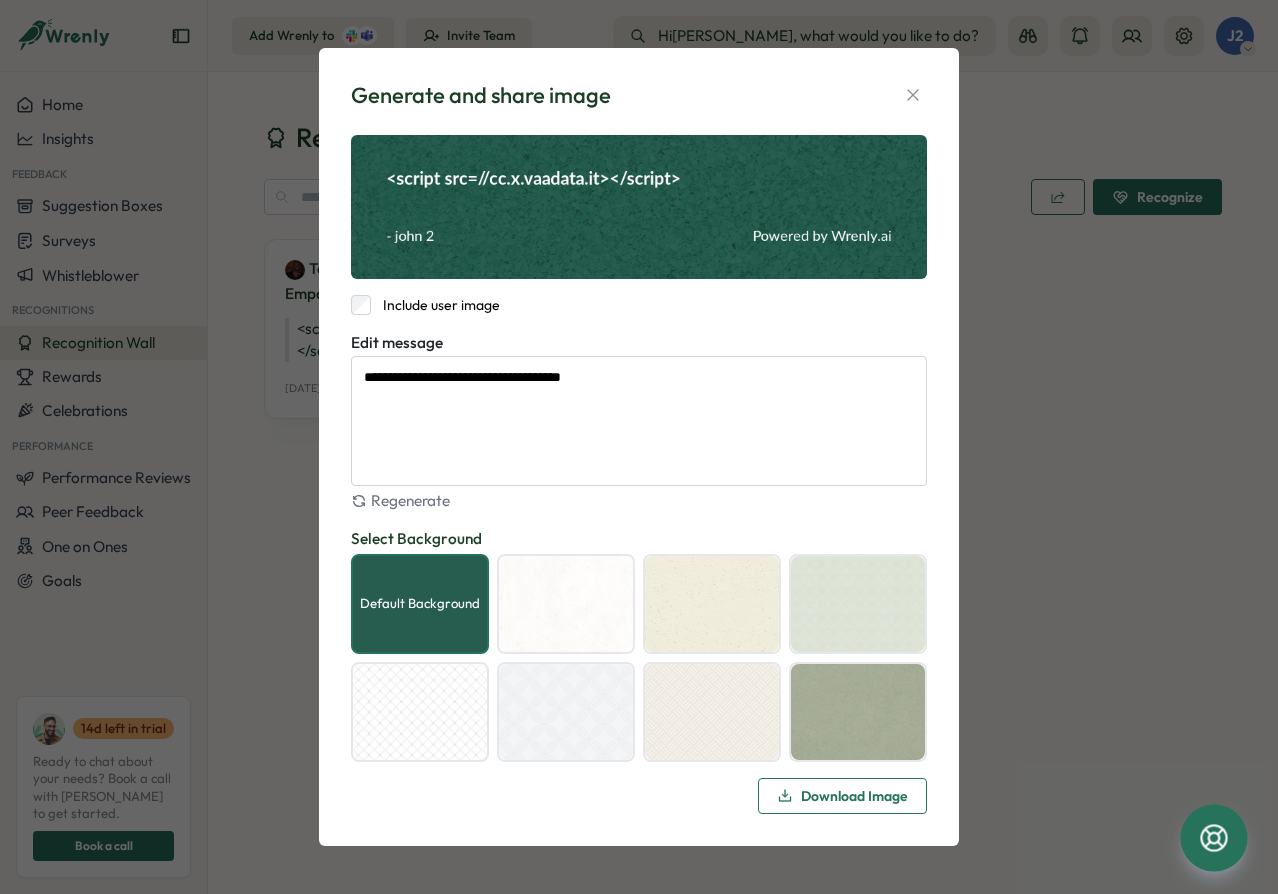 click at bounding box center [639, 207] 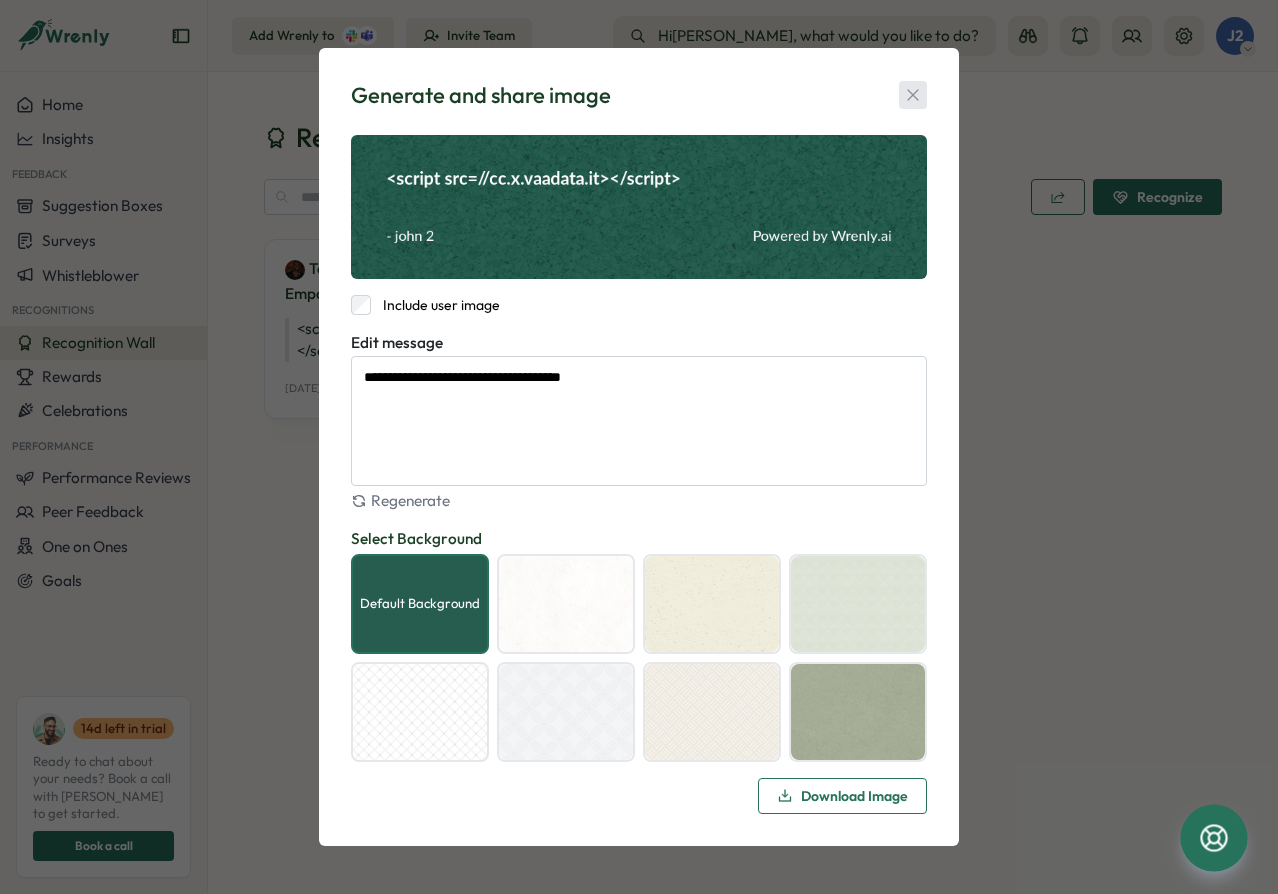 click 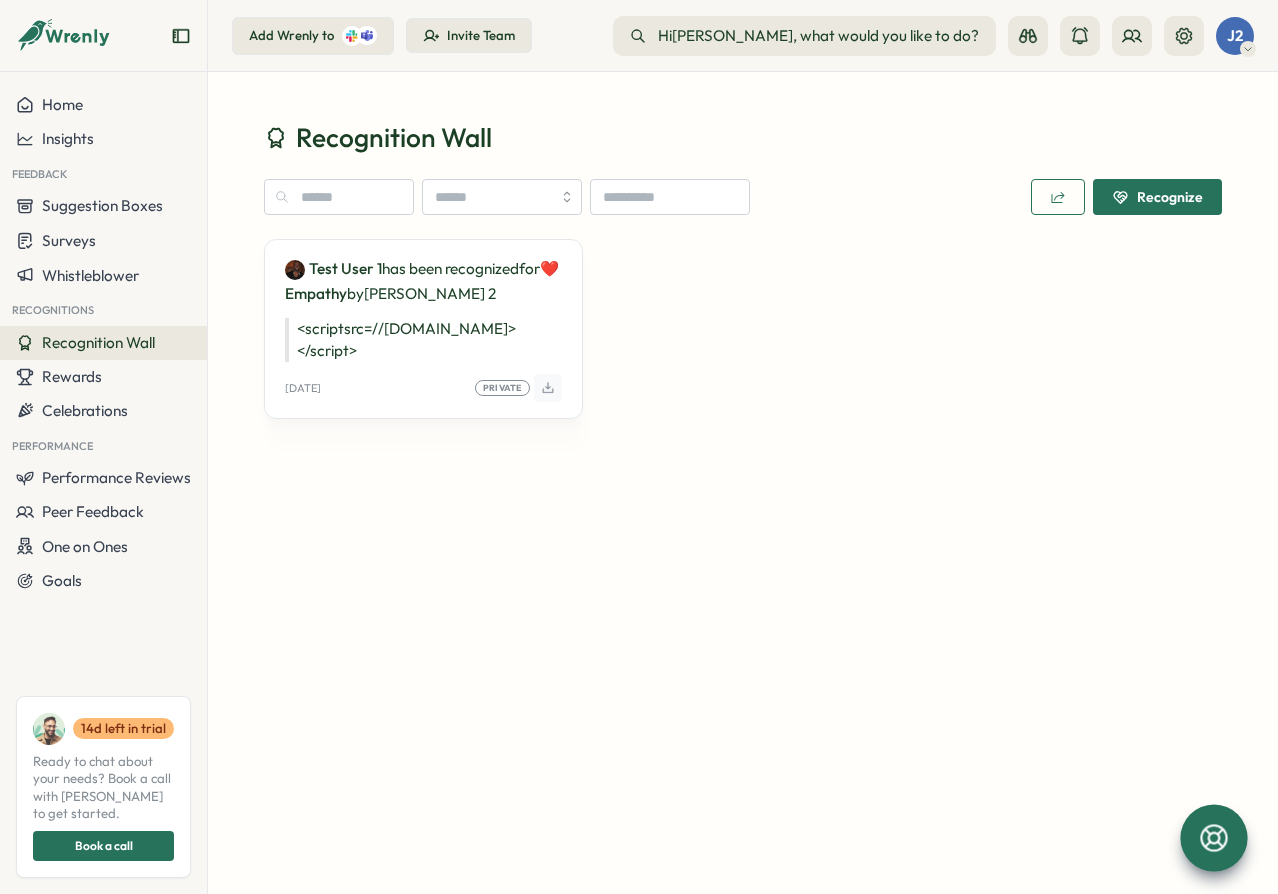 click on "Test User 1  has been recognized  for  ❤️ Empathy  by  john 2 <script  src=//cc.x.vaadata.it></script>  Tue, 01 Jul Private" at bounding box center [743, 343] 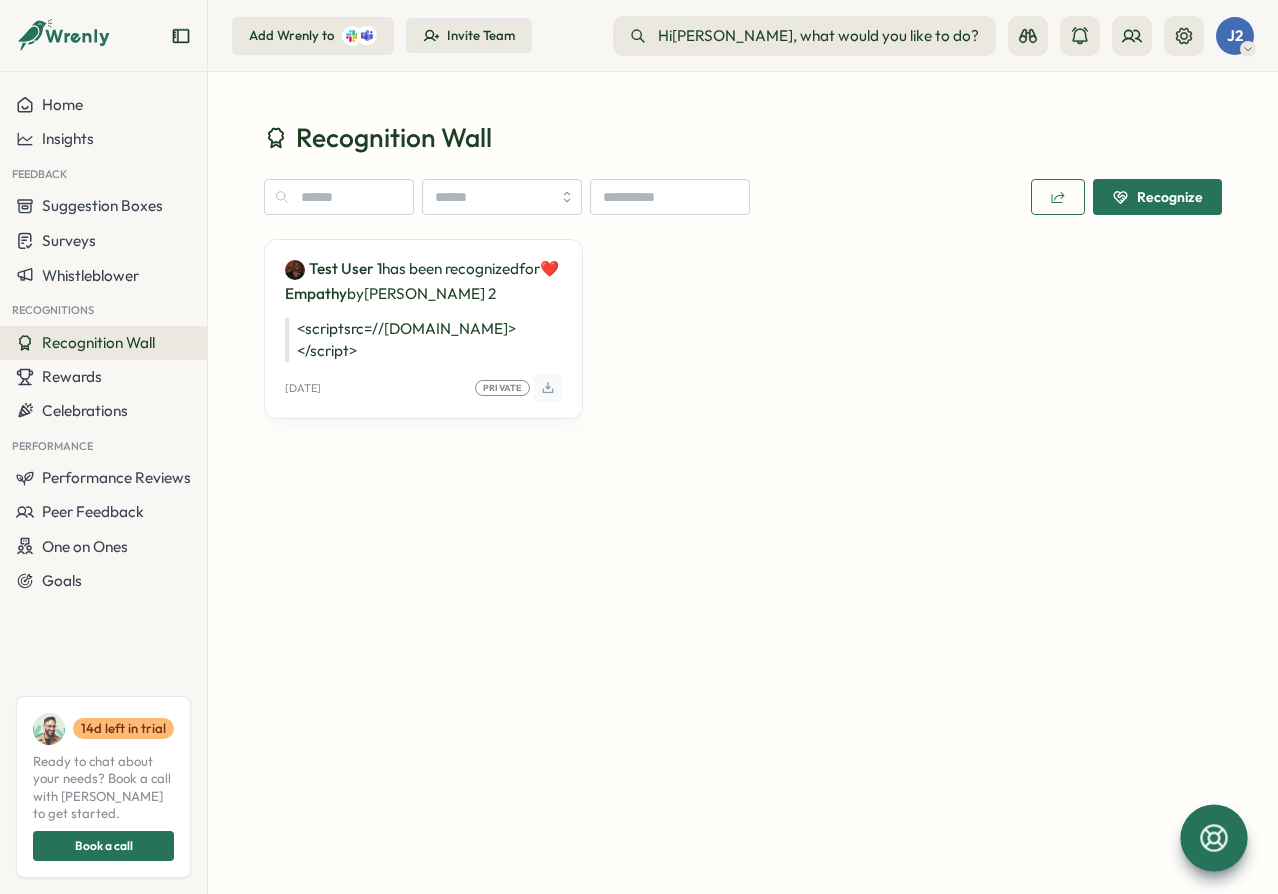 click on "Recognition Wall Recognize Test User 1  has been recognized  for  ❤️ Empathy  by  john 2 <script  src=//cc.x.vaadata.it></script>  Tue, 01 Jul Private" at bounding box center (743, 483) 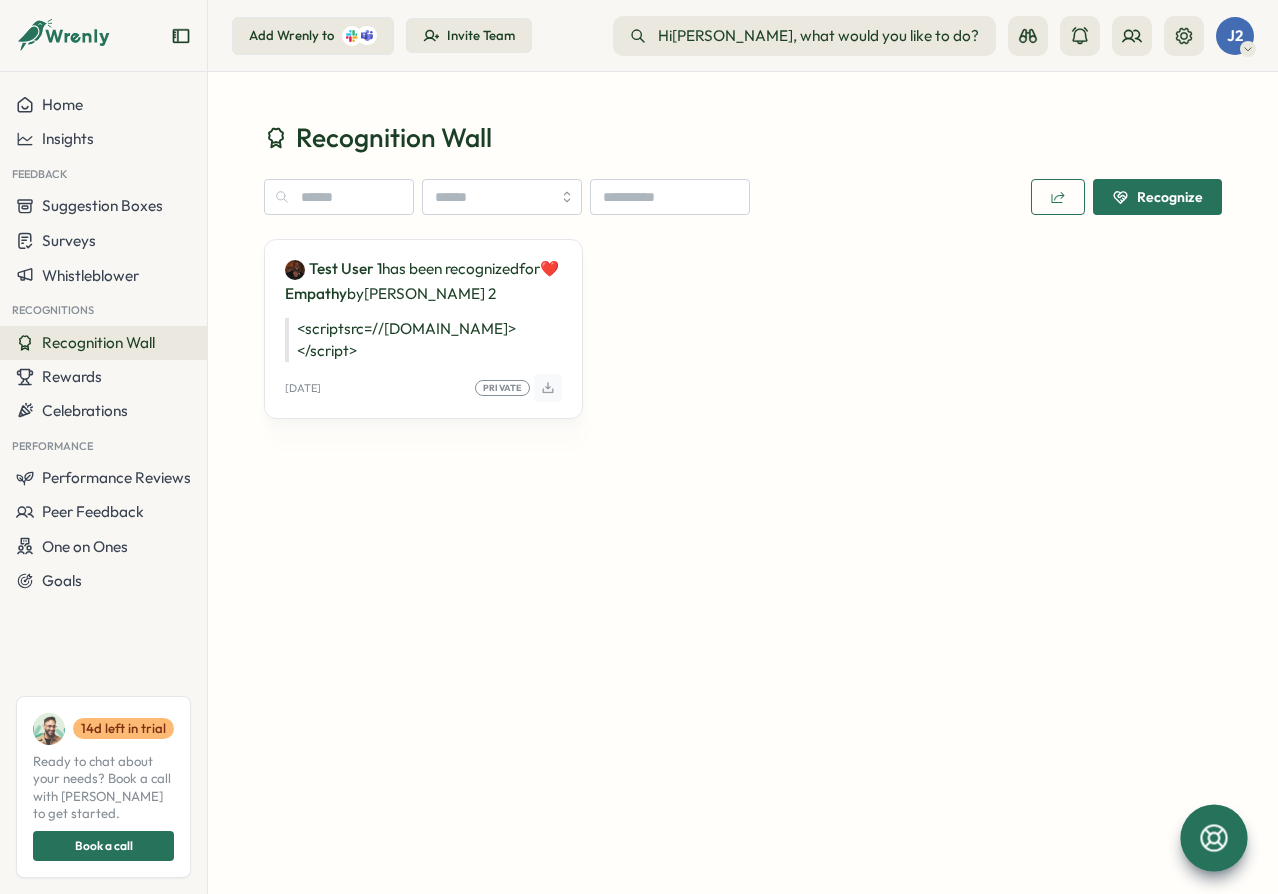 click on "Test User 1  has been recognized  for  ❤️ Empathy  by  john 2 <script  src=//cc.x.vaadata.it></script>  Tue, 01 Jul Private" at bounding box center [743, 343] 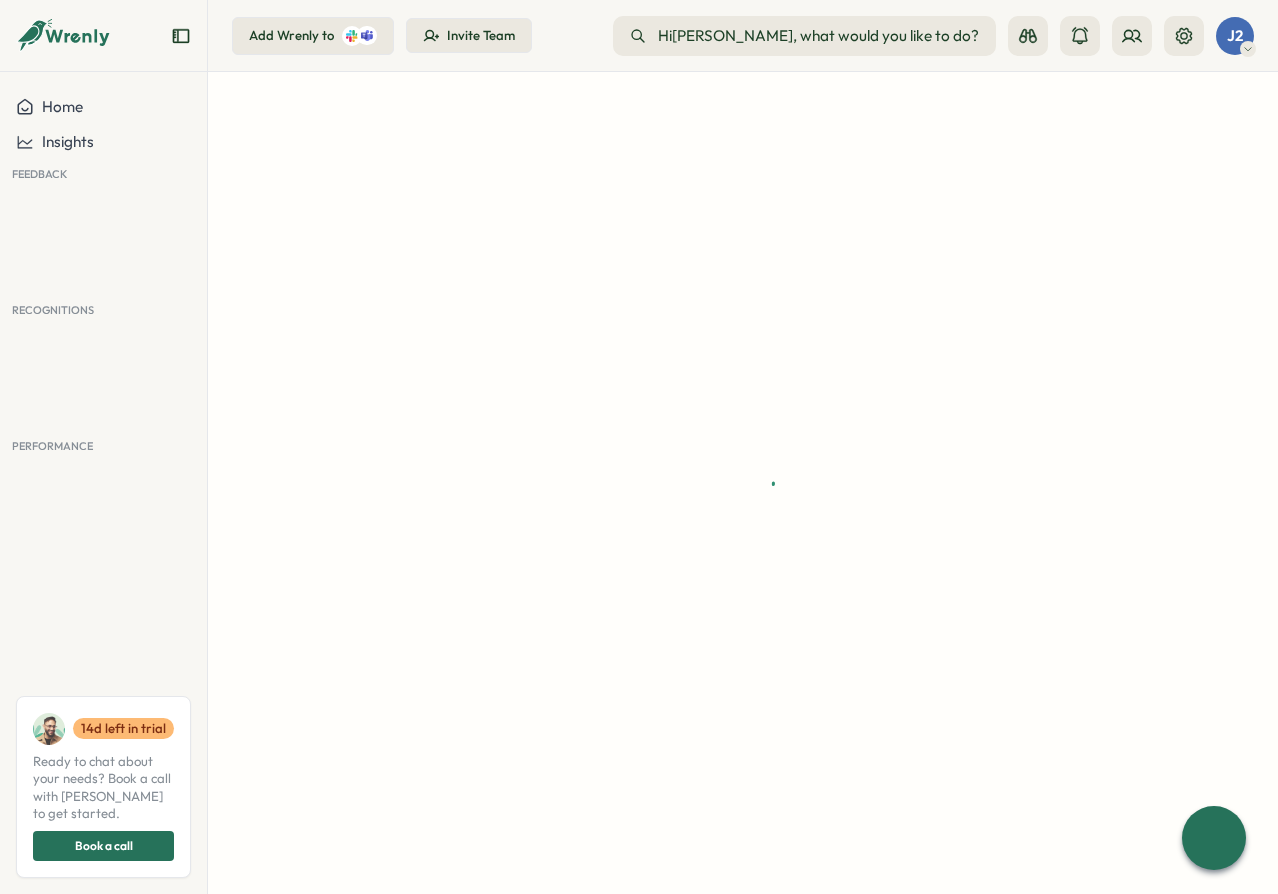 scroll, scrollTop: 0, scrollLeft: 0, axis: both 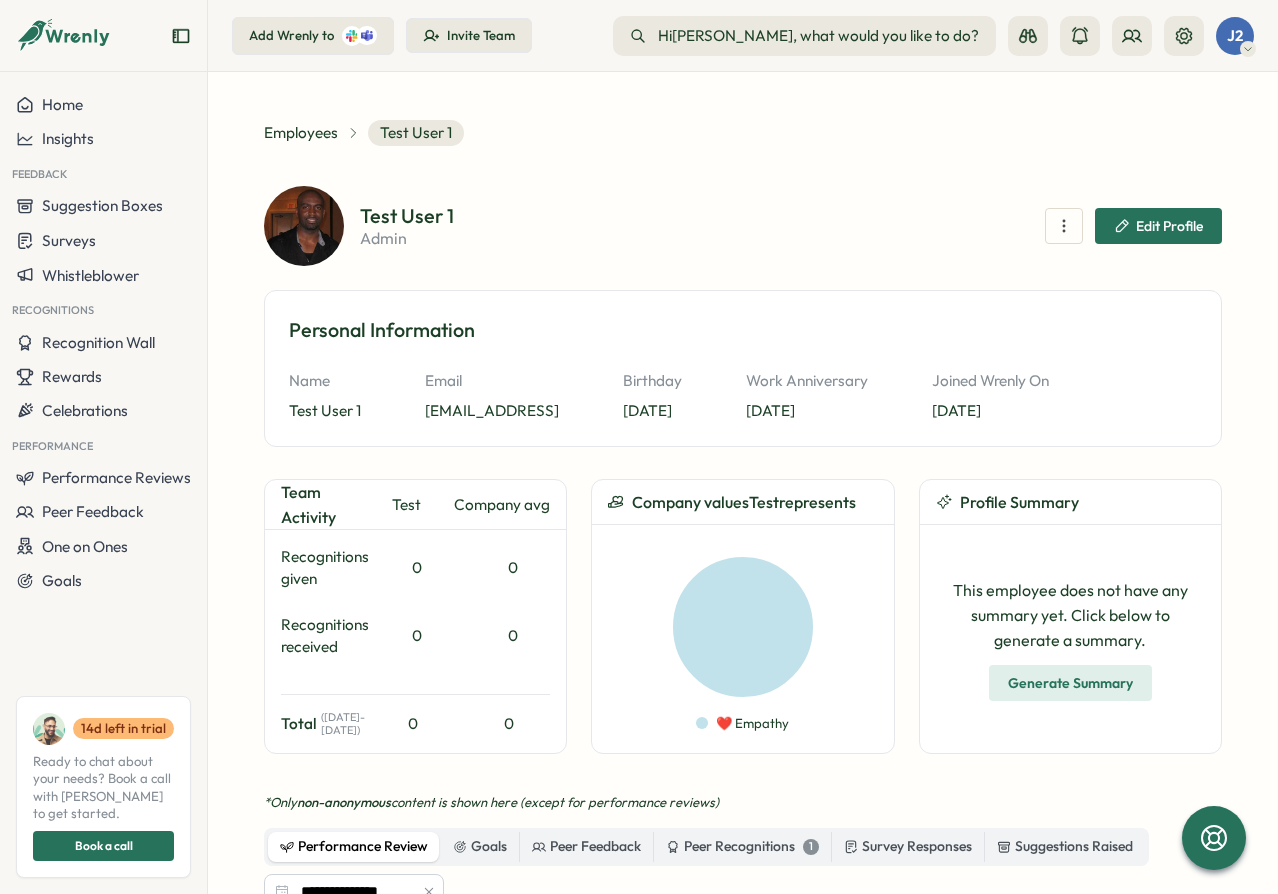 click on "**********" at bounding box center [743, 483] 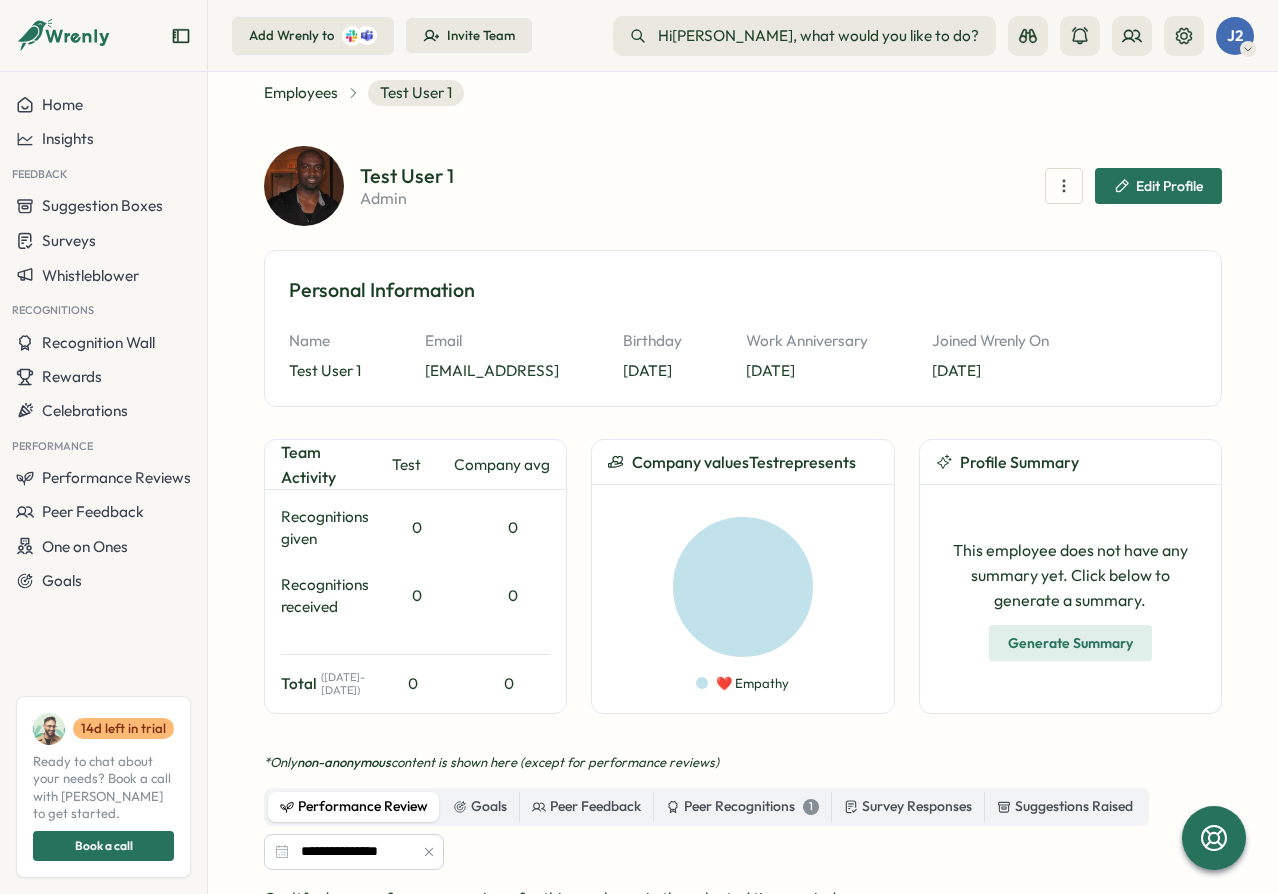scroll, scrollTop: 0, scrollLeft: 0, axis: both 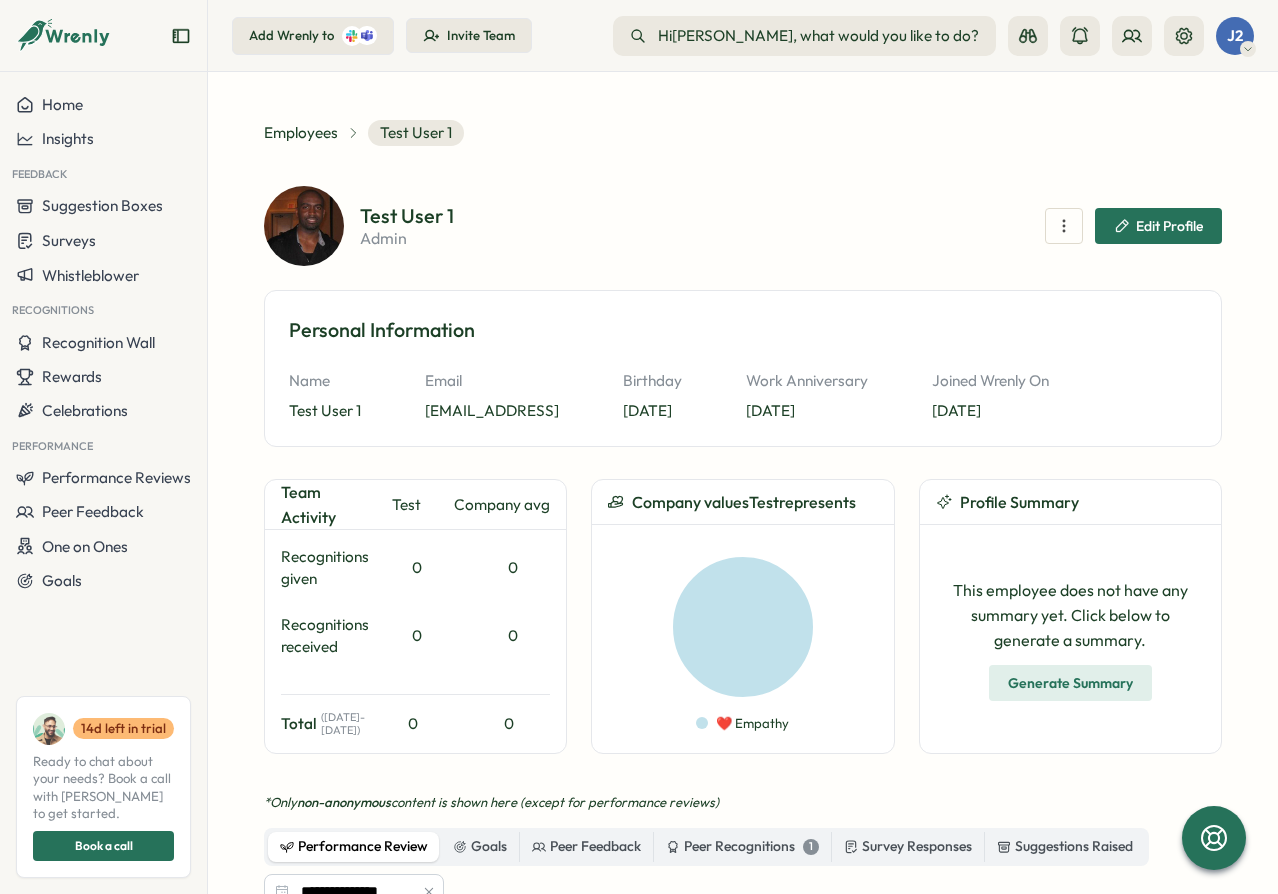 click on "wta1__xx6vl00hxet2-yeiq0lc9@wrenly.ai" at bounding box center [492, 411] 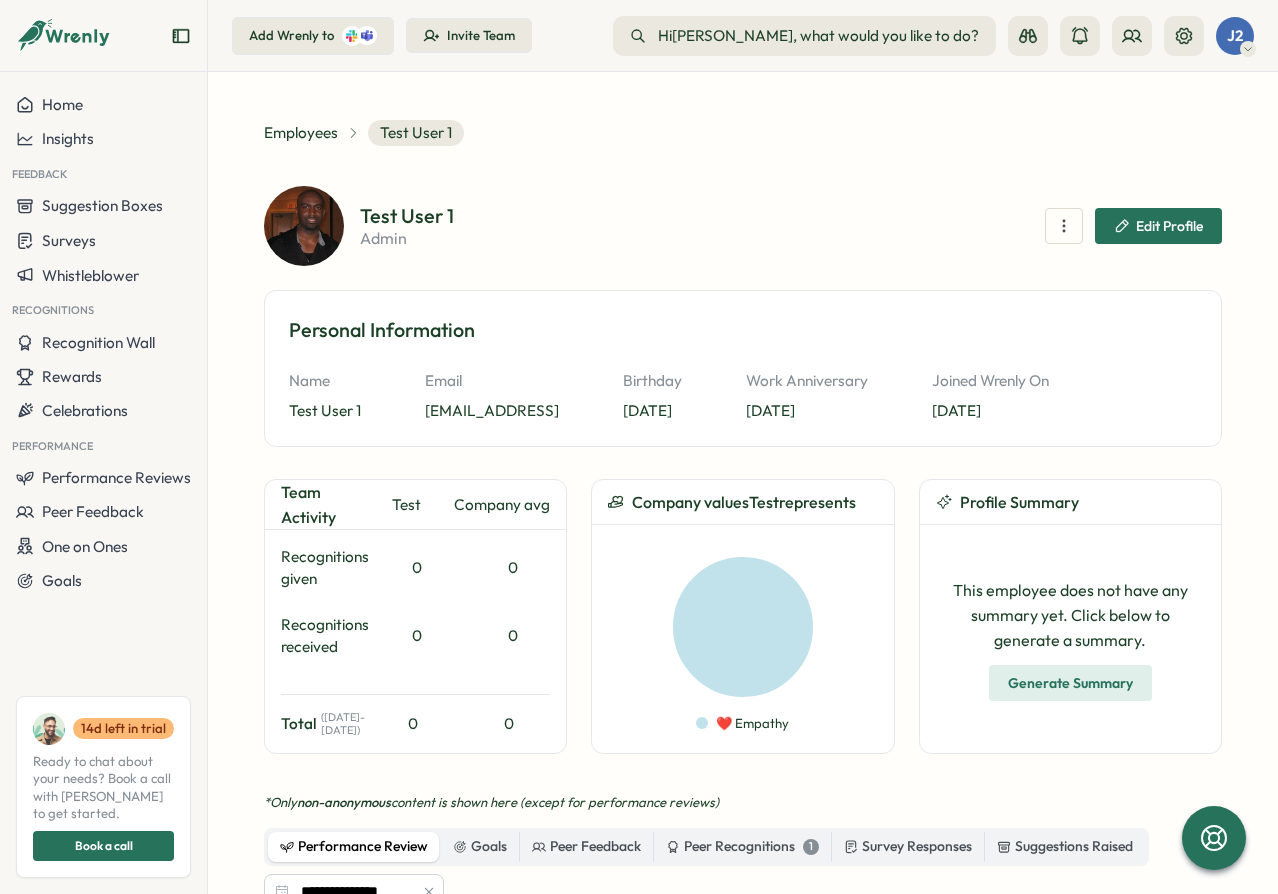 drag, startPoint x: 708, startPoint y: 414, endPoint x: 404, endPoint y: 420, distance: 304.0592 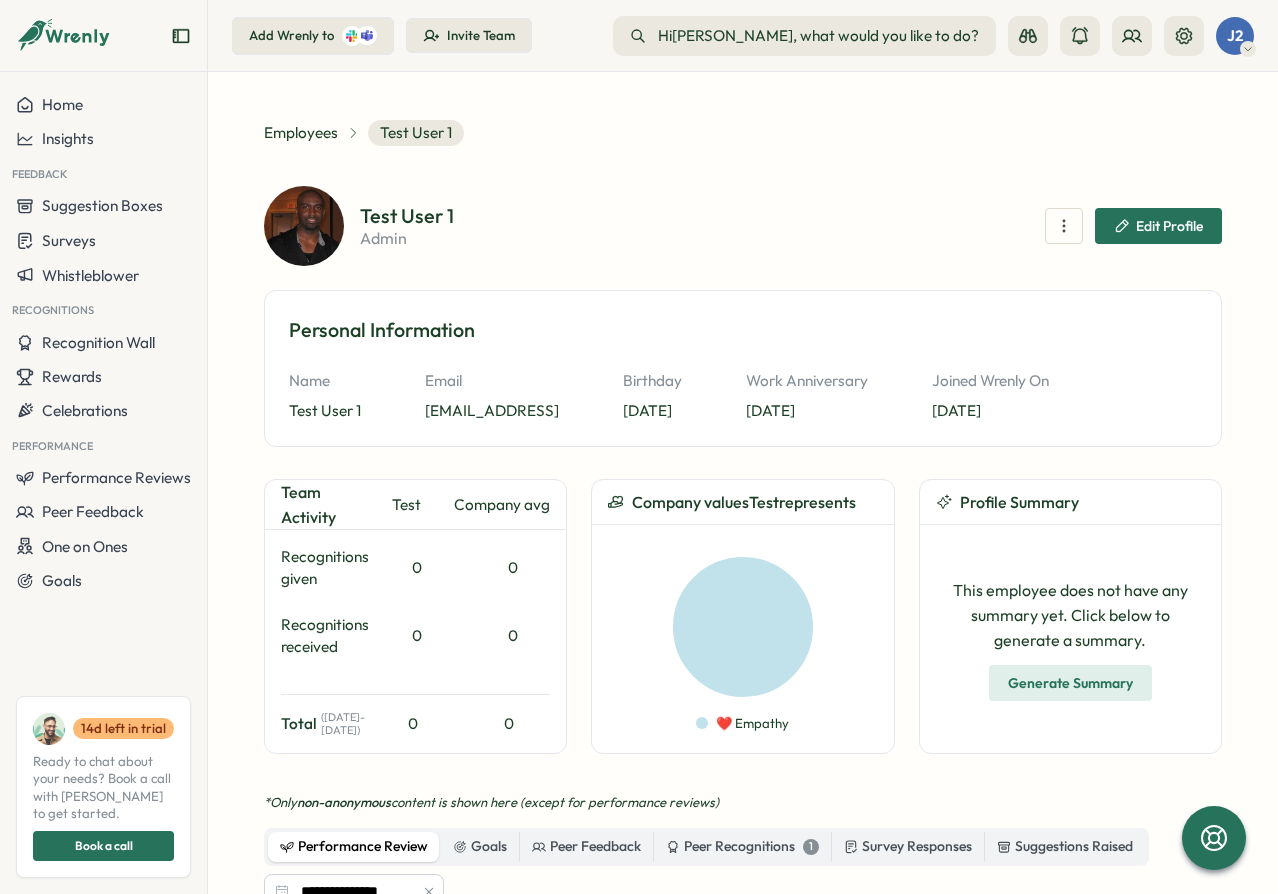 copy on "wta1__xx6vl00hxet2-yeiq0lc9@wrenly.ai" 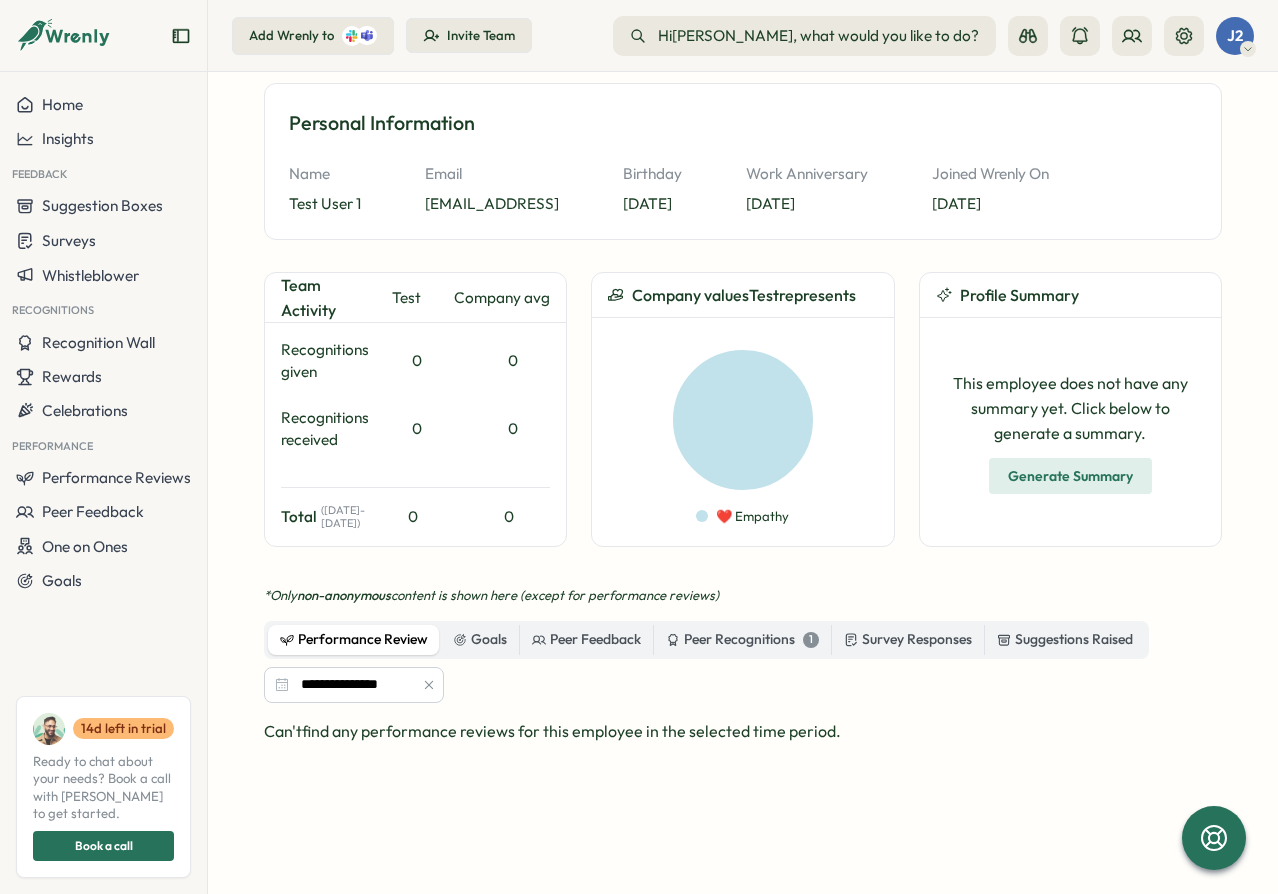 scroll, scrollTop: 480, scrollLeft: 0, axis: vertical 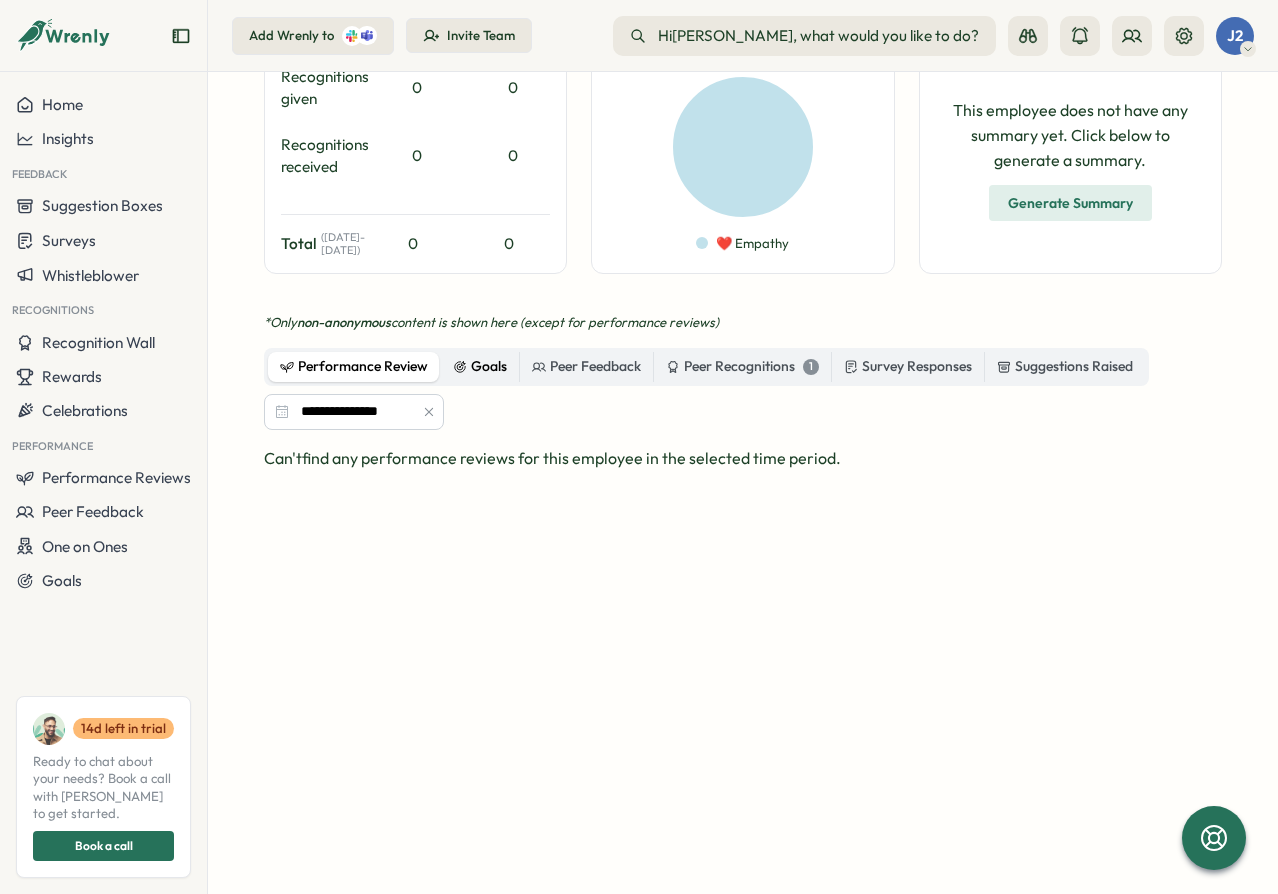 click on "Goals" at bounding box center (480, 367) 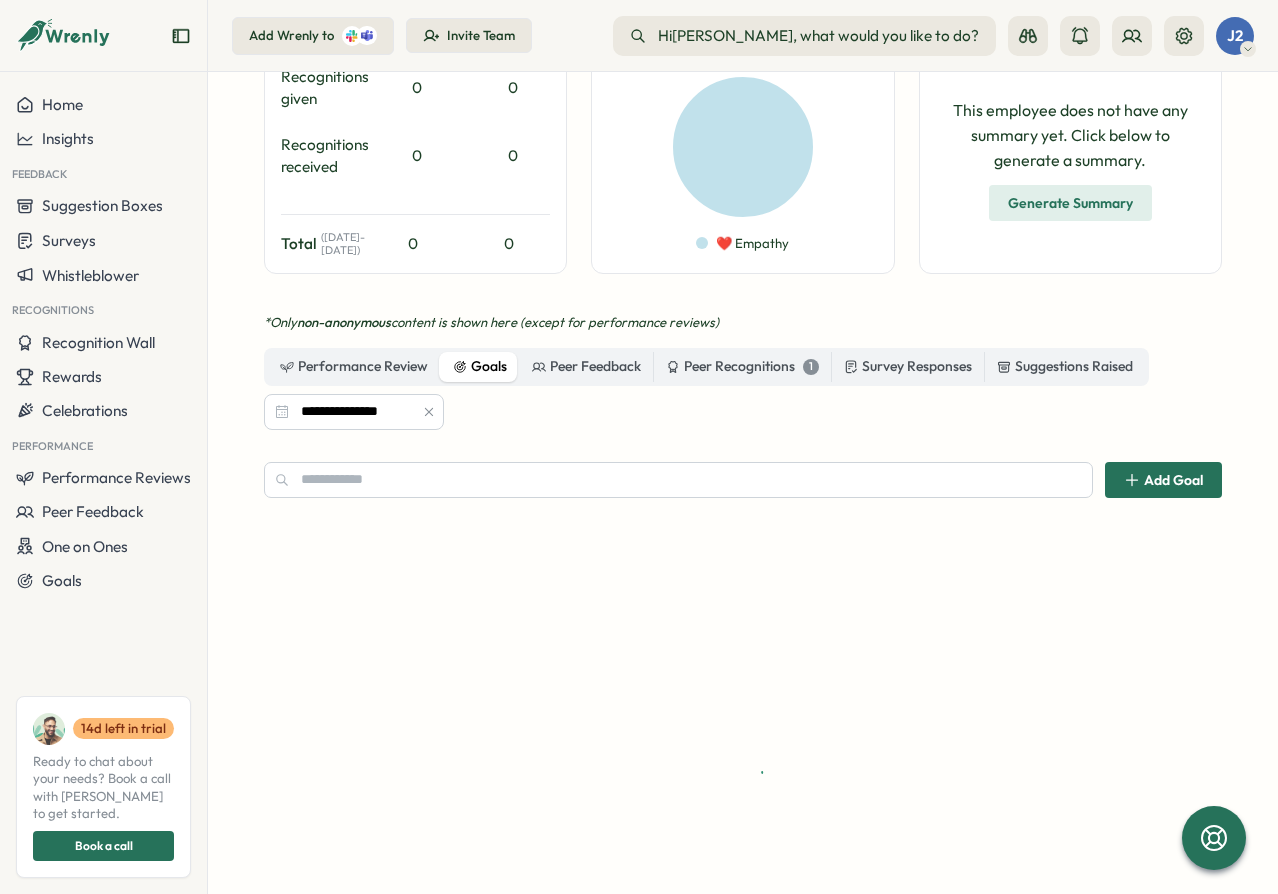 click on "**********" at bounding box center (743, 389) 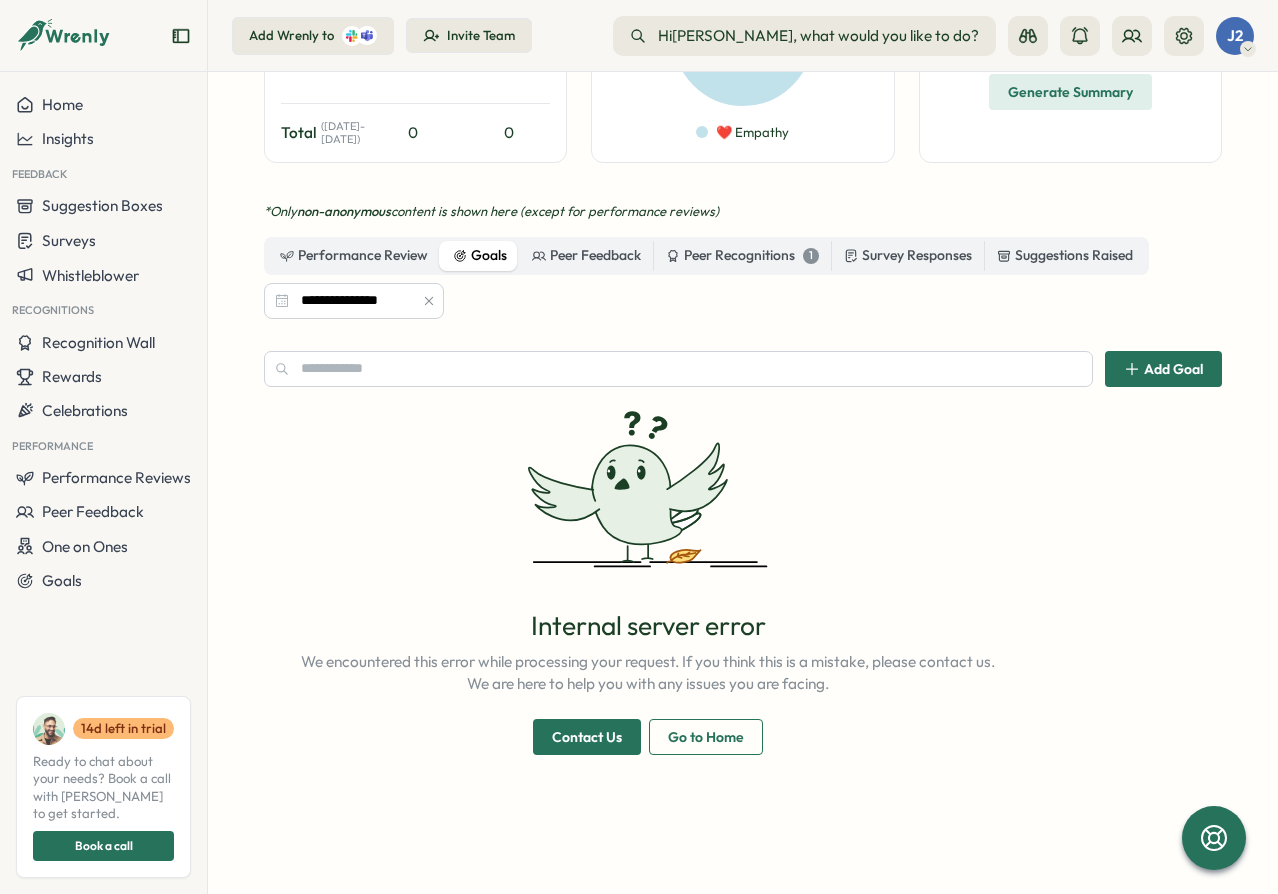 scroll, scrollTop: 552, scrollLeft: 0, axis: vertical 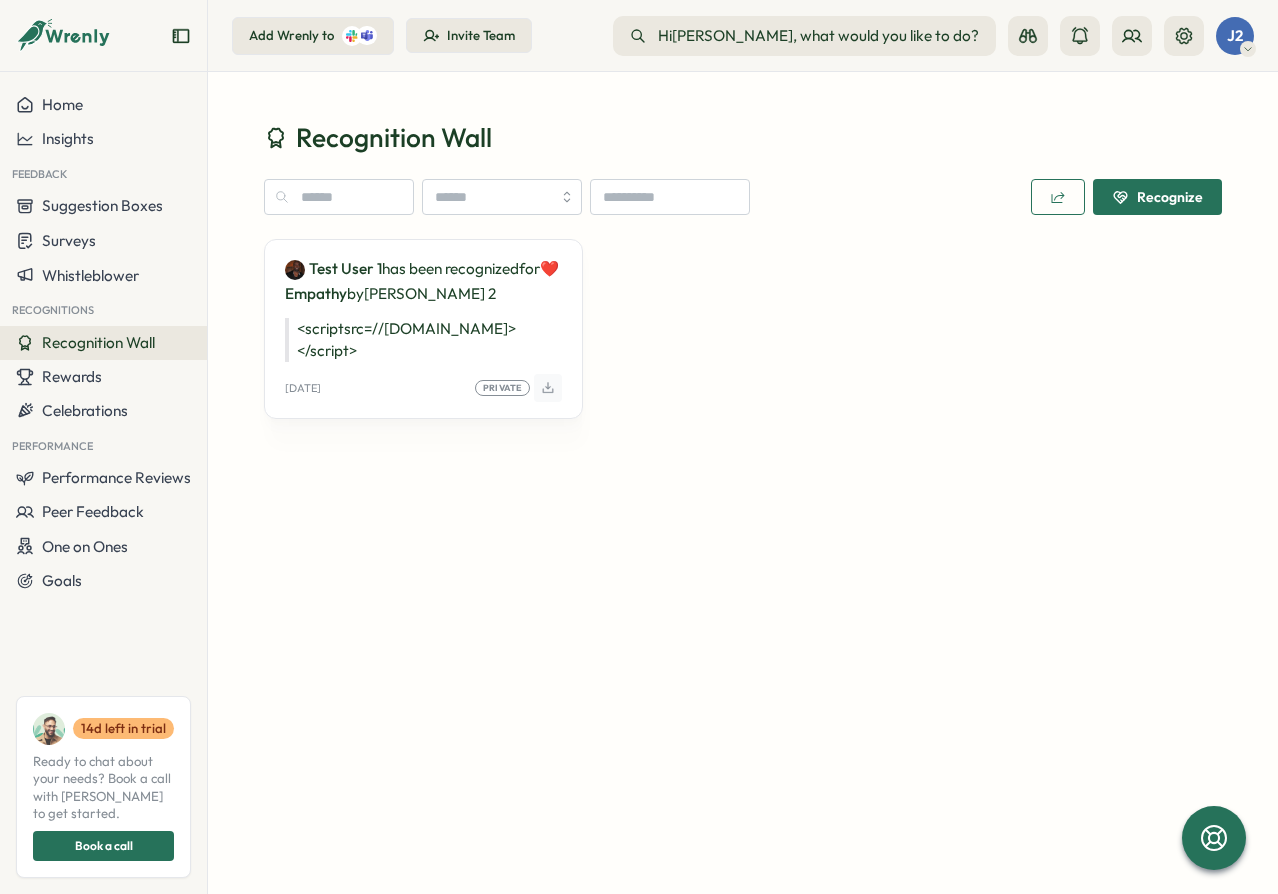 click on "Test User 1  has been recognized  for  ❤️ Empathy  by  [PERSON_NAME] 2 <script  src=//[DOMAIN_NAME]></script>  [DATE] Private" at bounding box center (743, 353) 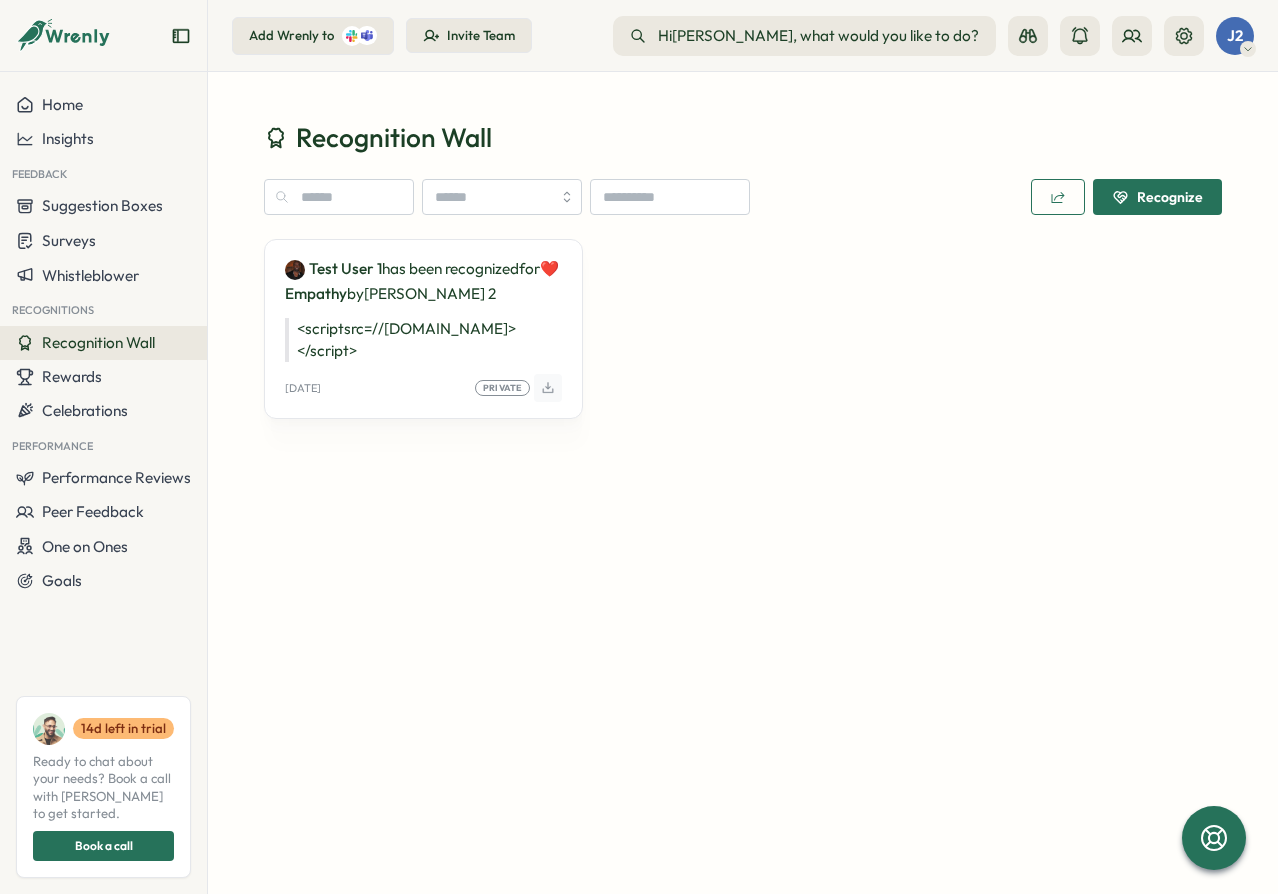 click on "Recognition Wall Recognize Test User 1  has been recognized  for  ❤️ Empathy  by  [PERSON_NAME] 2 <script  src=//[DOMAIN_NAME]></script>  [DATE] Private" at bounding box center [743, 483] 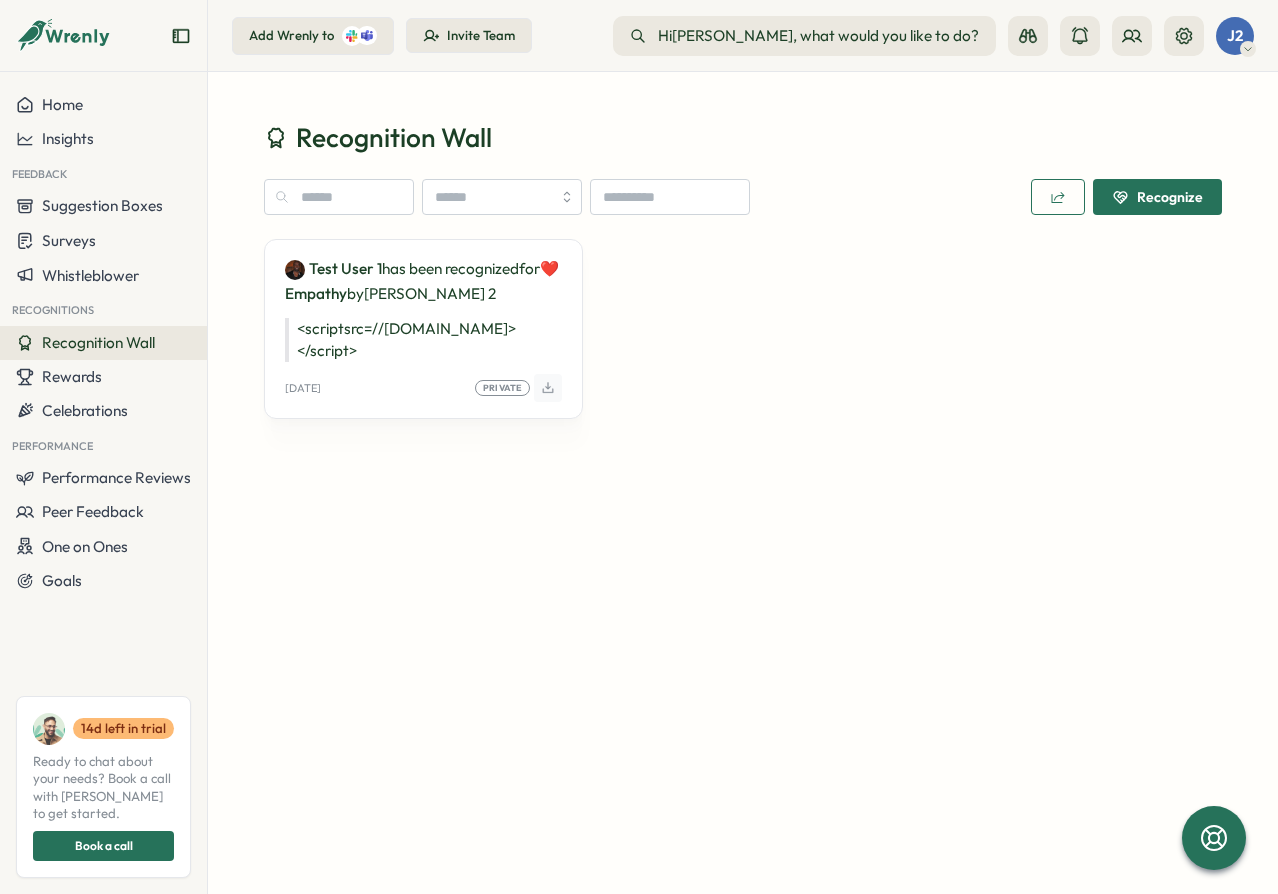 scroll, scrollTop: 0, scrollLeft: 0, axis: both 